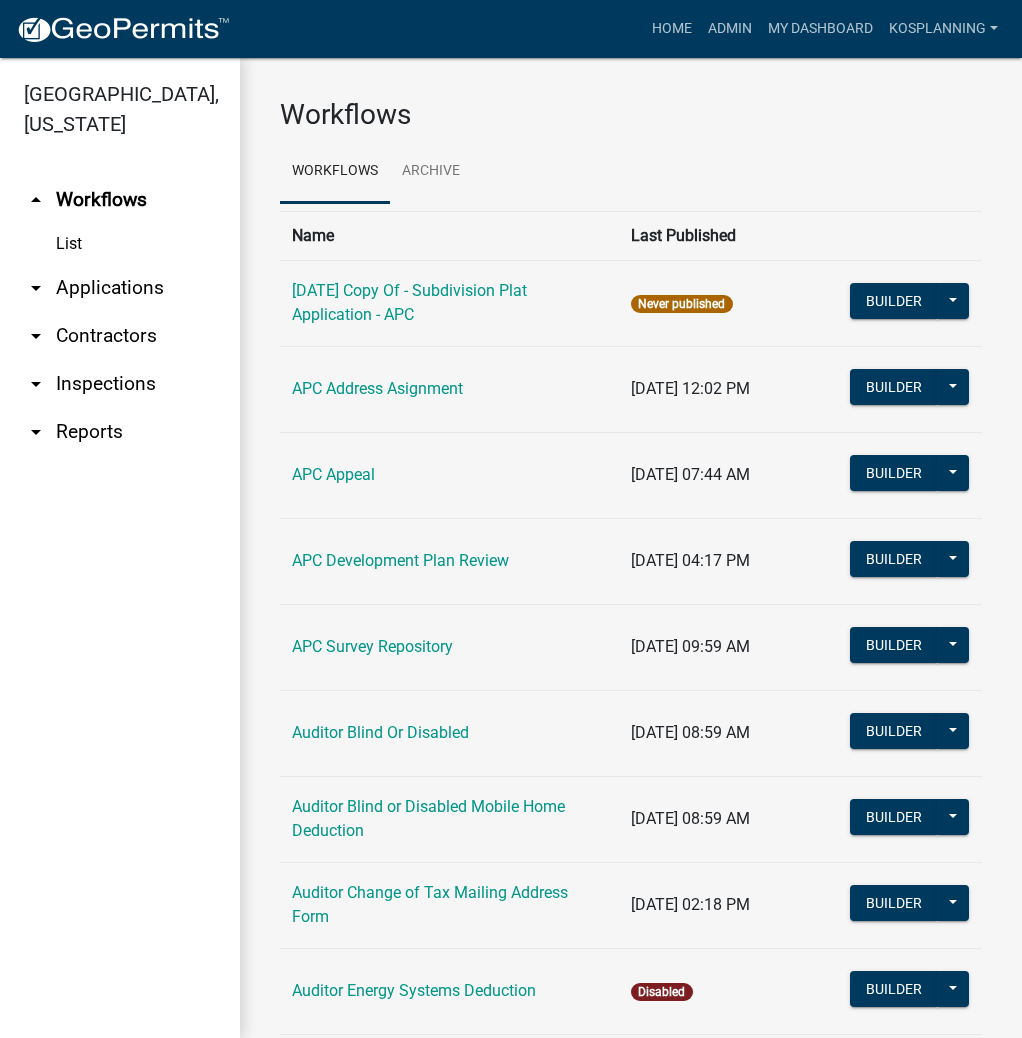 scroll, scrollTop: 0, scrollLeft: 0, axis: both 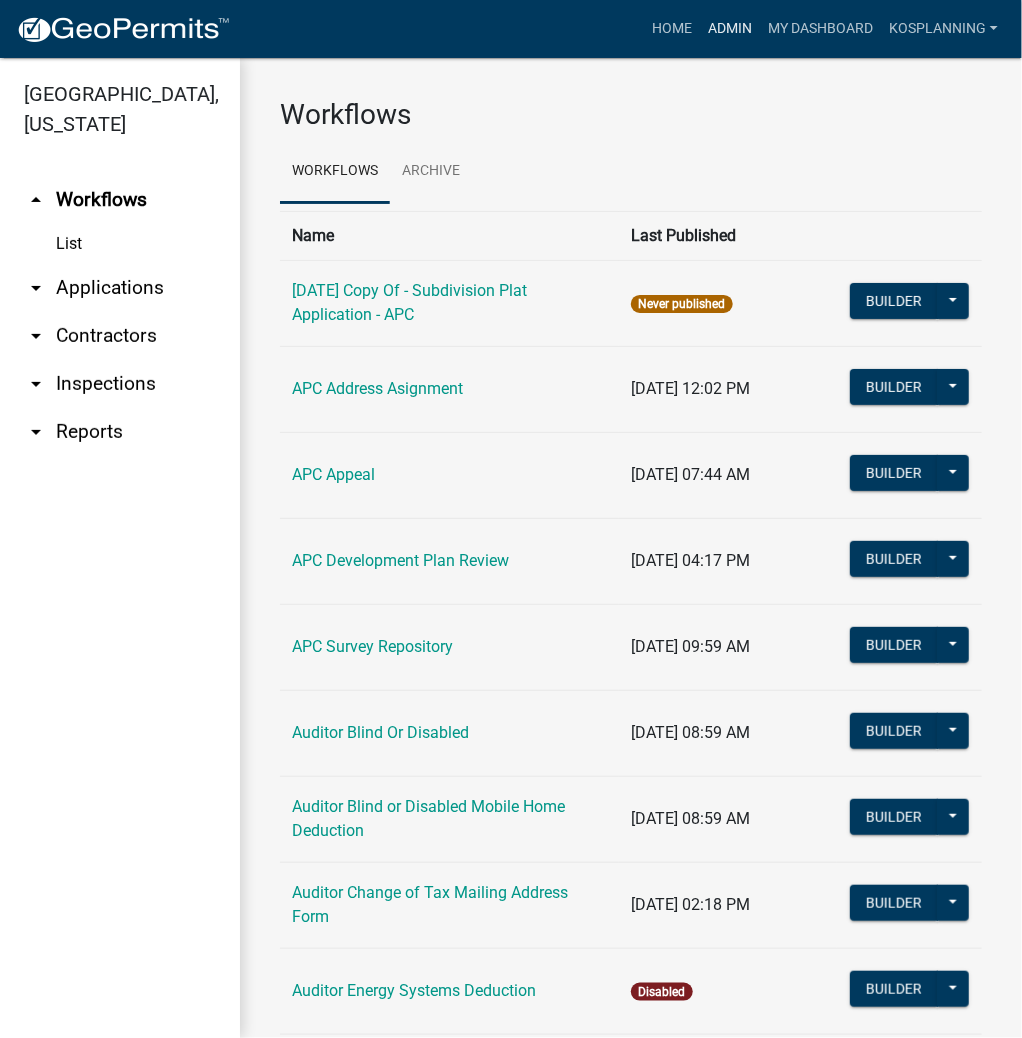 click on "Admin" at bounding box center [730, 29] 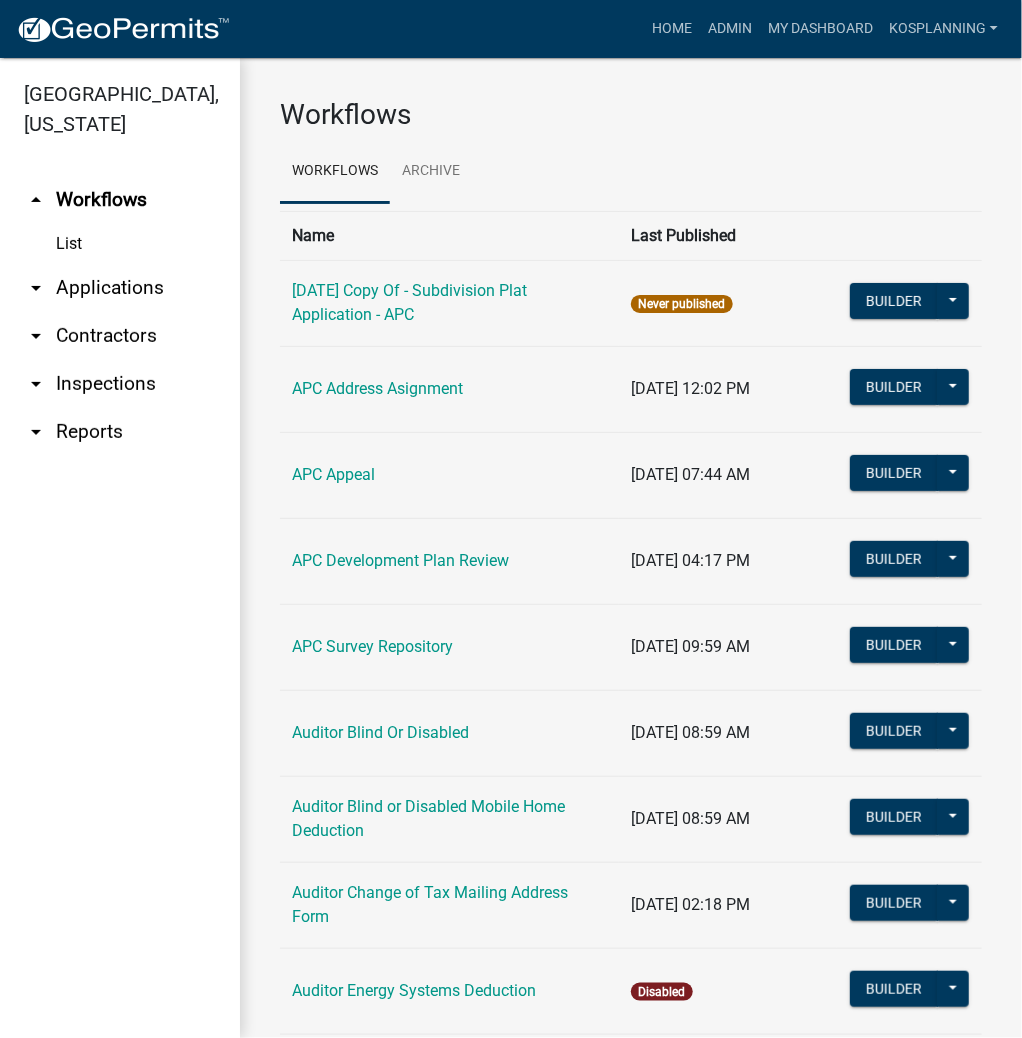 click on "arrow_drop_down   Applications" at bounding box center [120, 288] 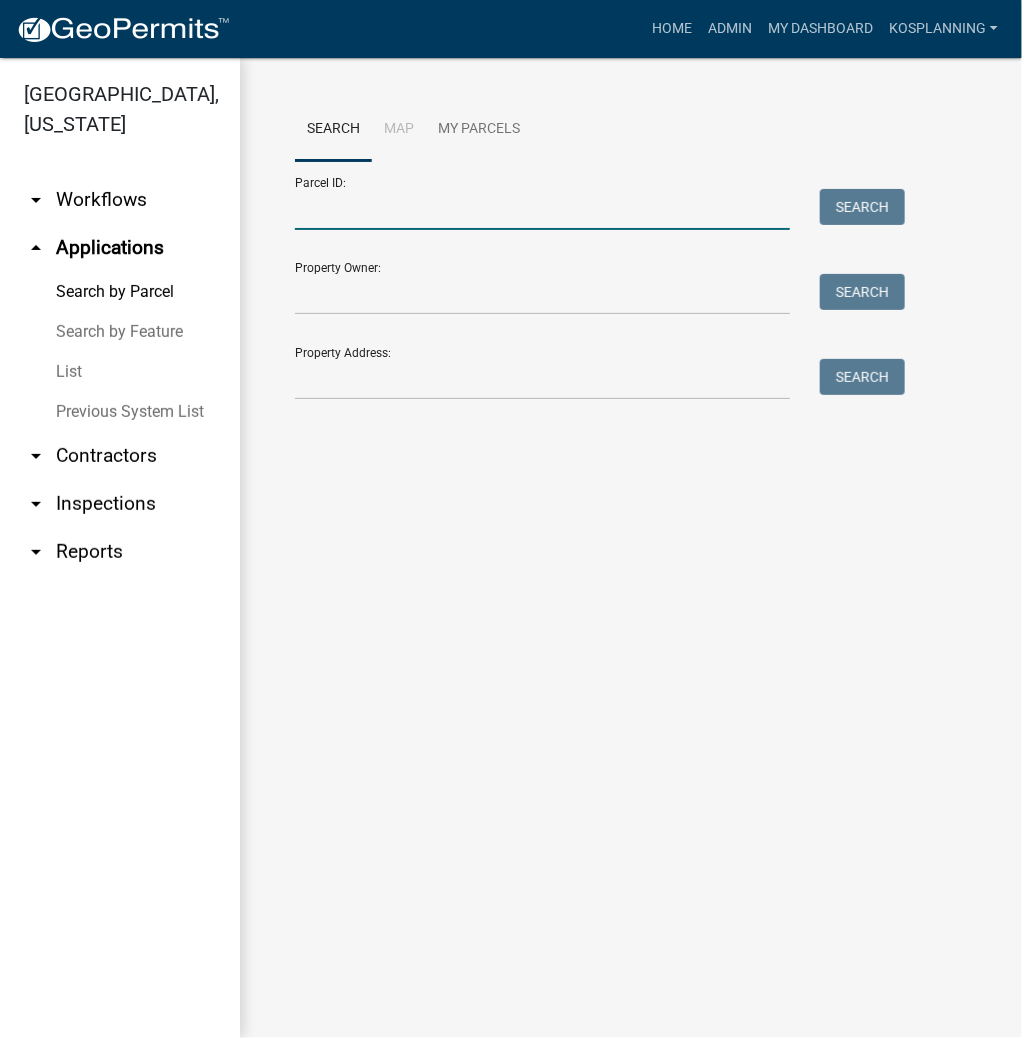 click on "Parcel ID:" at bounding box center (542, 209) 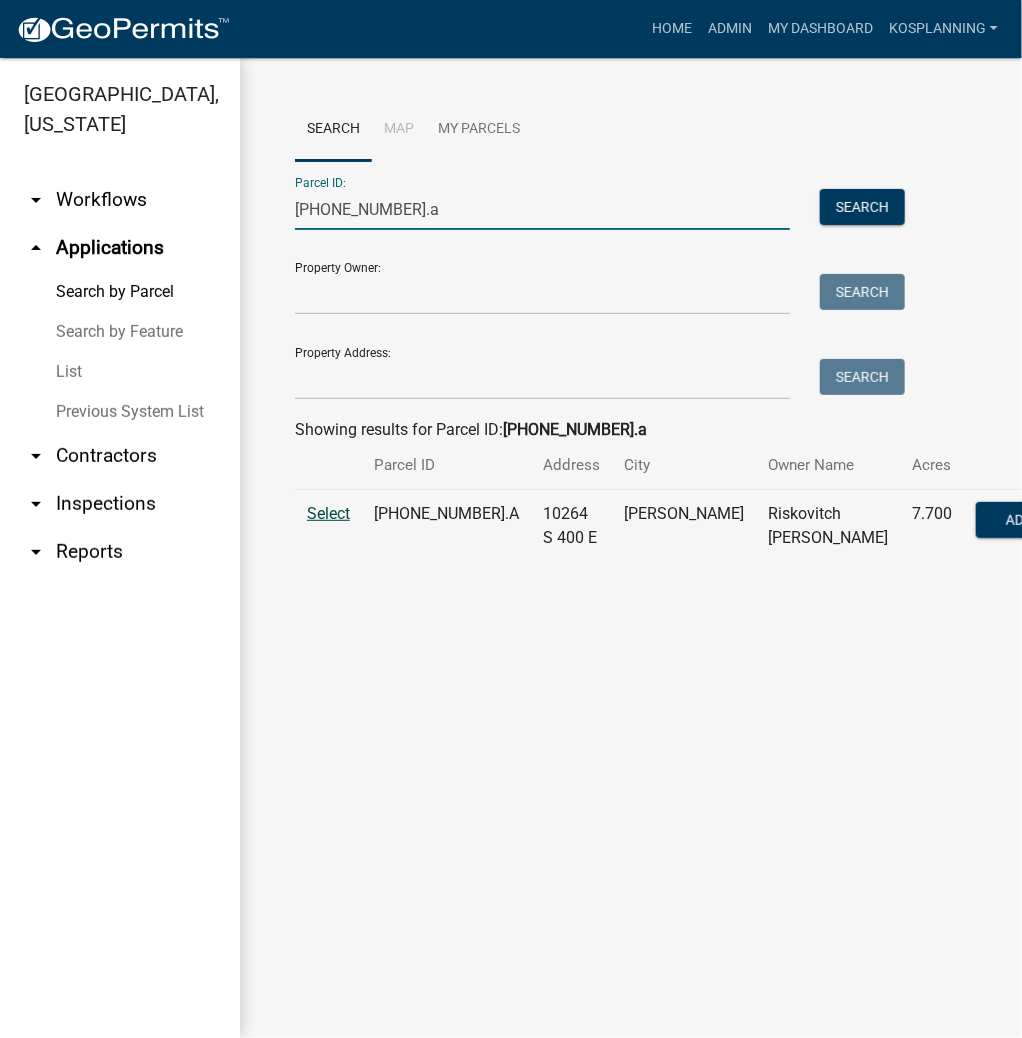 type on "[PHONE_NUMBER].a" 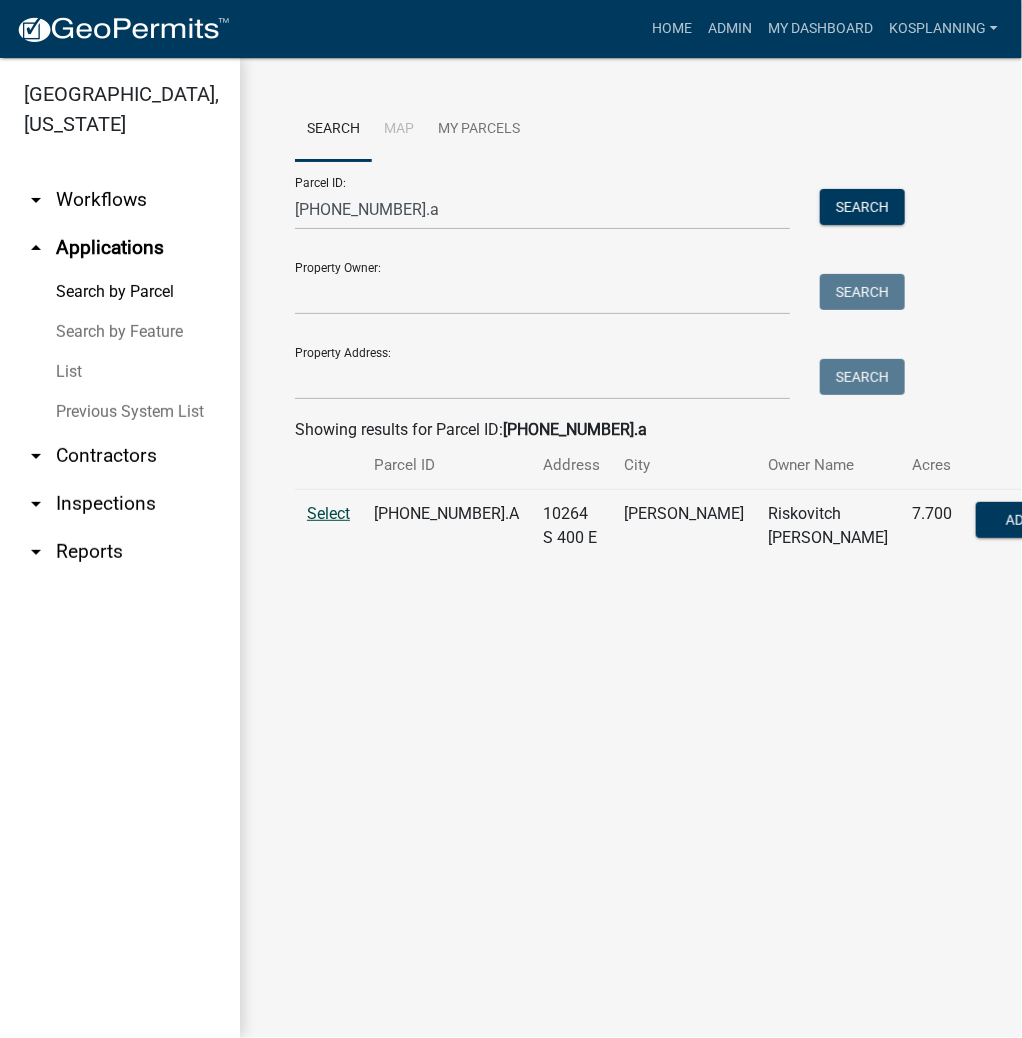 click on "Select" at bounding box center (328, 513) 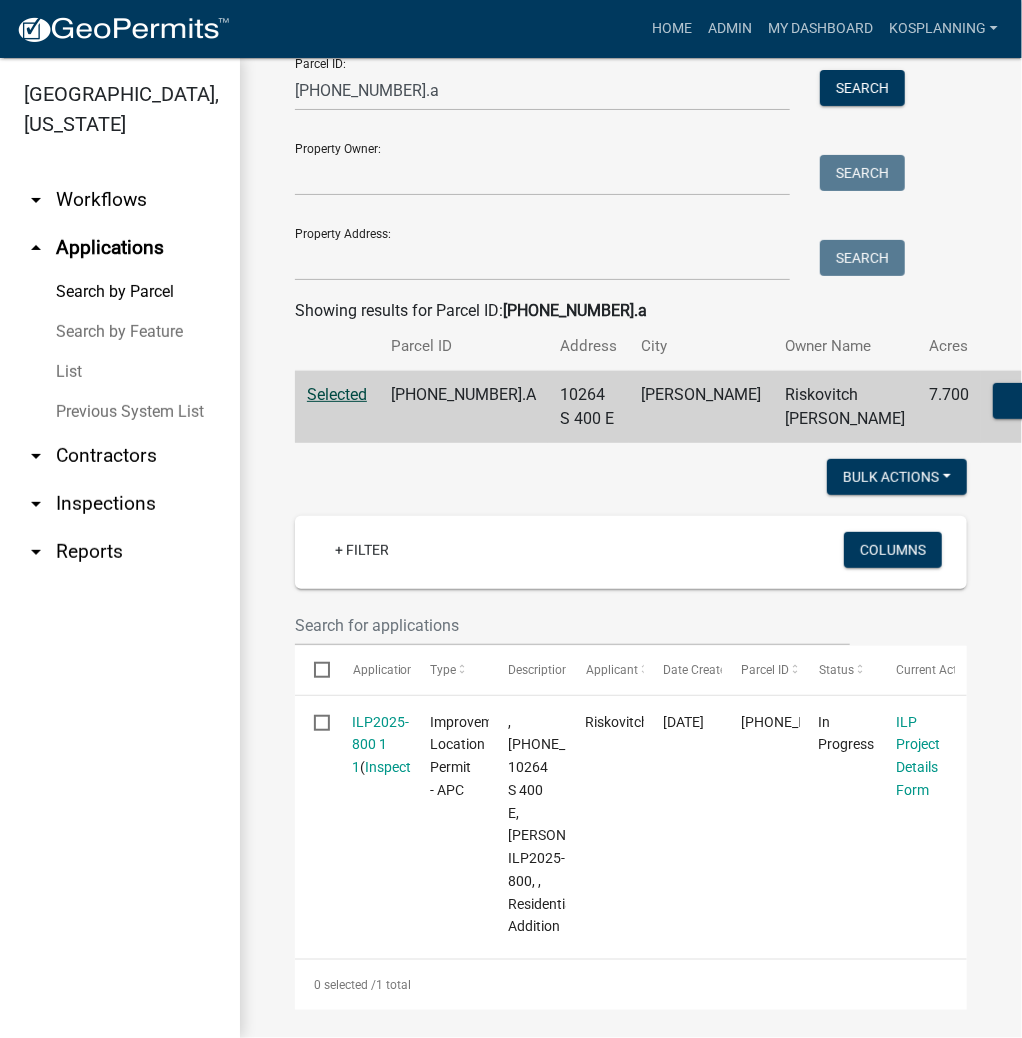 scroll, scrollTop: 160, scrollLeft: 0, axis: vertical 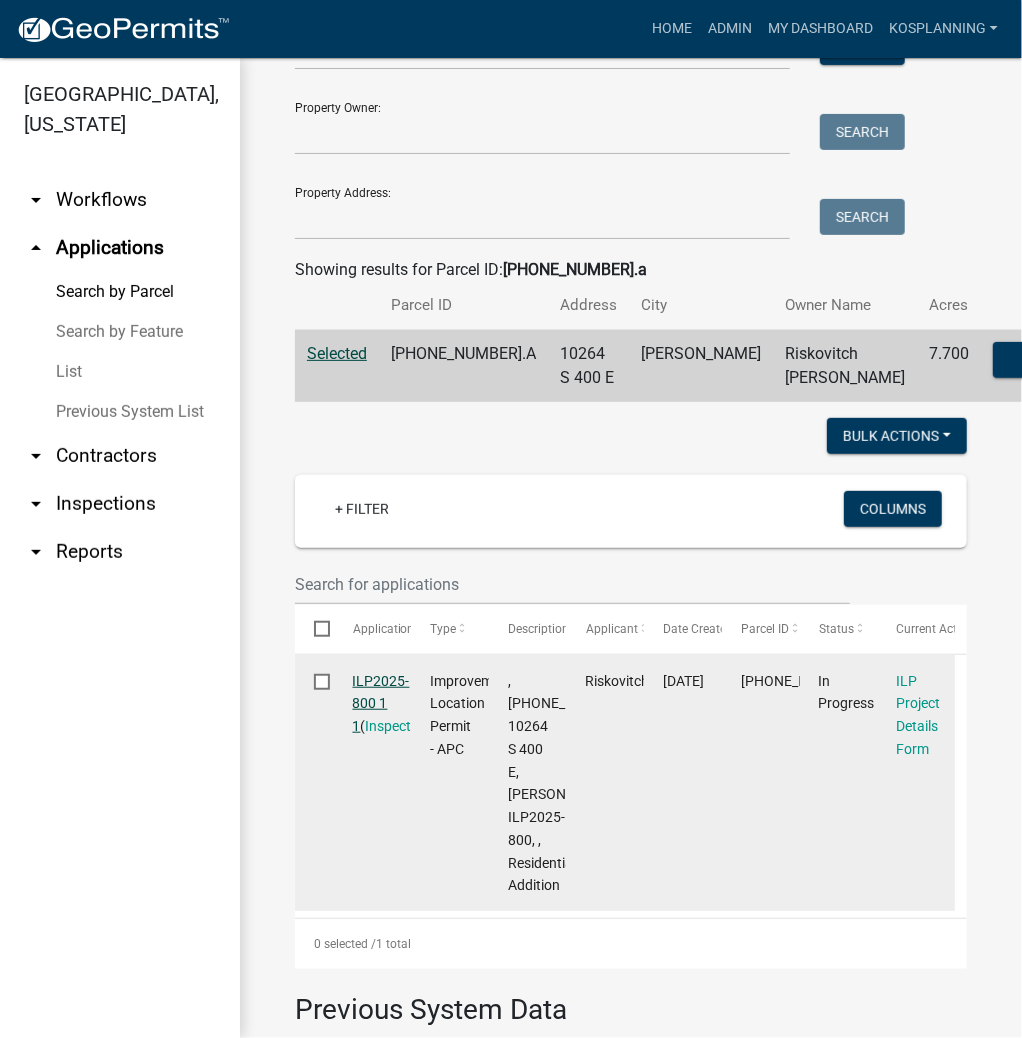 click on "ILP2025-800 1 1" 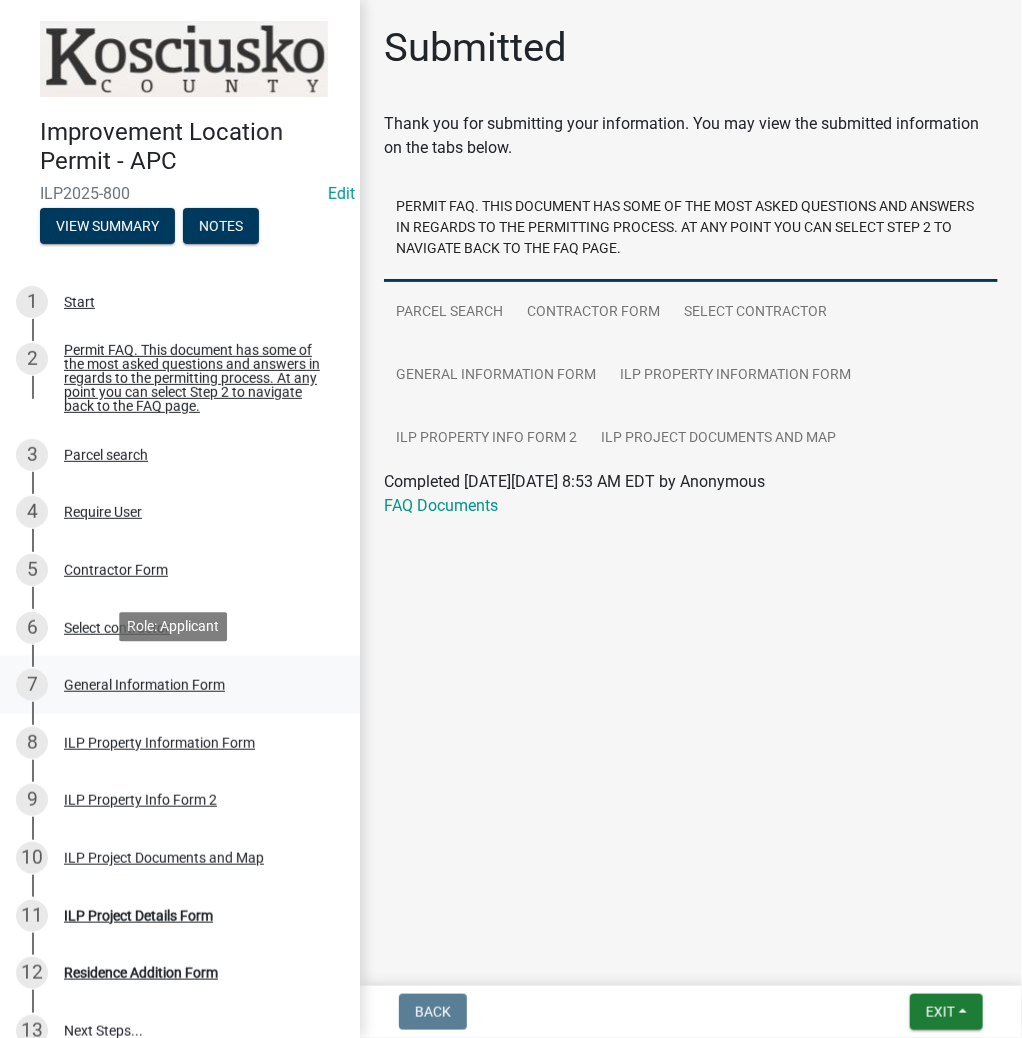 click on "General Information Form" at bounding box center [144, 685] 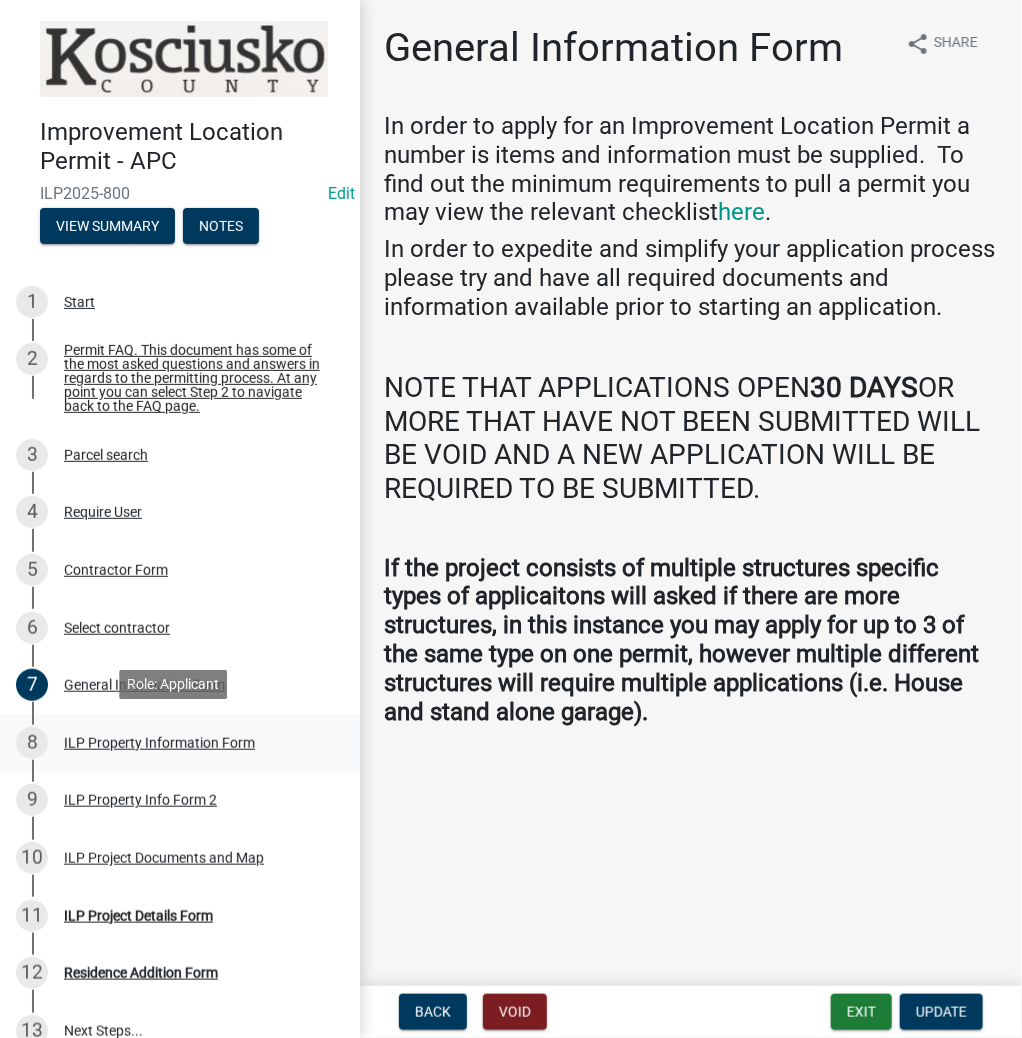 click on "ILP Property Information Form" at bounding box center (159, 743) 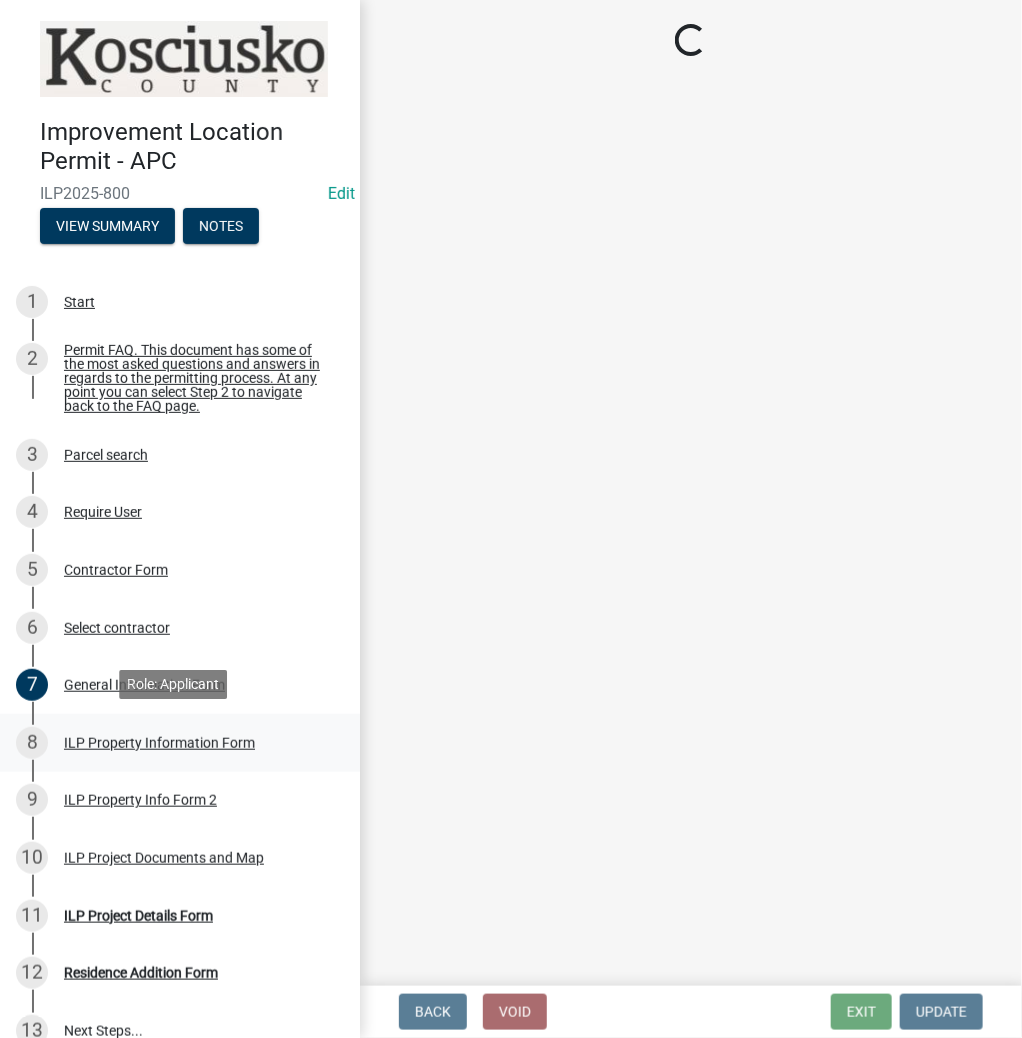 select on "6e4f767a-f3d4-4ffe-8271-9a2ec2625c7c" 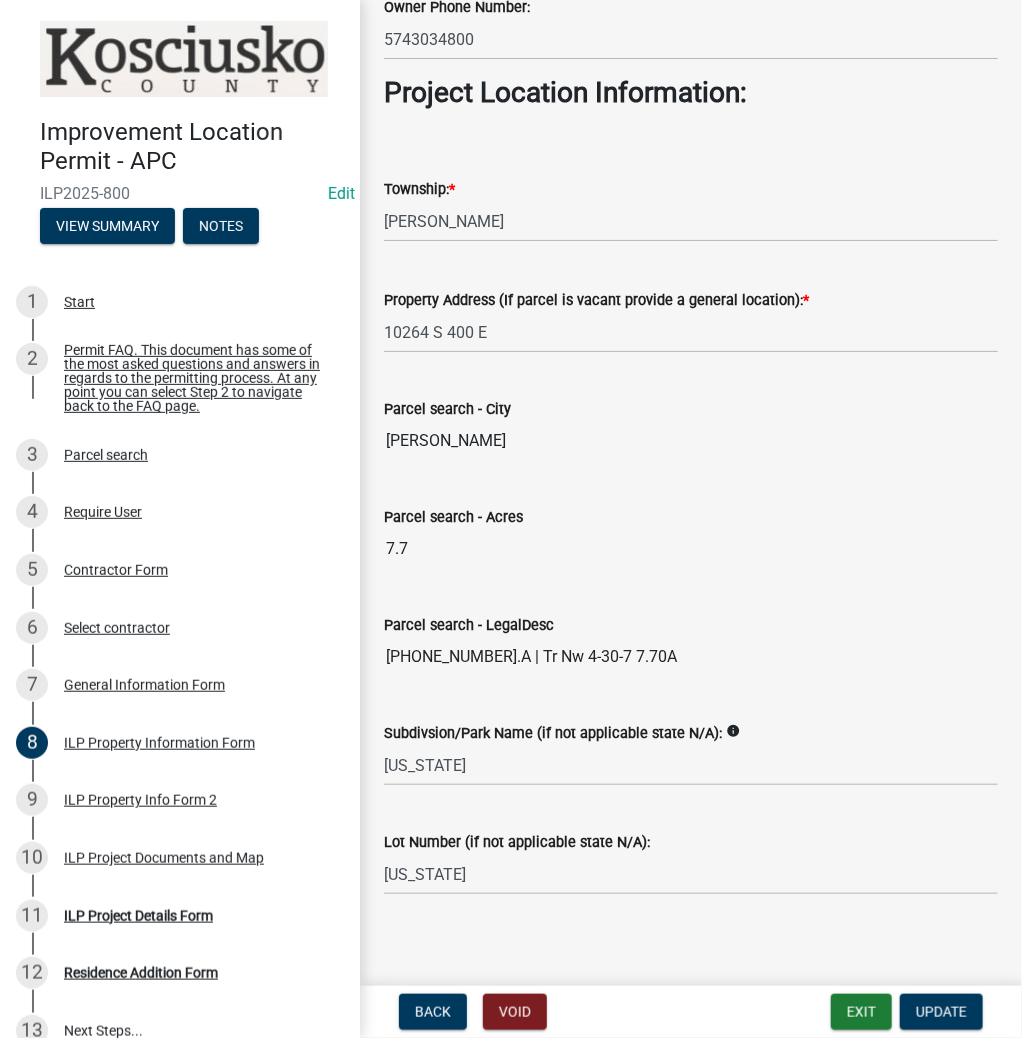 scroll, scrollTop: 1445, scrollLeft: 0, axis: vertical 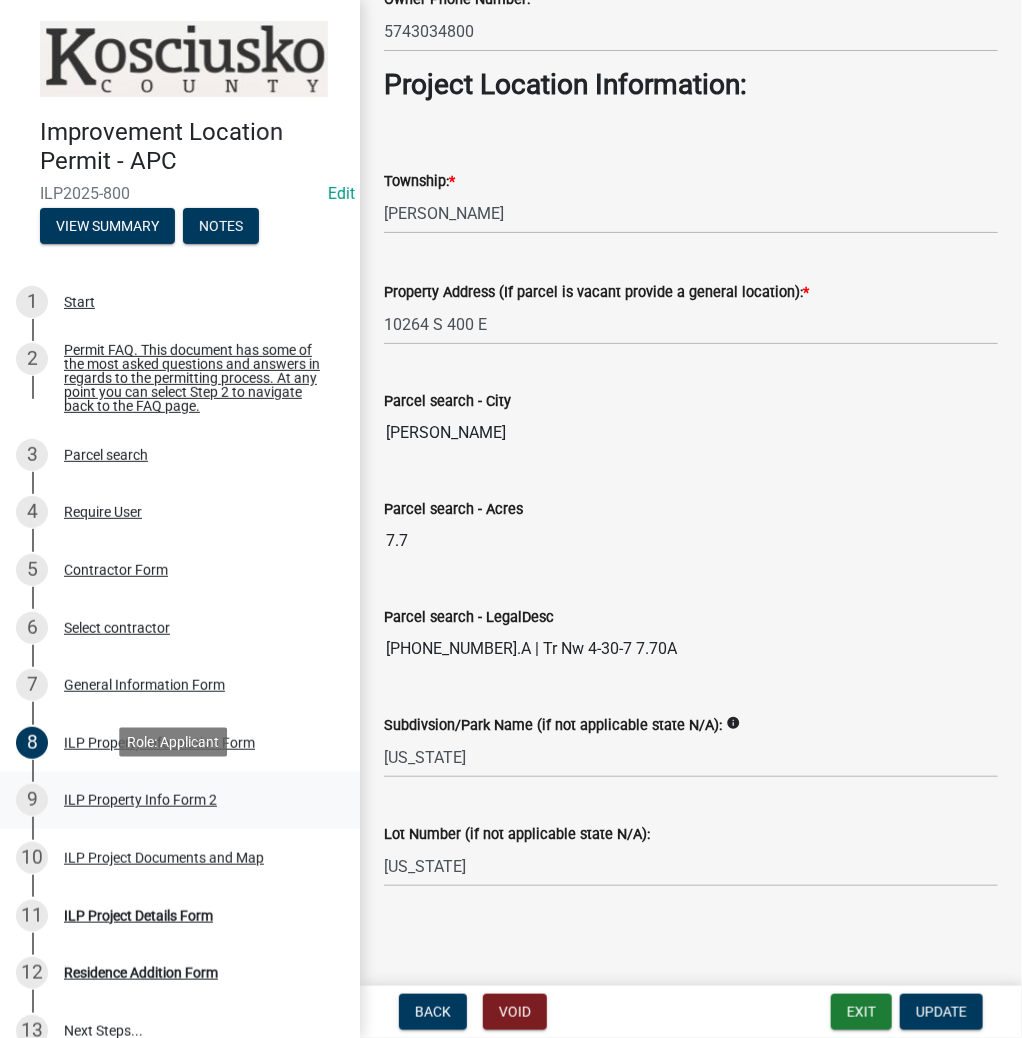 click on "ILP Property Info Form 2" at bounding box center (140, 800) 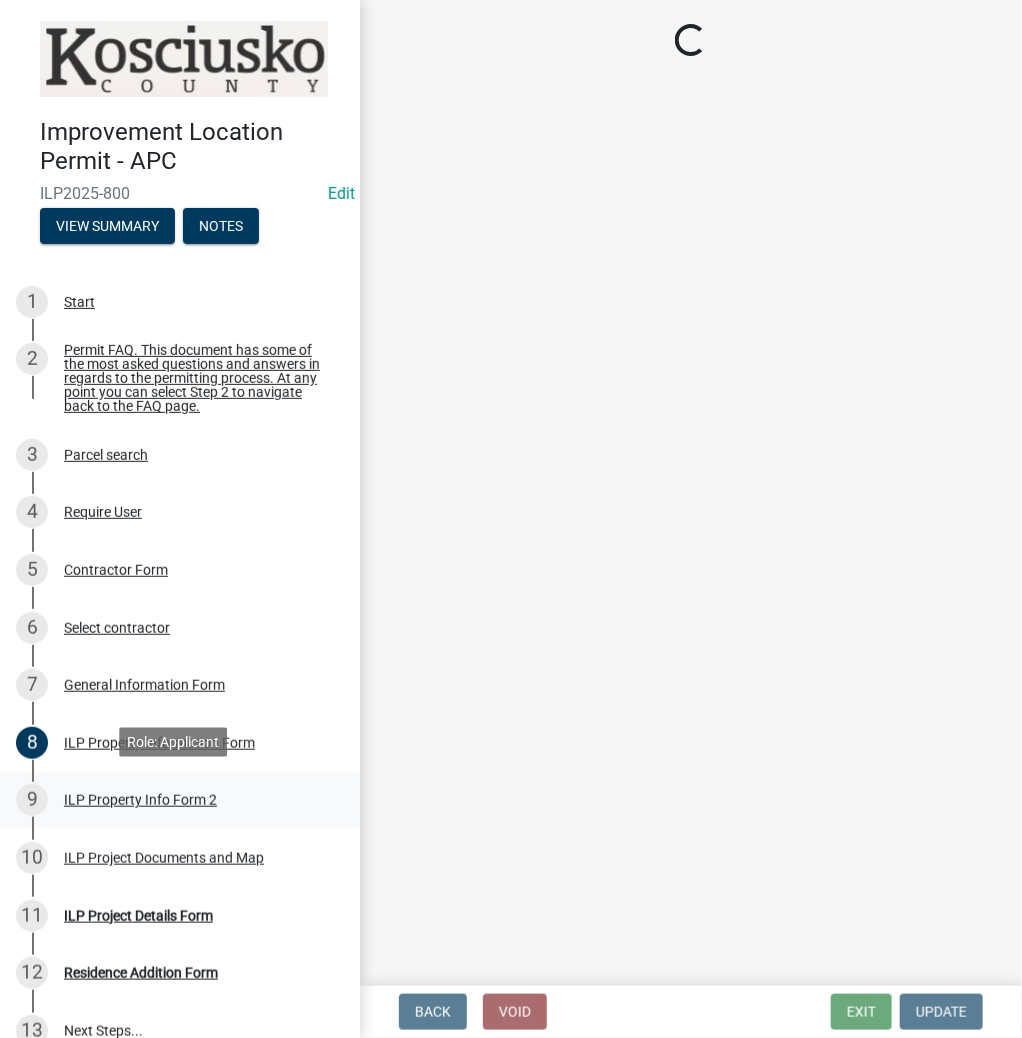 scroll, scrollTop: 0, scrollLeft: 0, axis: both 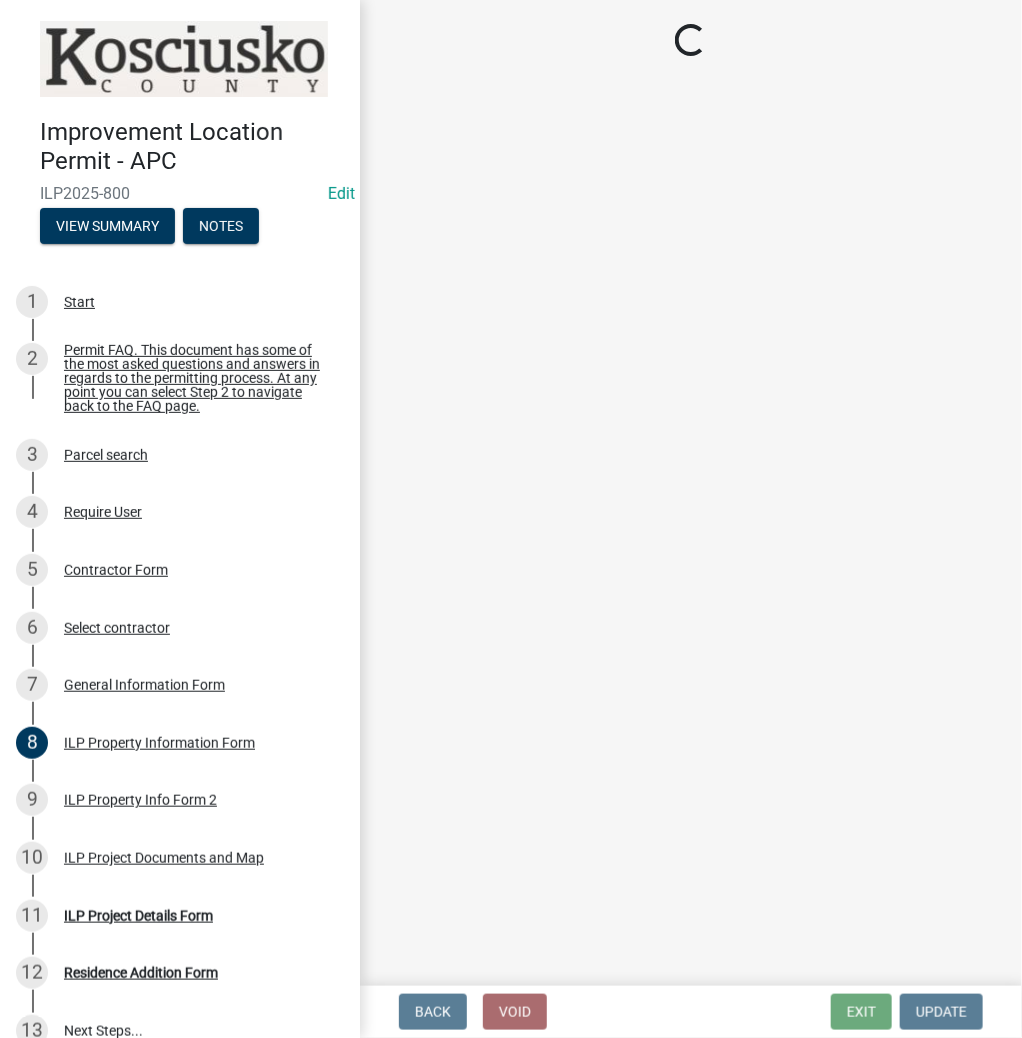 select on "30cad654-0079-4cbe-a349-097ae71a5774" 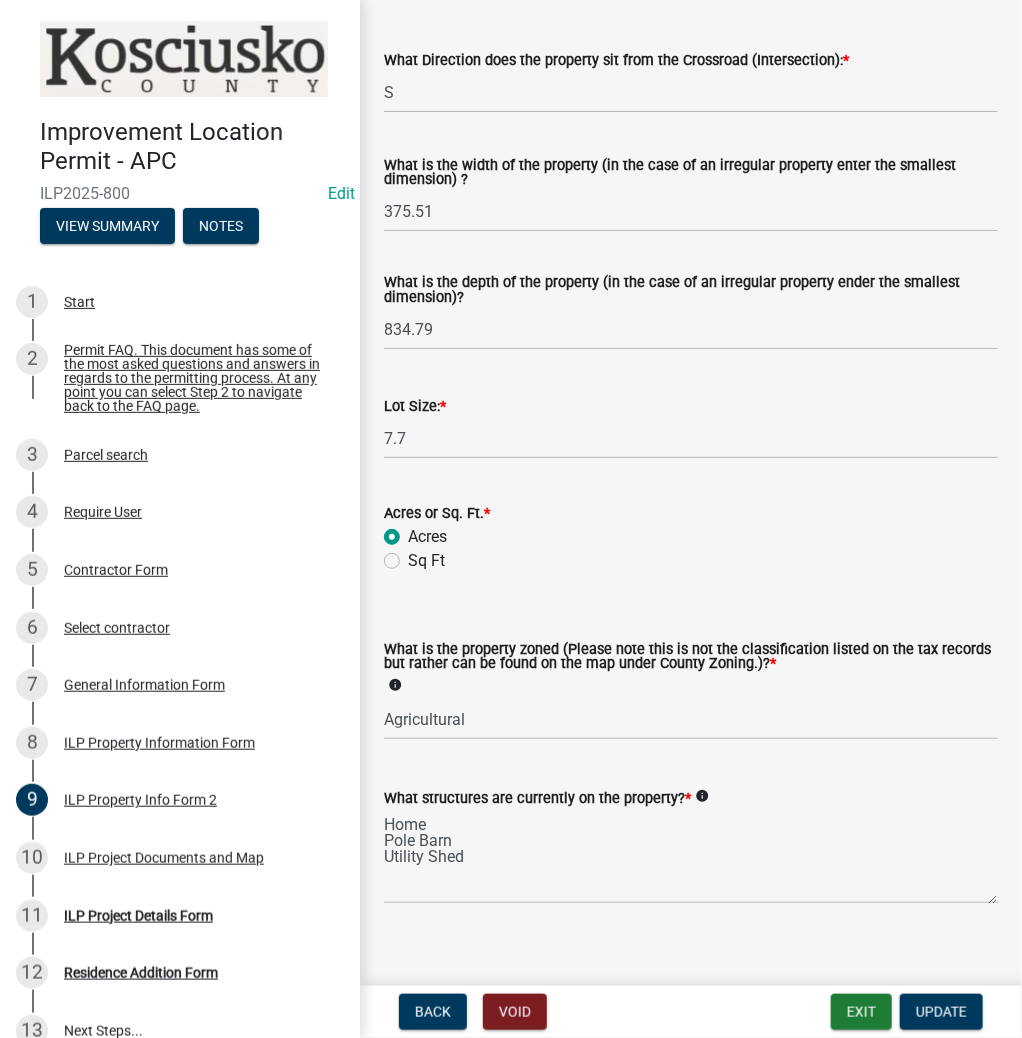 scroll, scrollTop: 683, scrollLeft: 0, axis: vertical 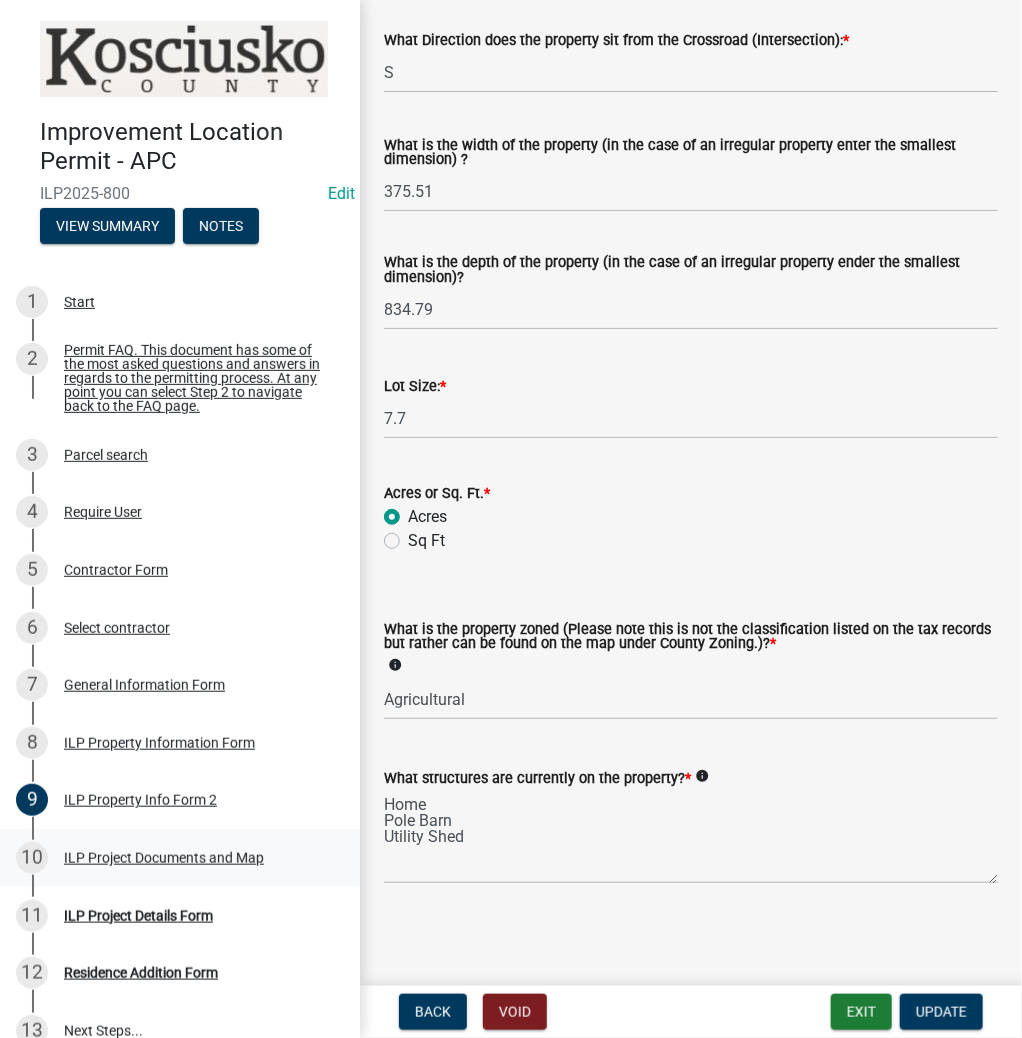 click on "ILP Project Documents and Map" at bounding box center (164, 858) 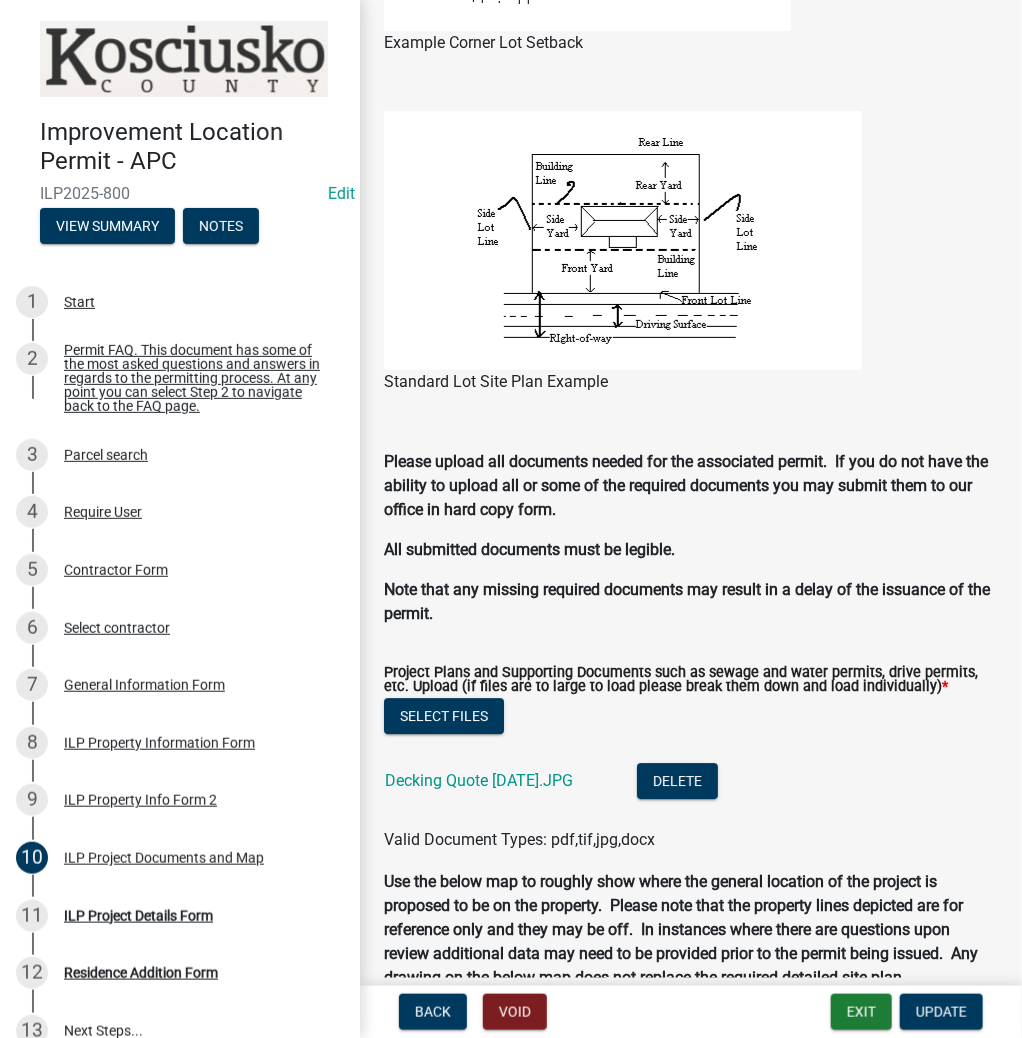 scroll, scrollTop: 1680, scrollLeft: 0, axis: vertical 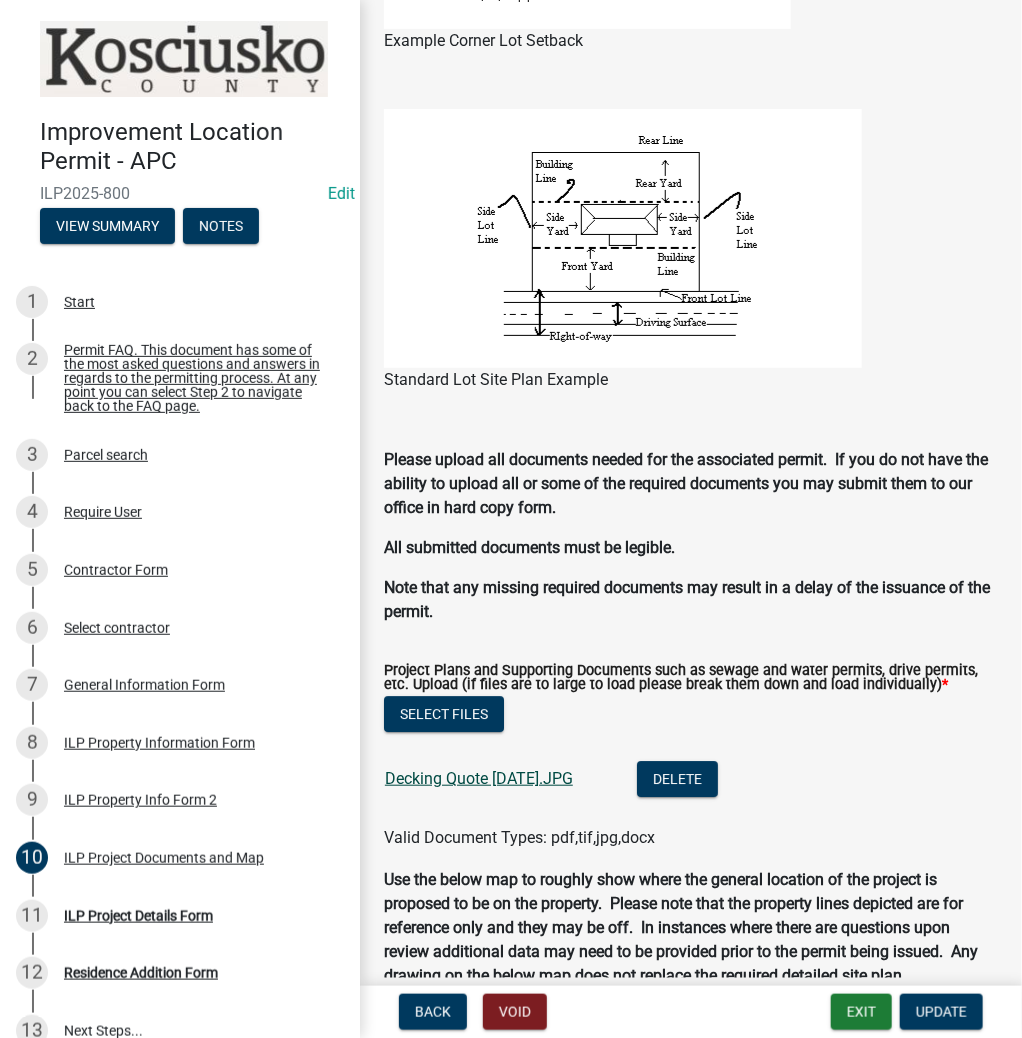 click on "Decking Quote [DATE].JPG" 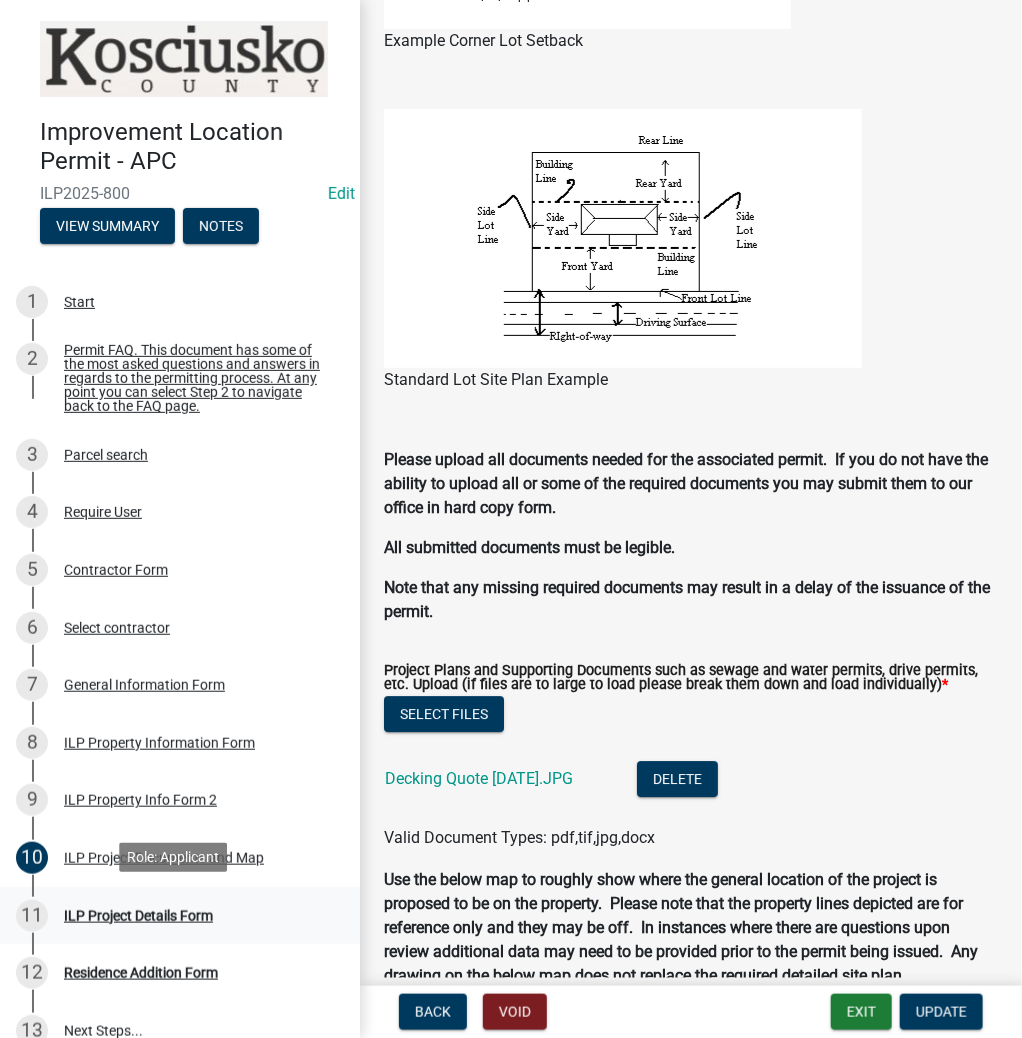 click on "ILP Project Details Form" at bounding box center (138, 916) 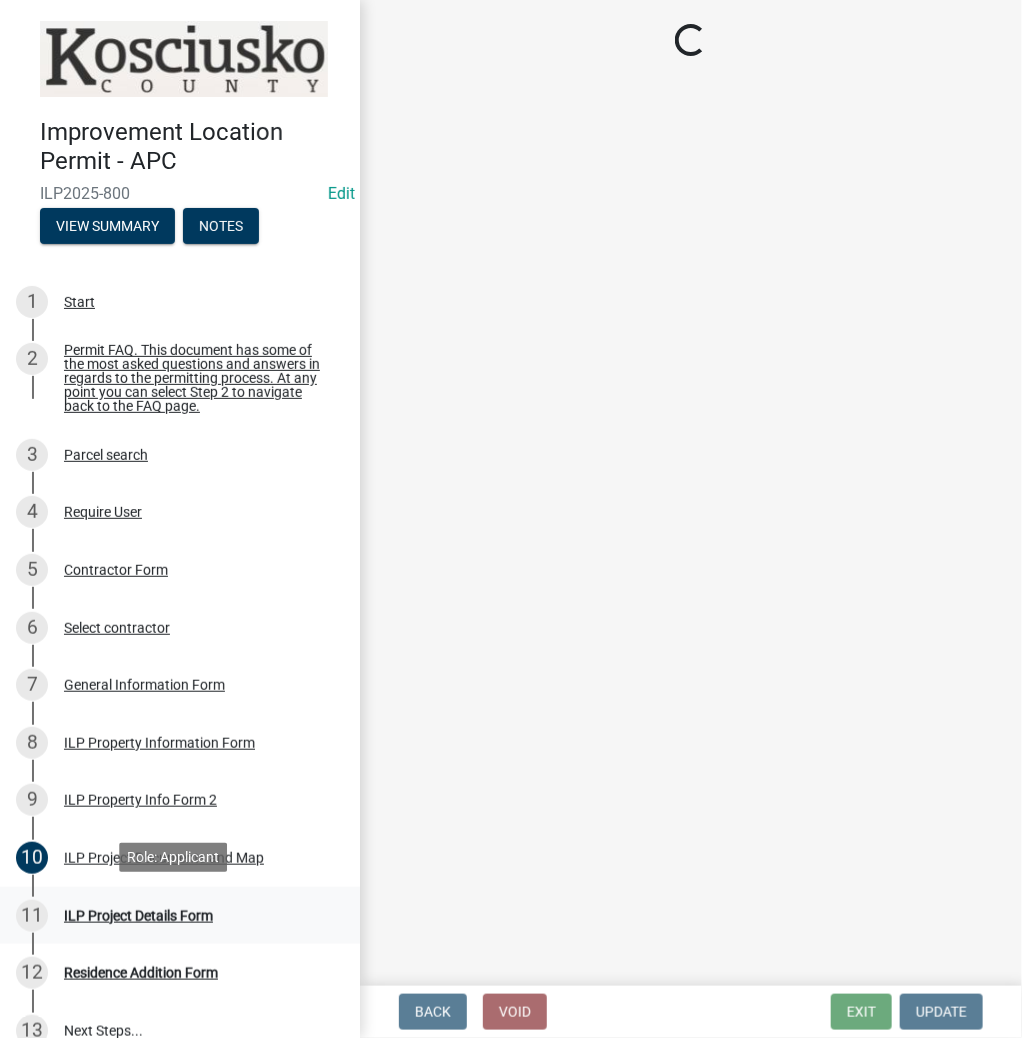 scroll, scrollTop: 0, scrollLeft: 0, axis: both 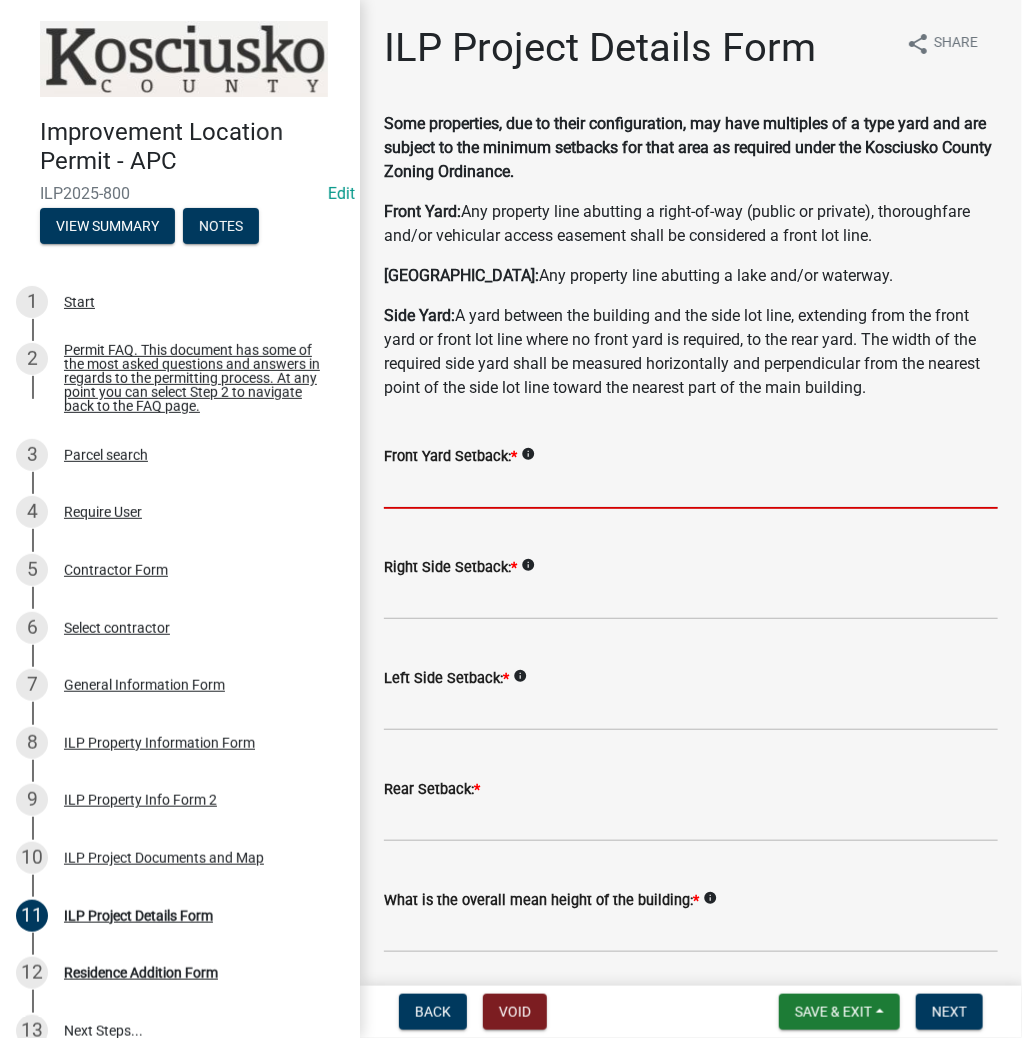 click 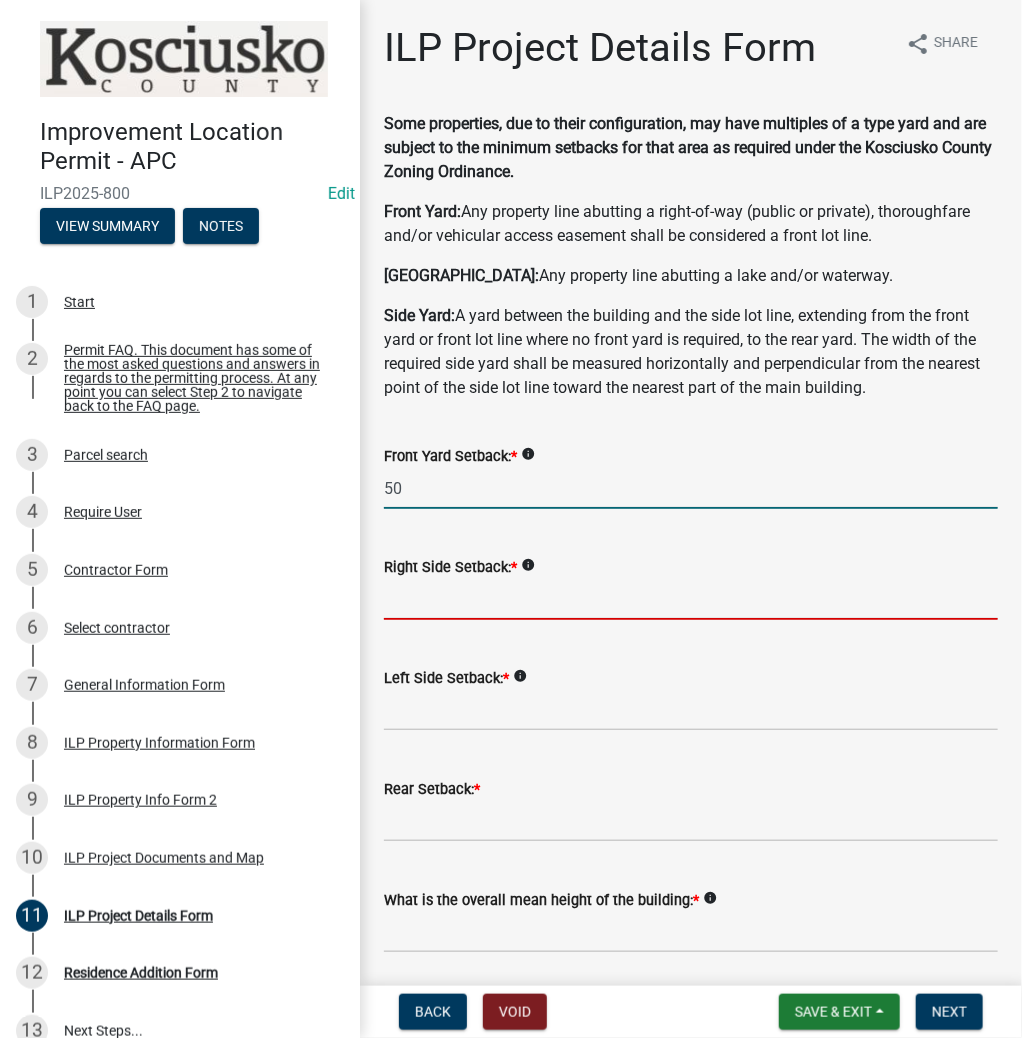 type on "50.0" 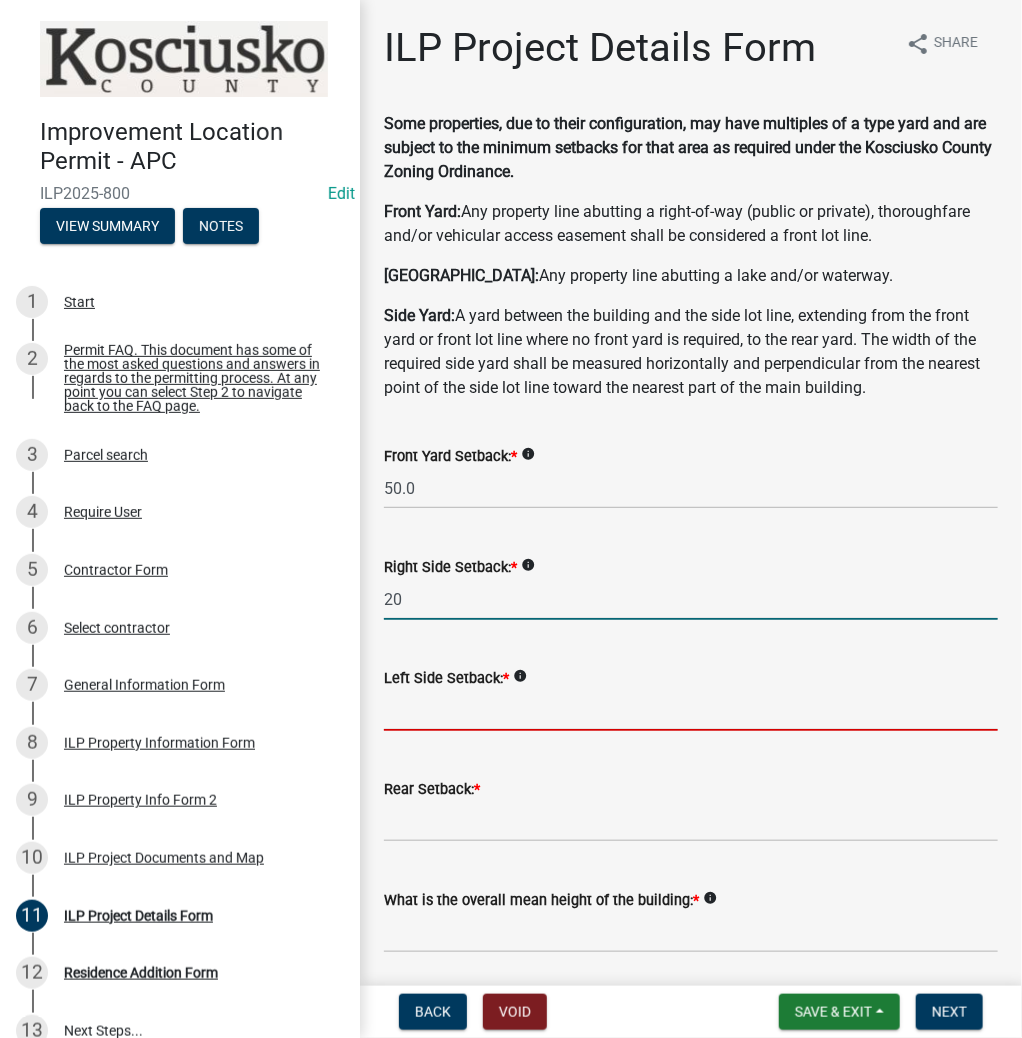 type on "20.0" 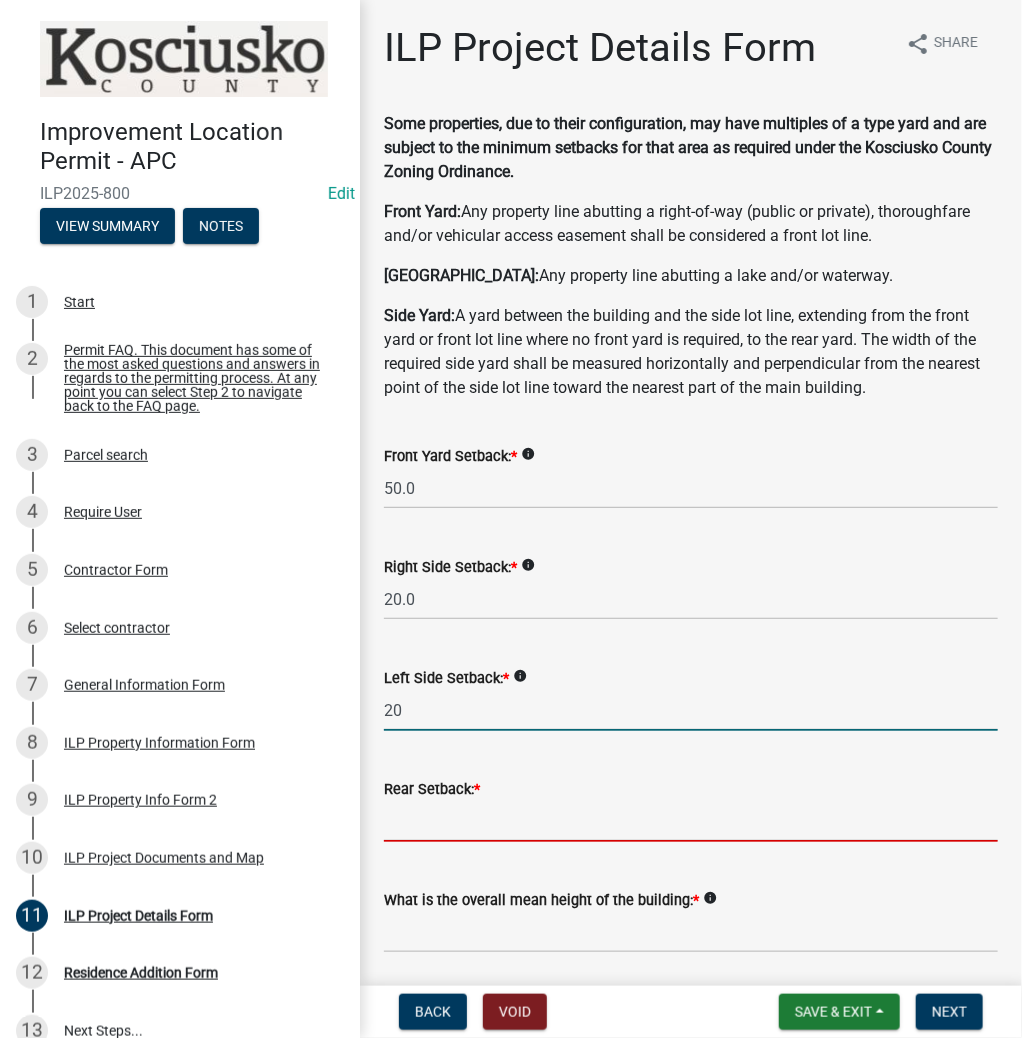type on "20.0" 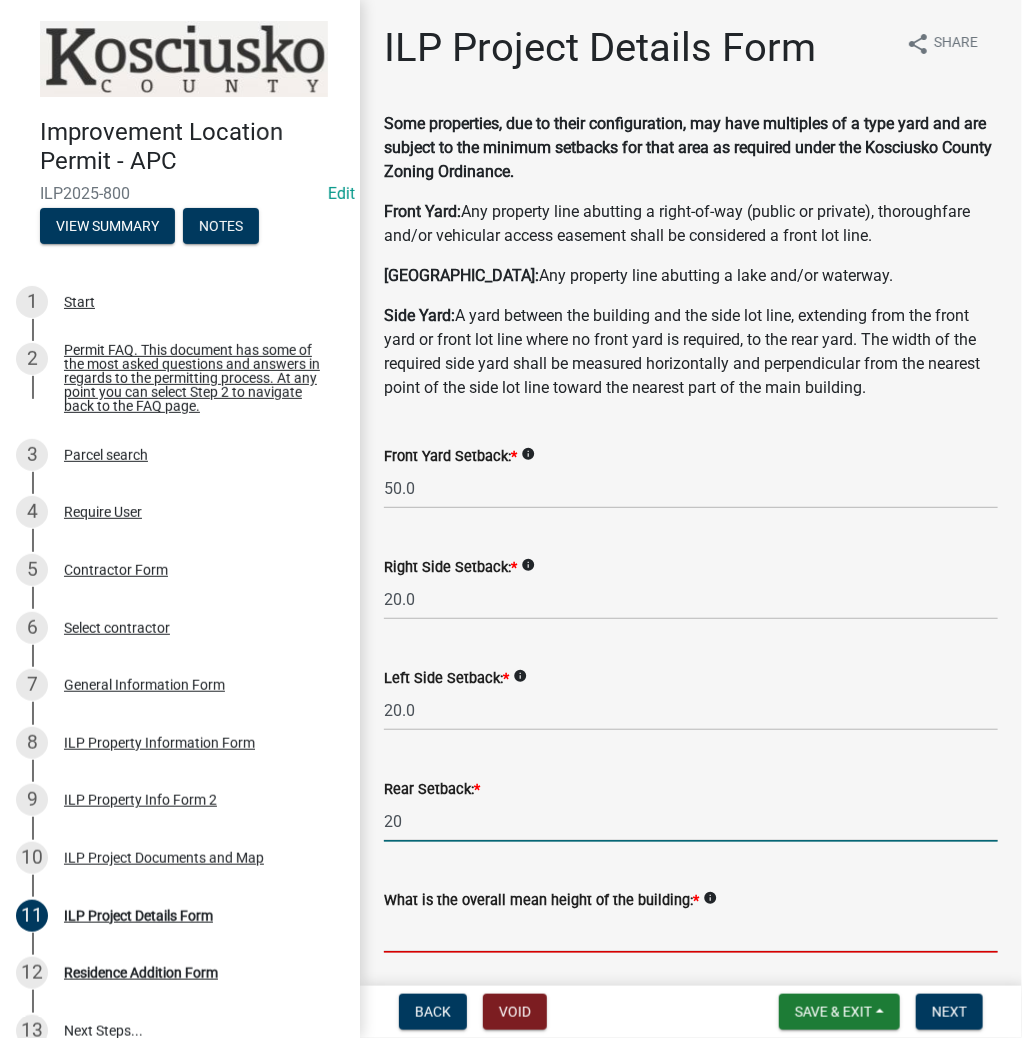type on "20.0" 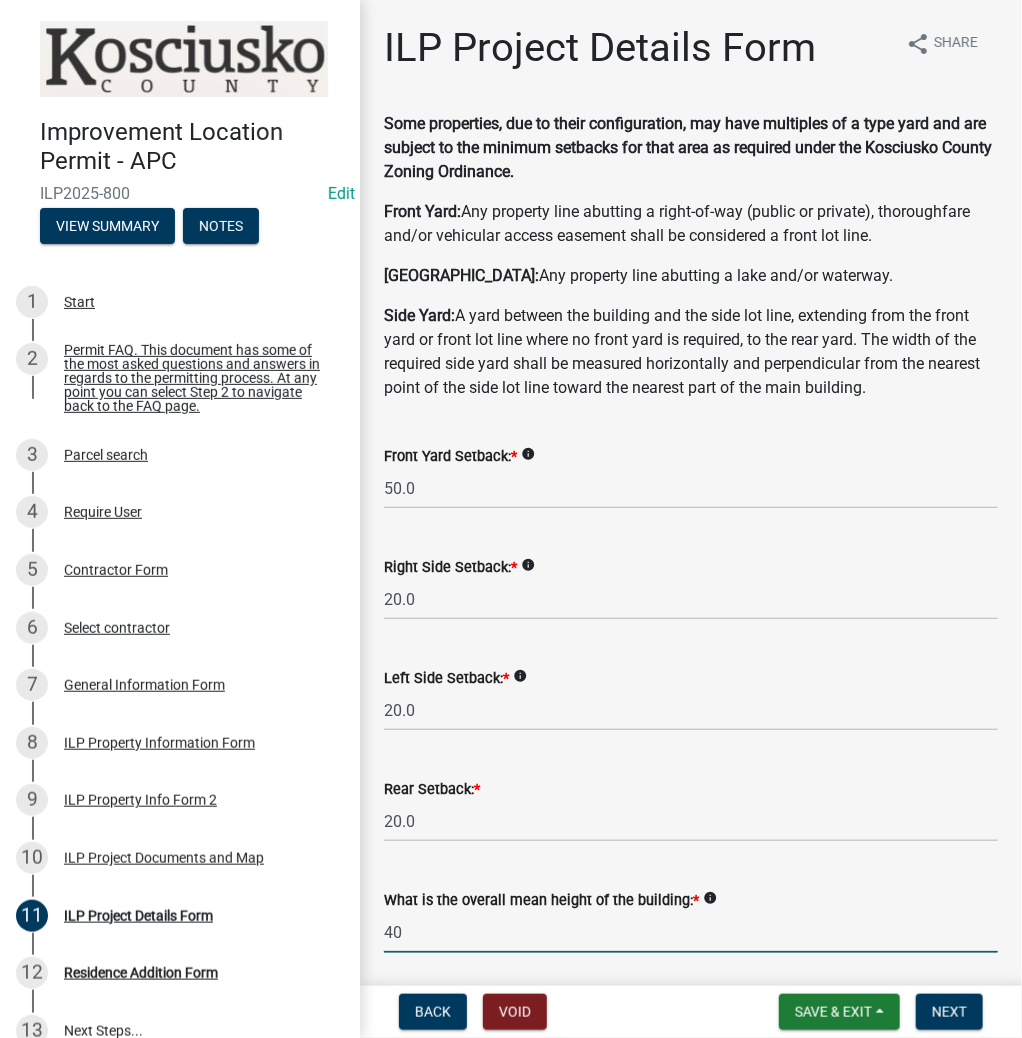 type on "40.0" 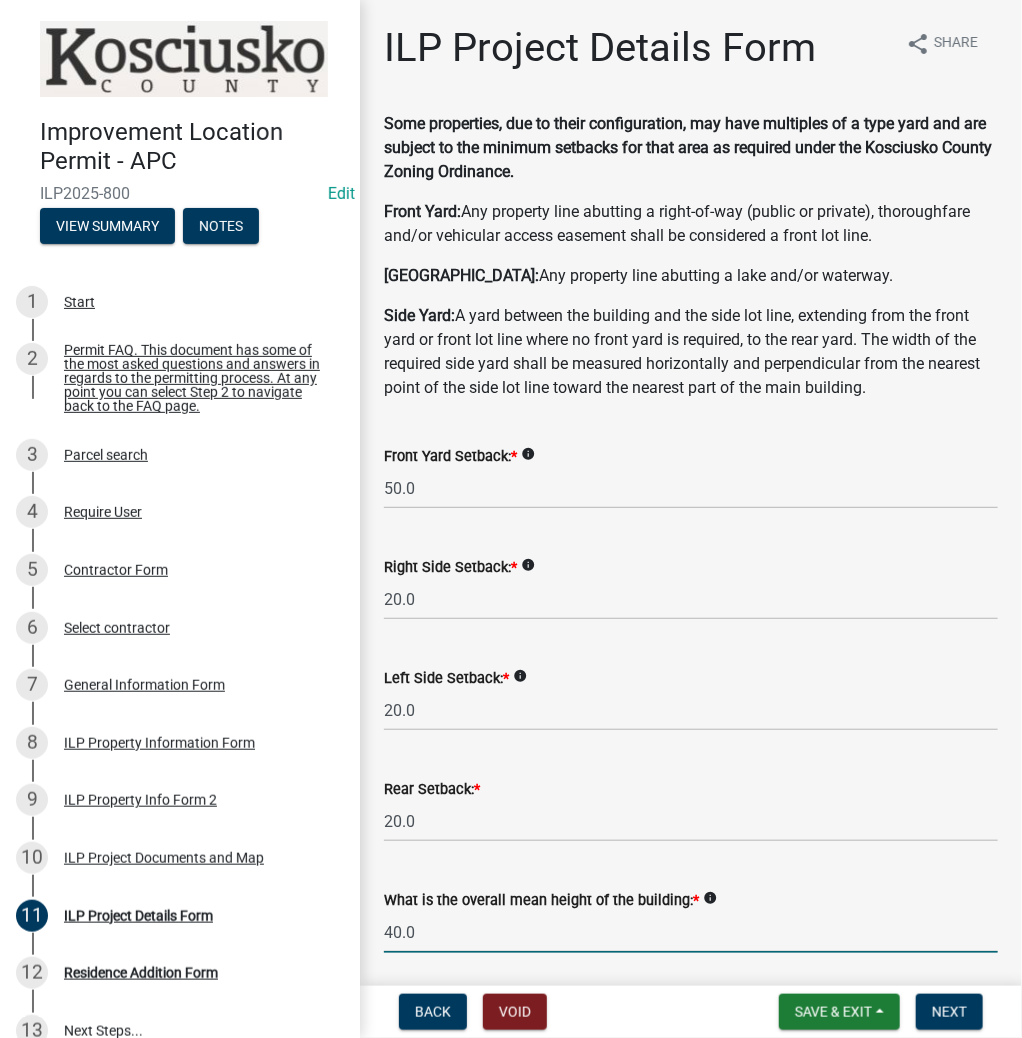 scroll, scrollTop: 554, scrollLeft: 0, axis: vertical 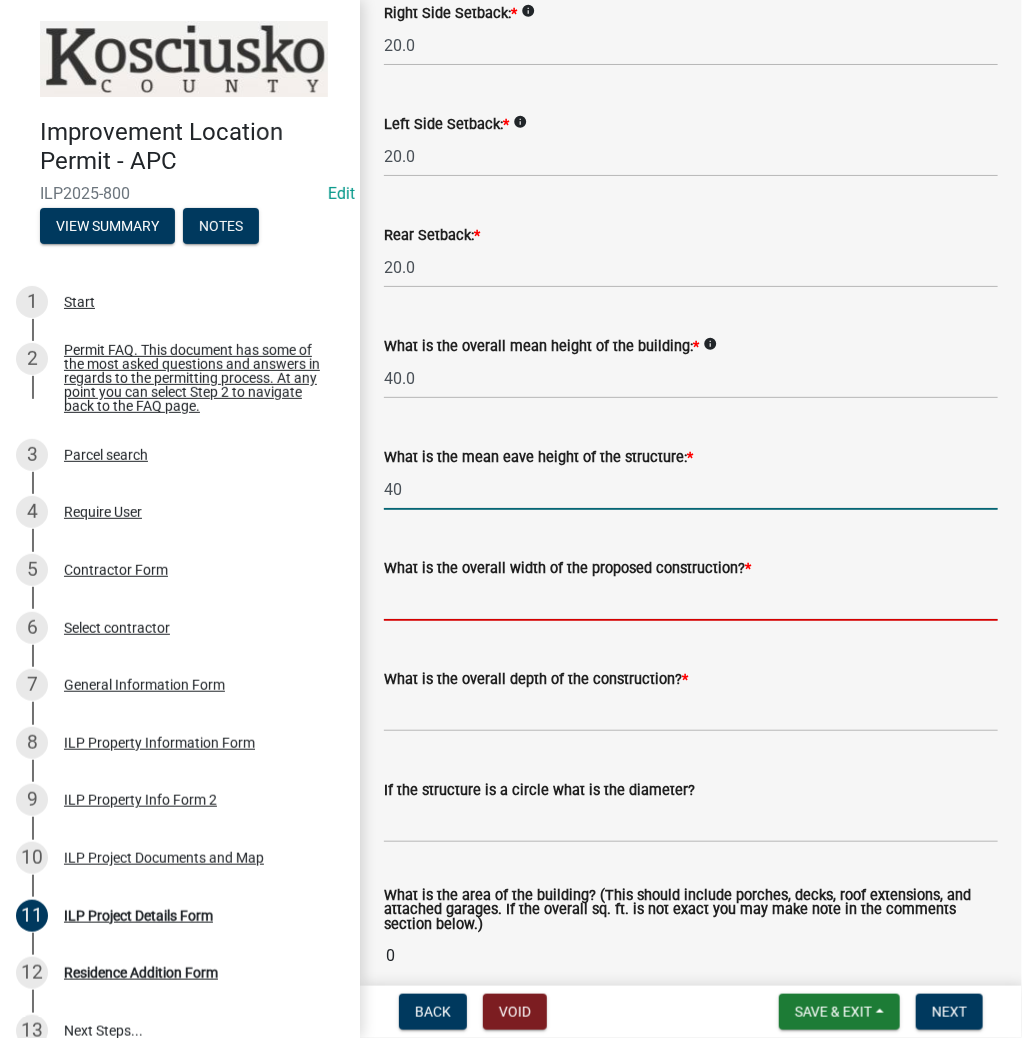type on "40.0" 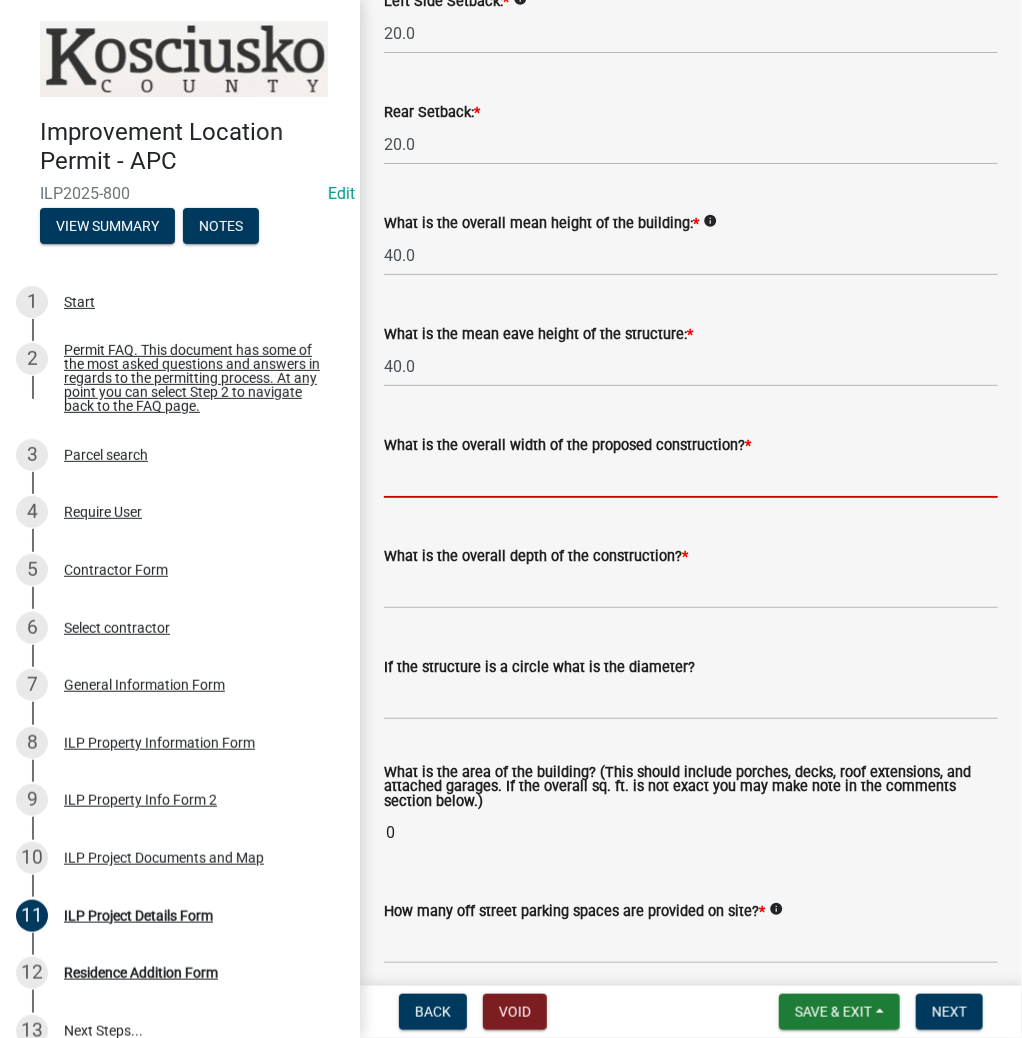 scroll, scrollTop: 714, scrollLeft: 0, axis: vertical 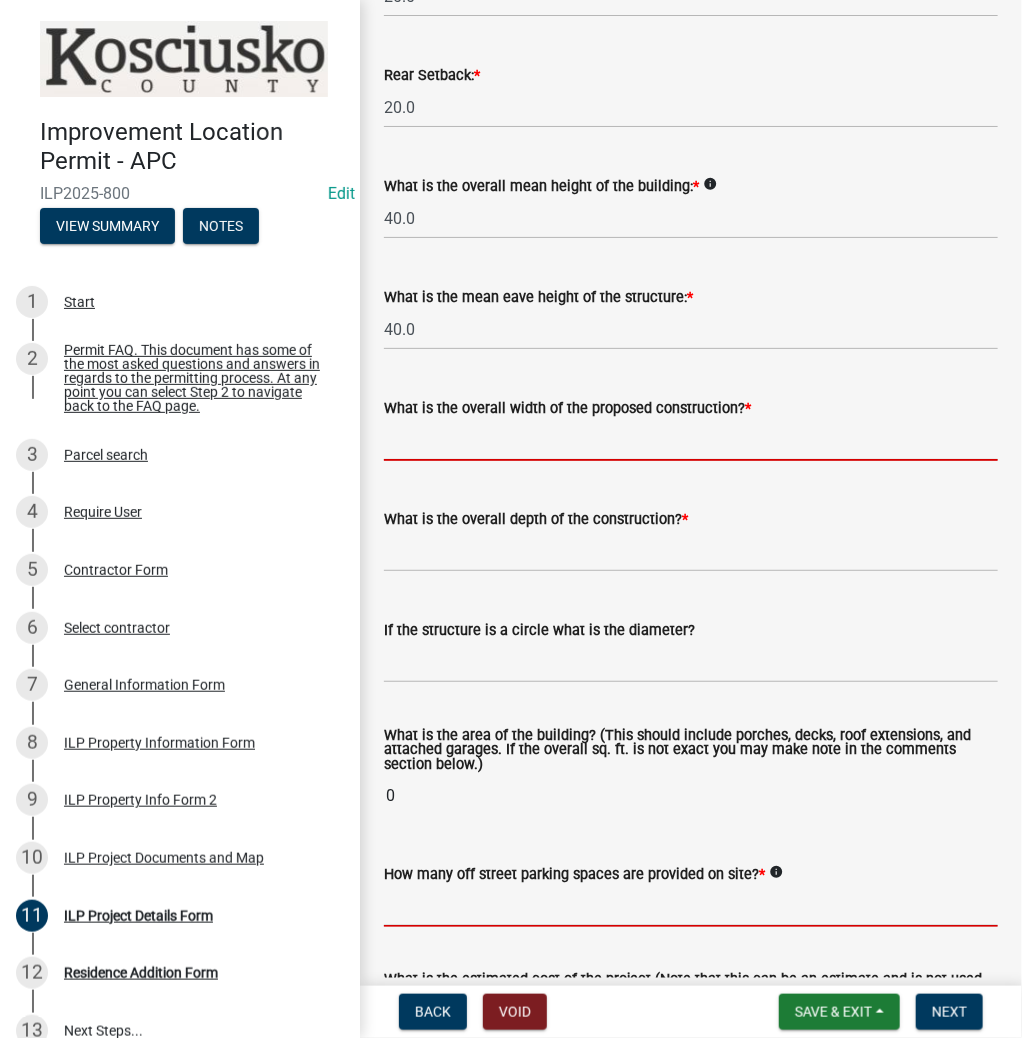 click on "How many off street parking spaces are provided on site?  *  info" 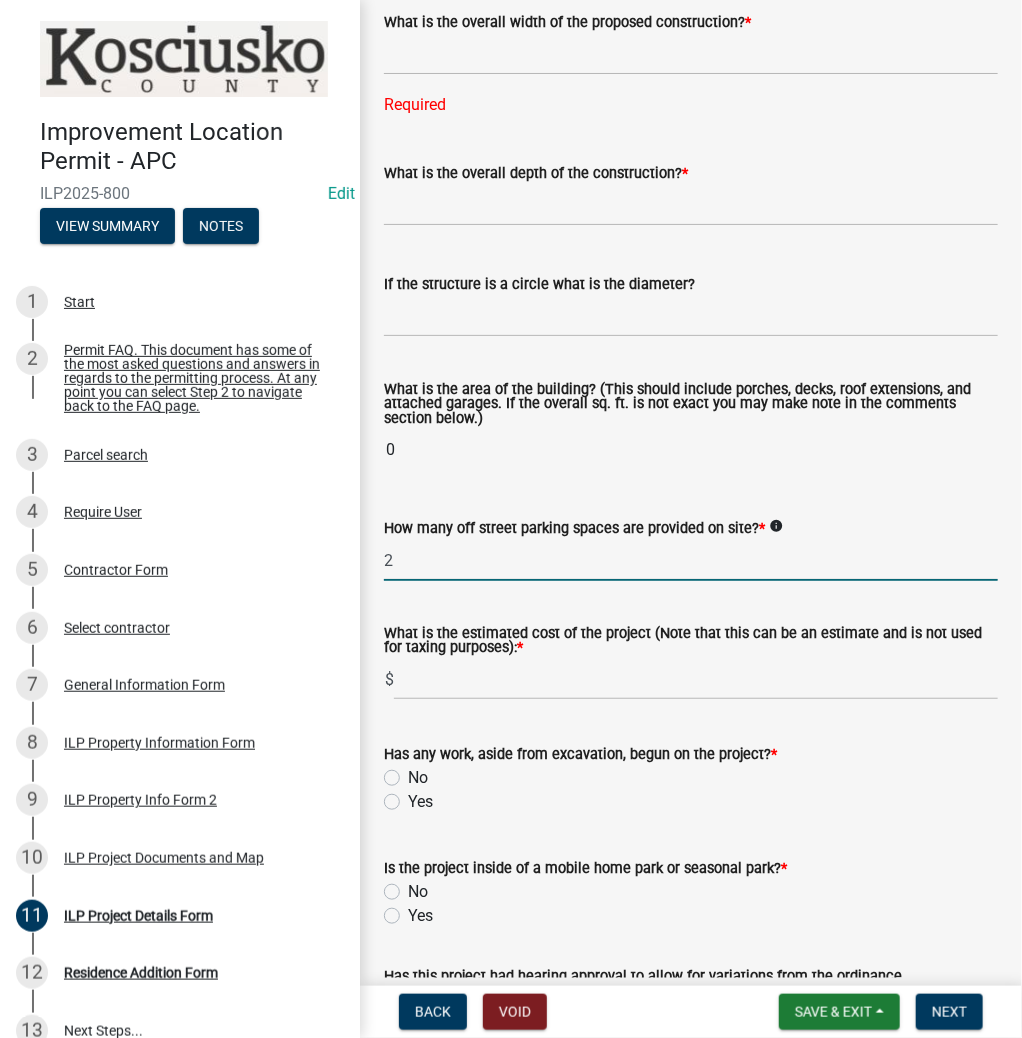 scroll, scrollTop: 1114, scrollLeft: 0, axis: vertical 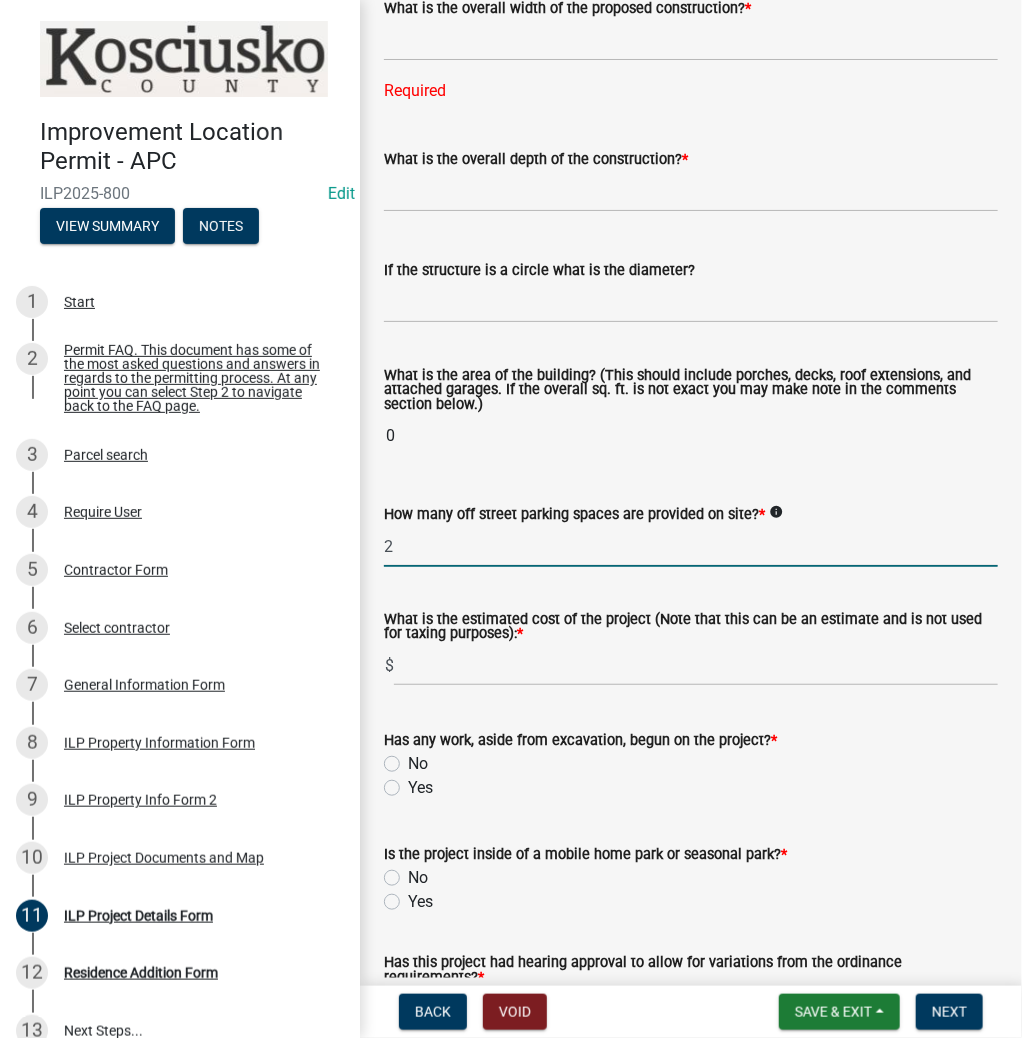 type on "2" 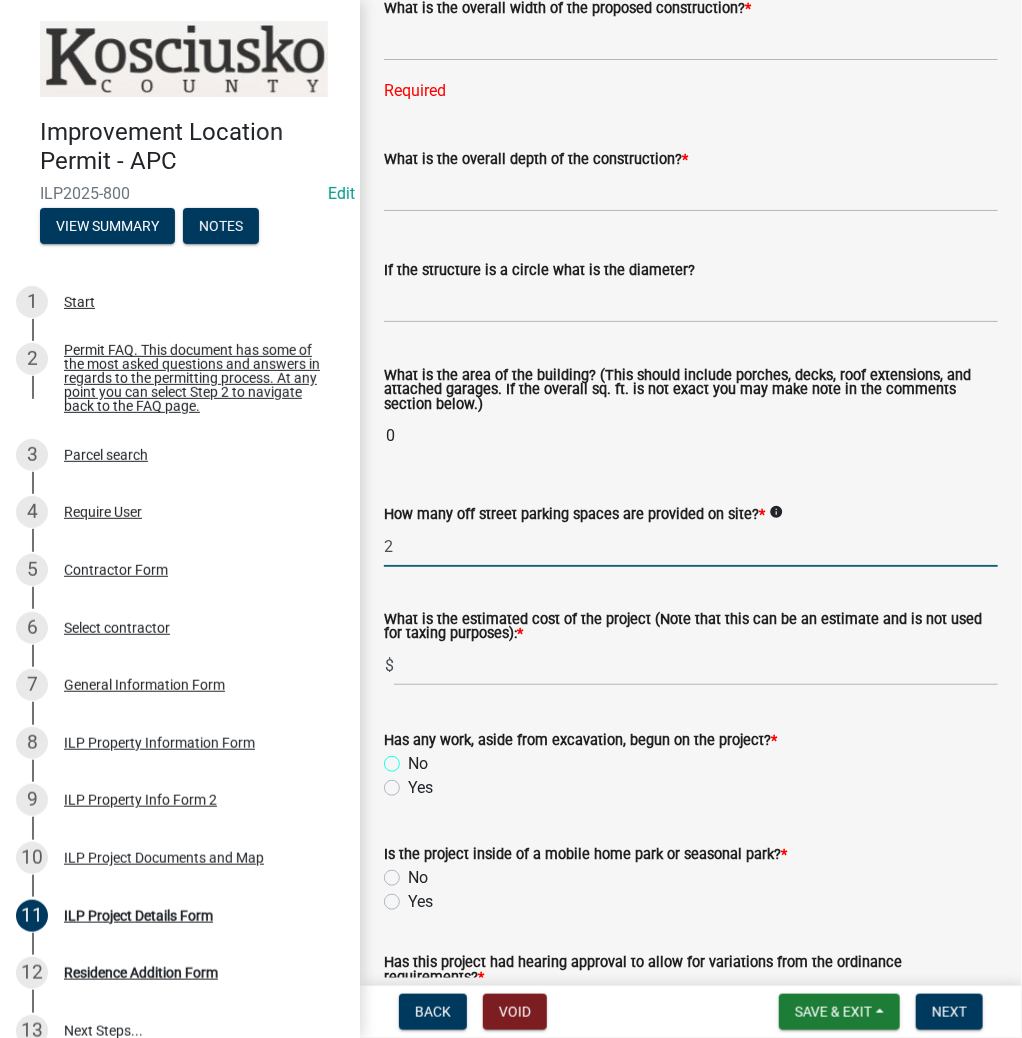 click on "No" at bounding box center (414, 758) 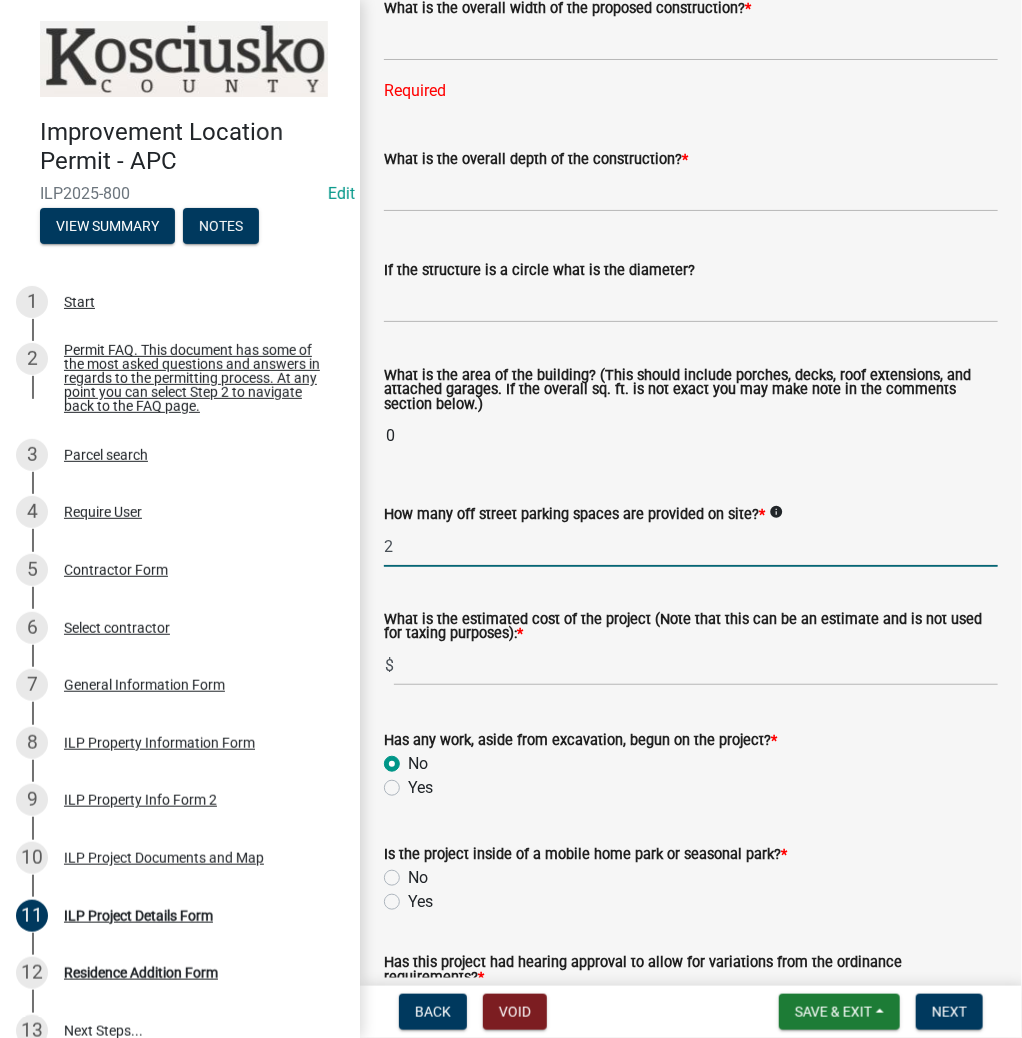 radio on "true" 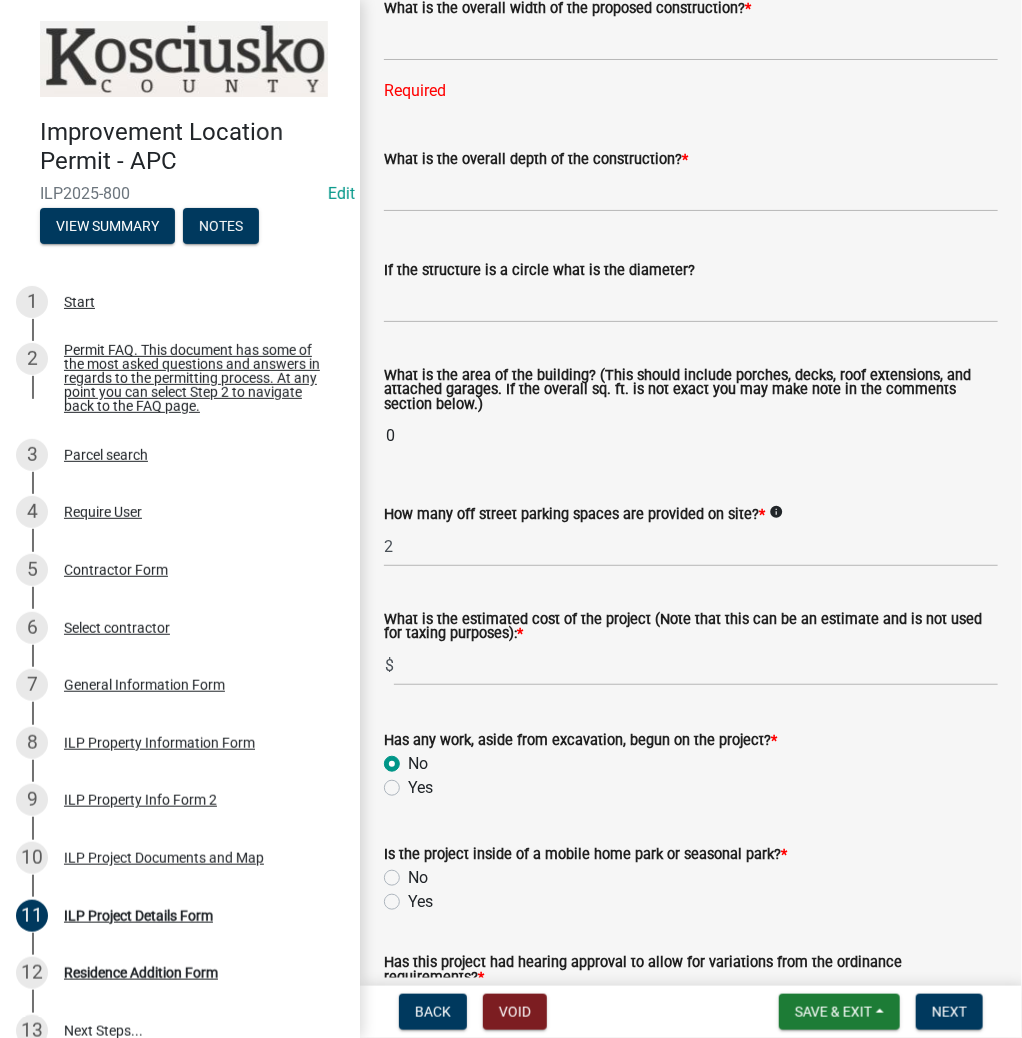 click on "No" 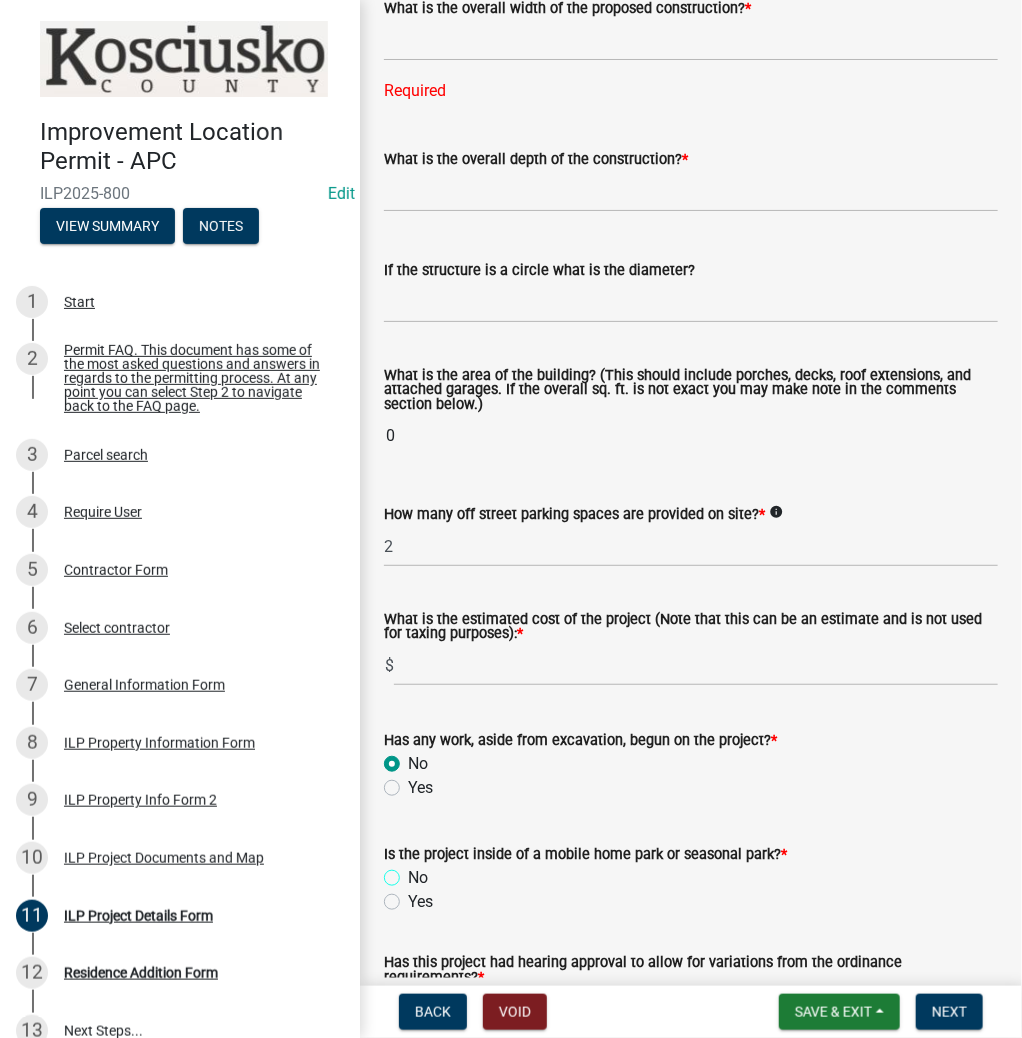 click on "No" at bounding box center [414, 872] 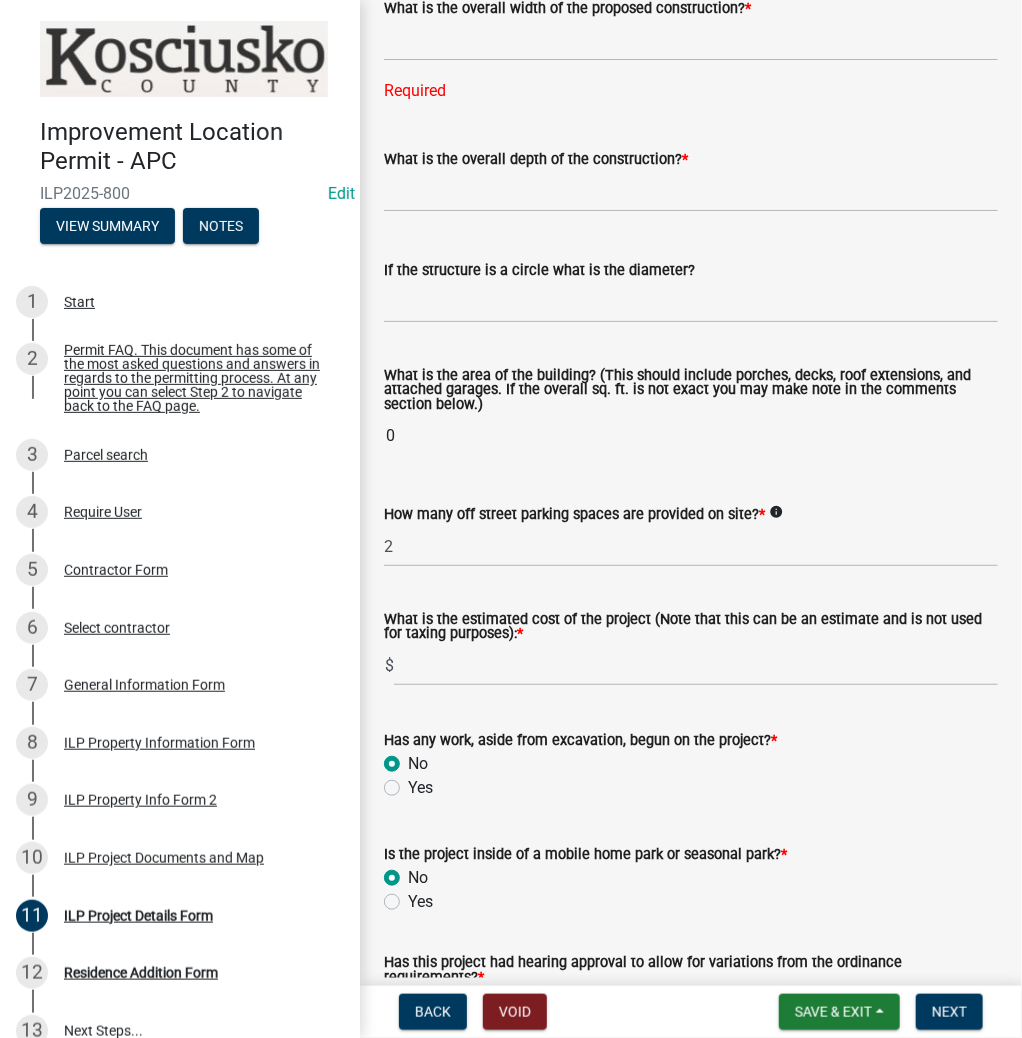 radio on "true" 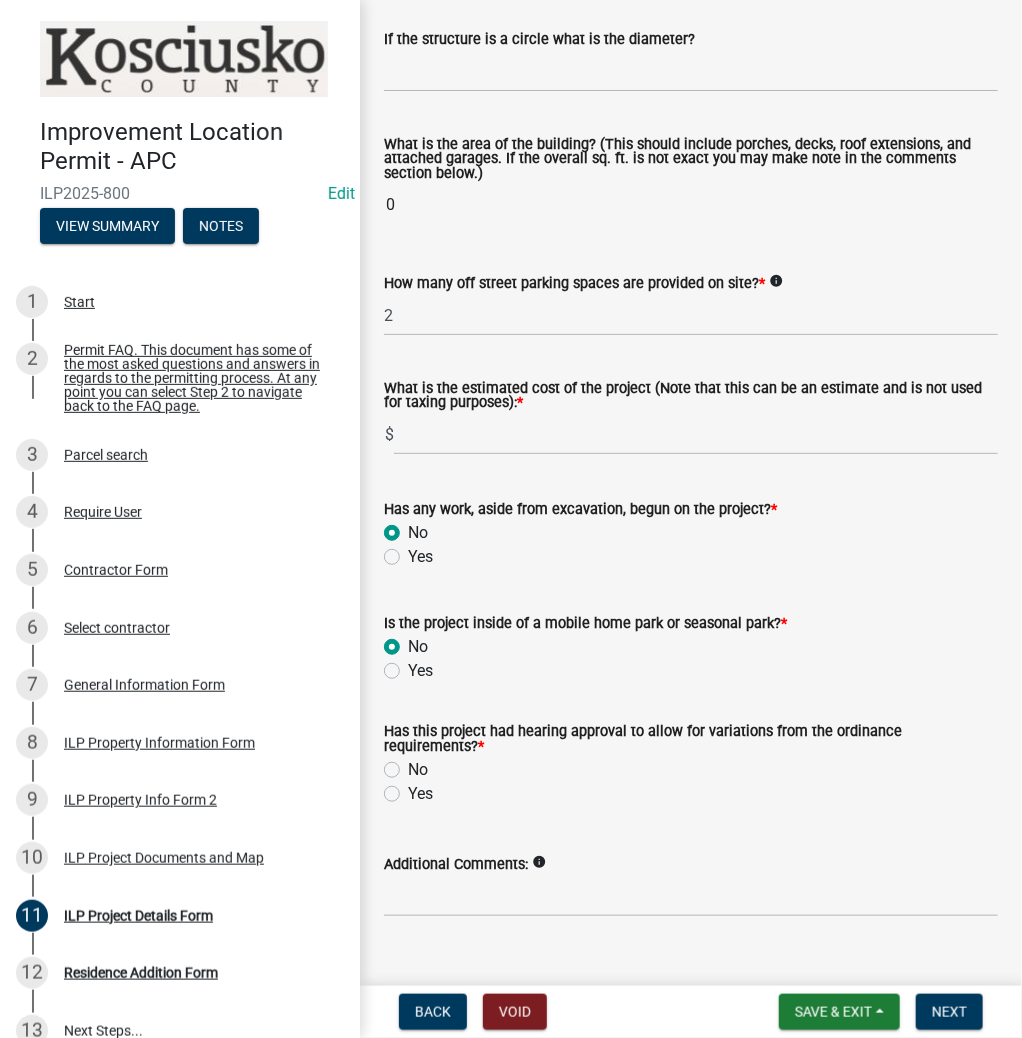 scroll, scrollTop: 1354, scrollLeft: 0, axis: vertical 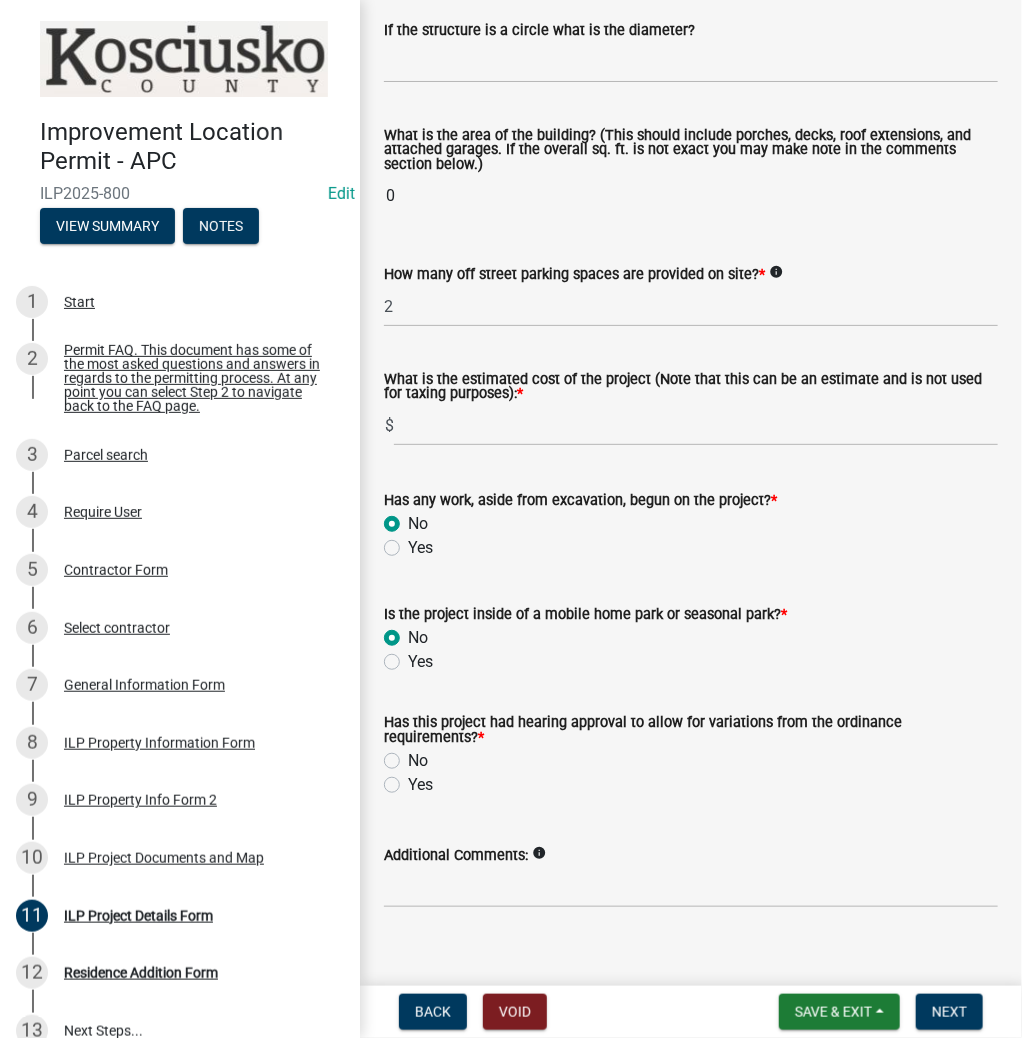 click on "No" 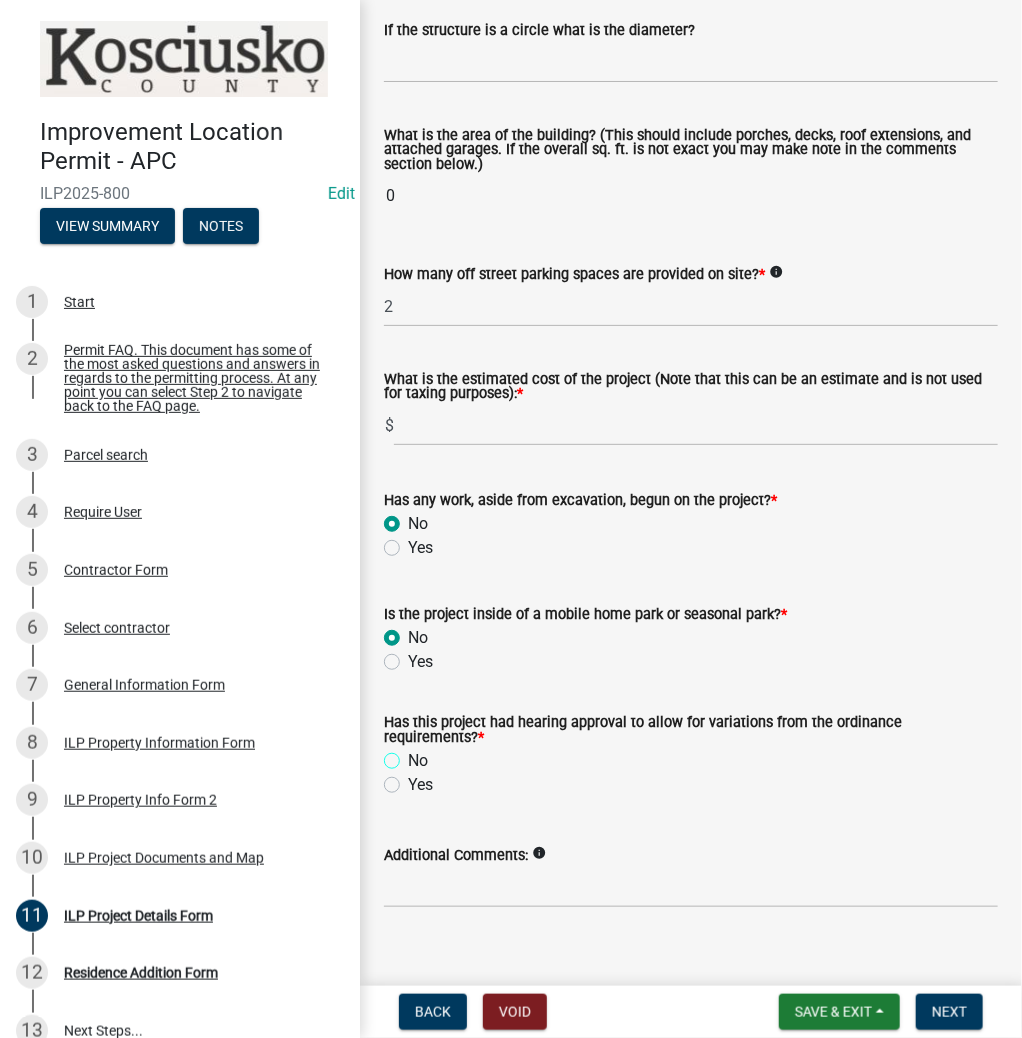 click on "No" at bounding box center [414, 755] 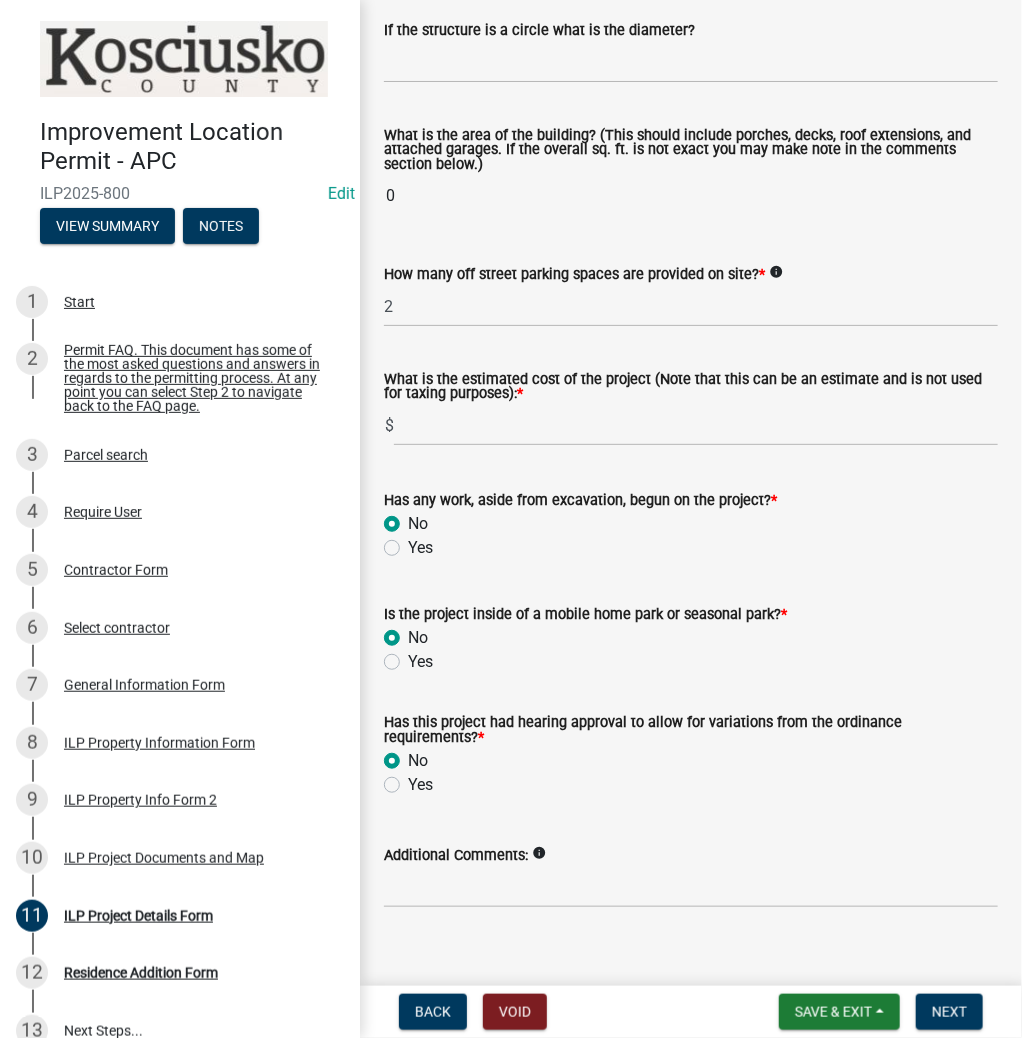 radio on "true" 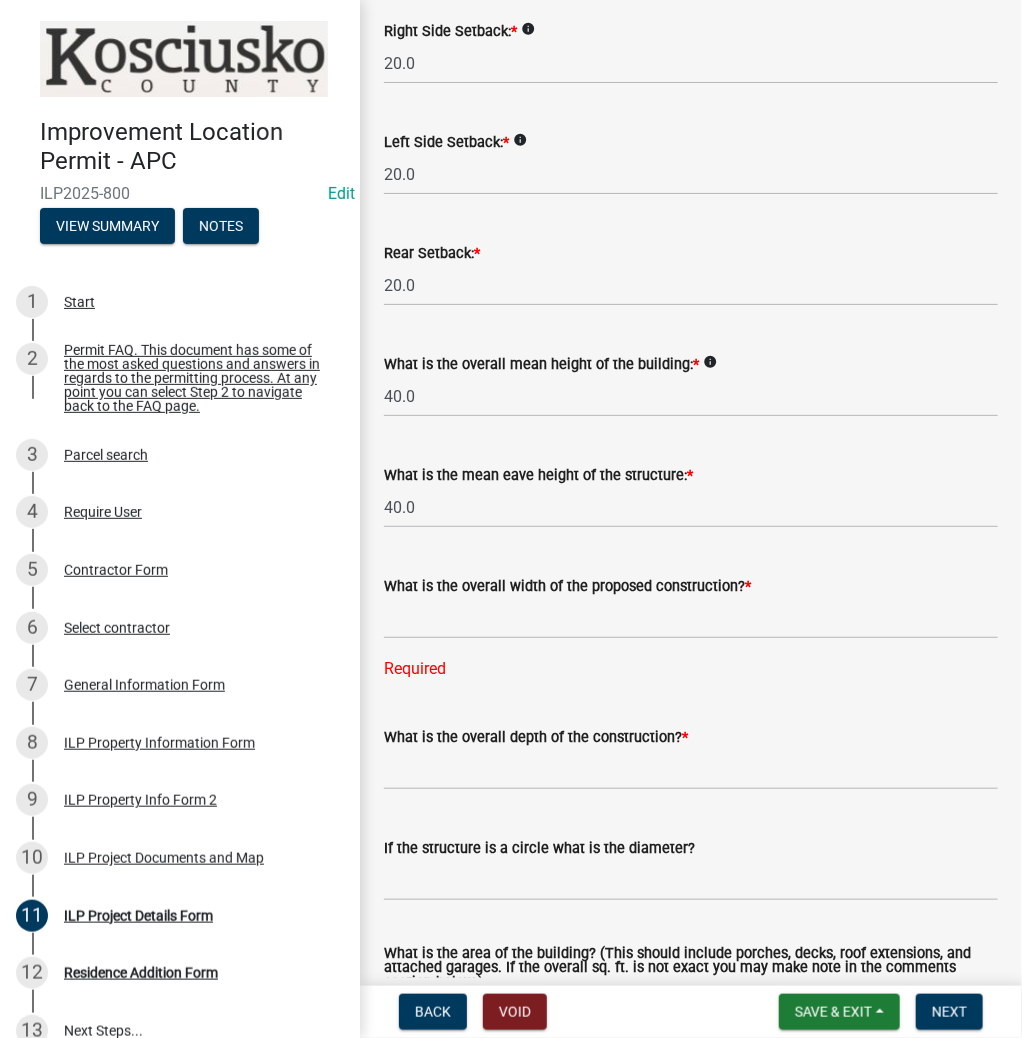 scroll, scrollTop: 419, scrollLeft: 0, axis: vertical 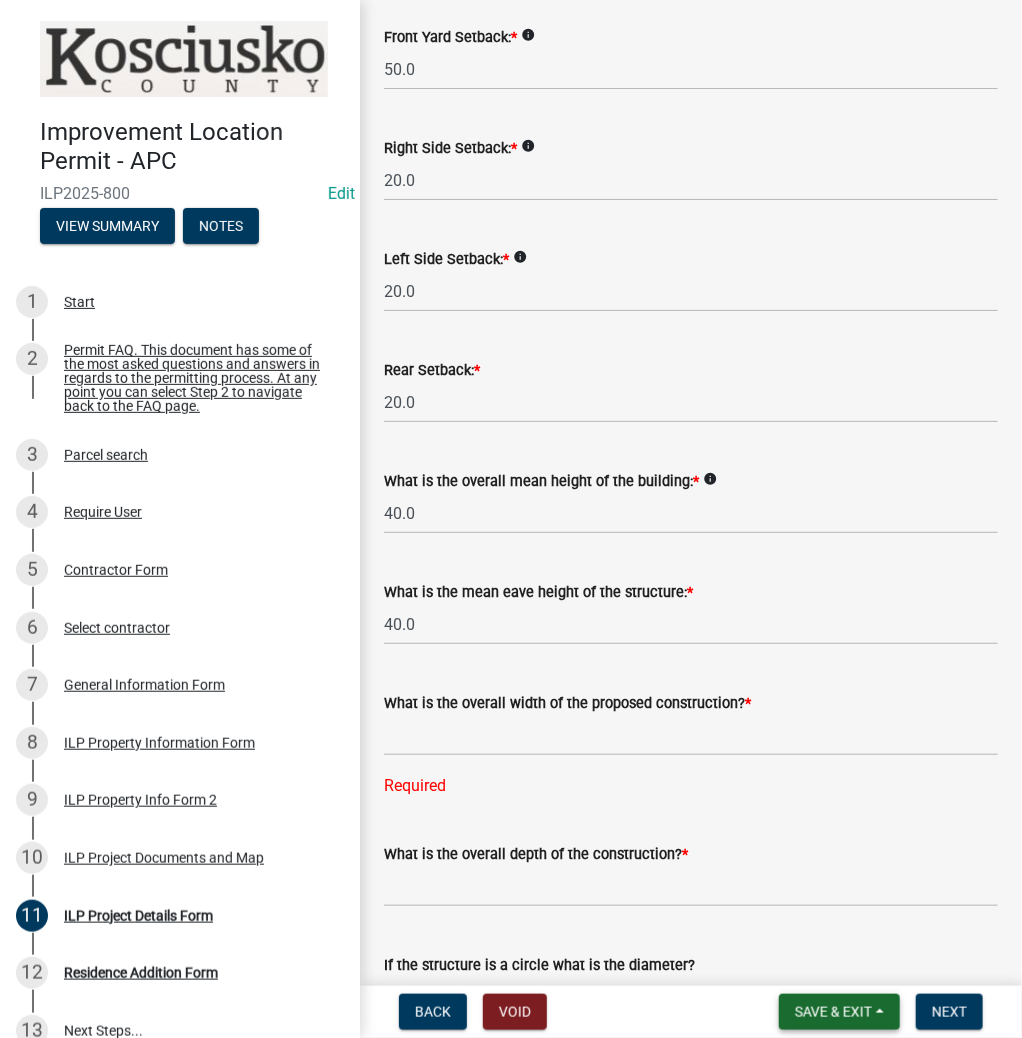 click on "Save & Exit" at bounding box center (833, 1012) 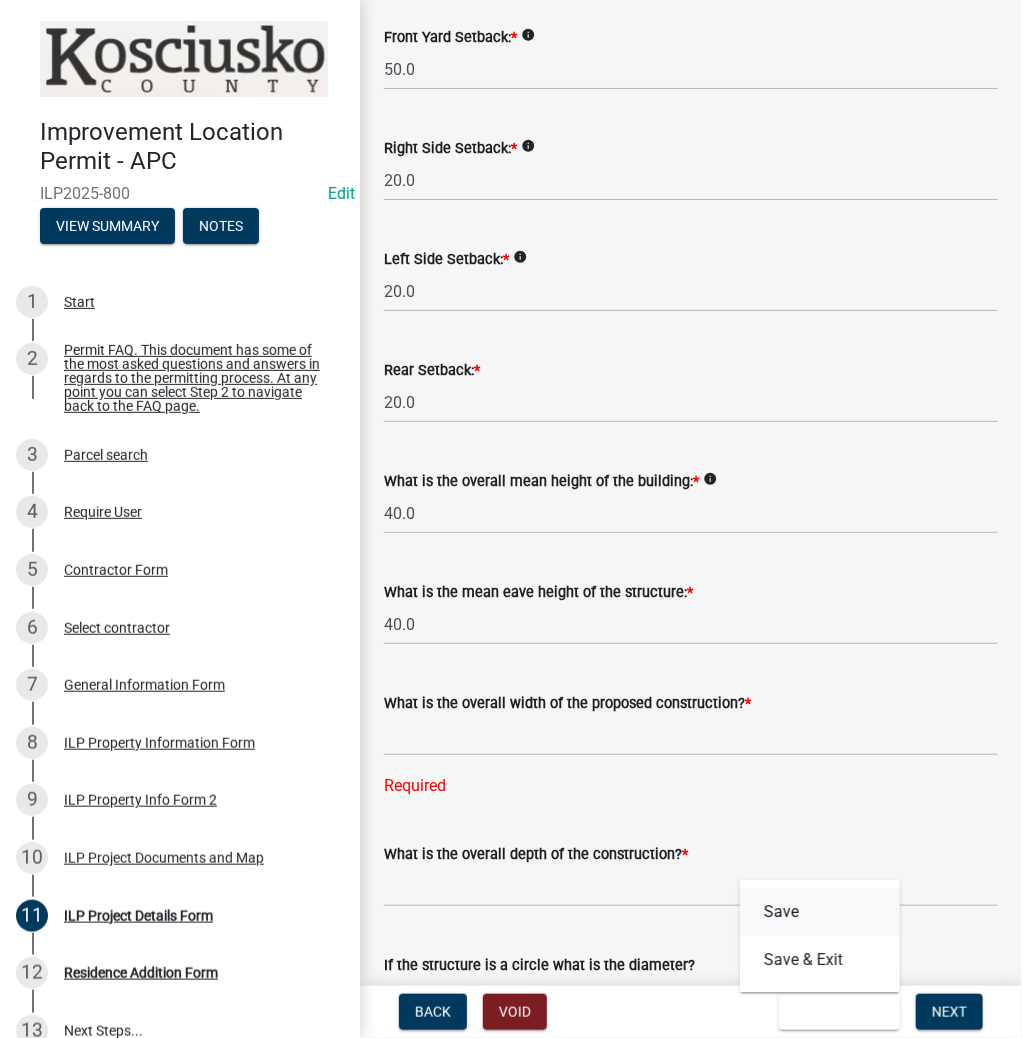 click on "Save" at bounding box center (820, 912) 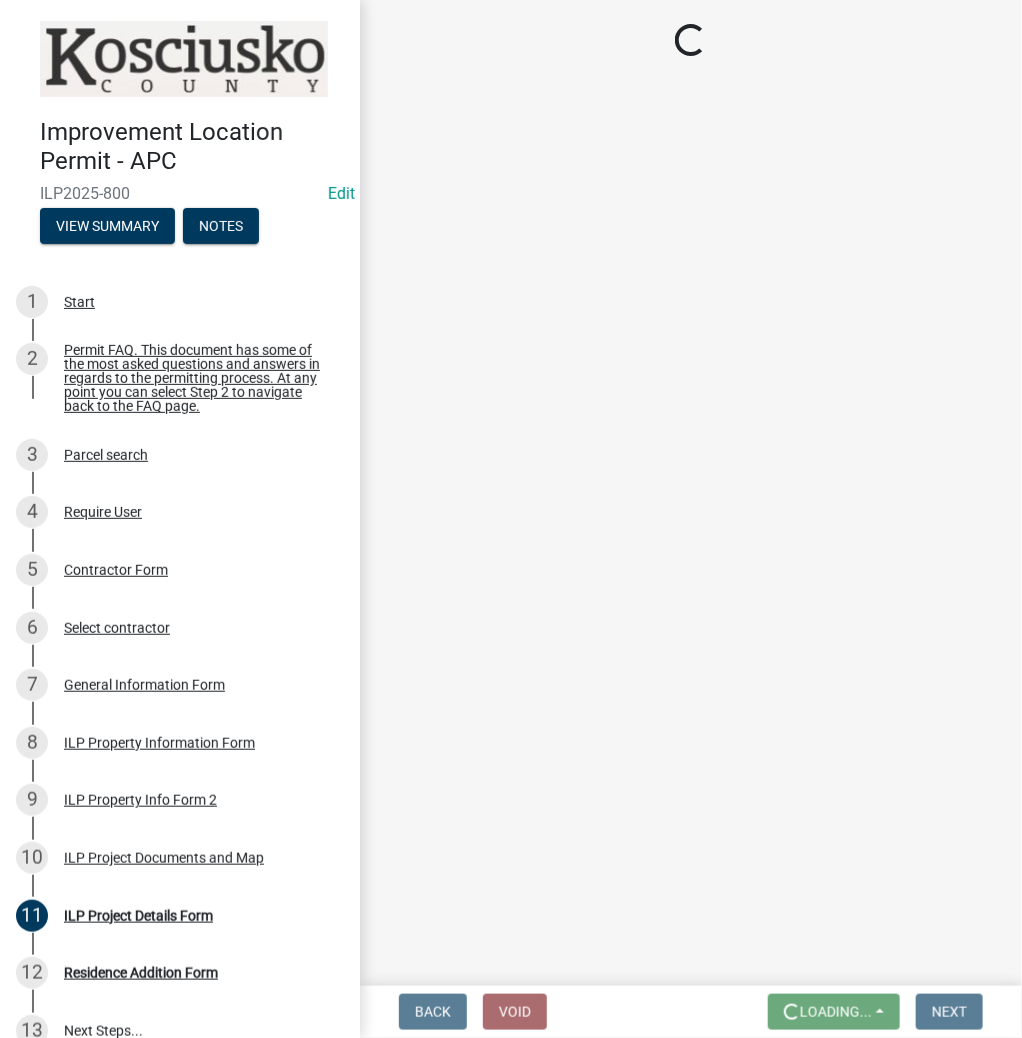 scroll, scrollTop: 0, scrollLeft: 0, axis: both 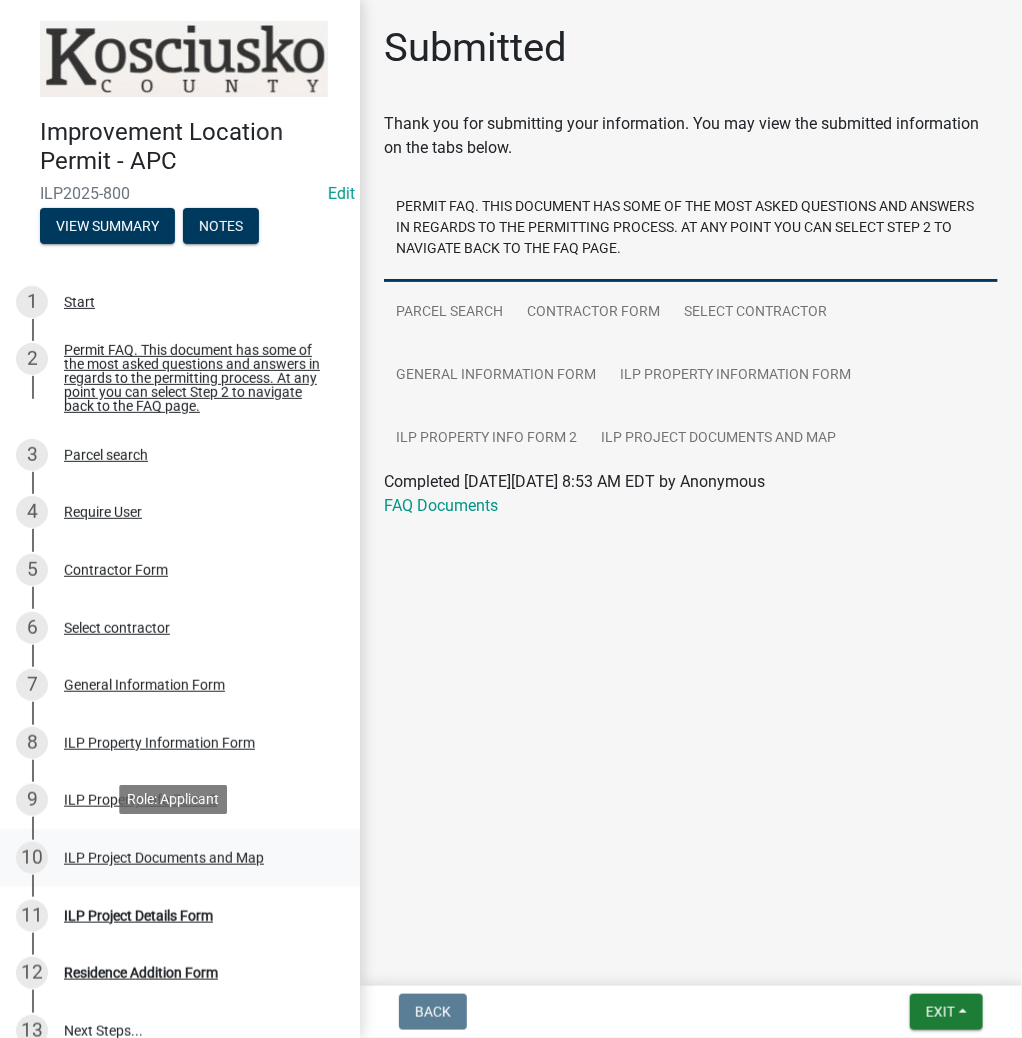 click on "ILP Project Documents and Map" at bounding box center [164, 858] 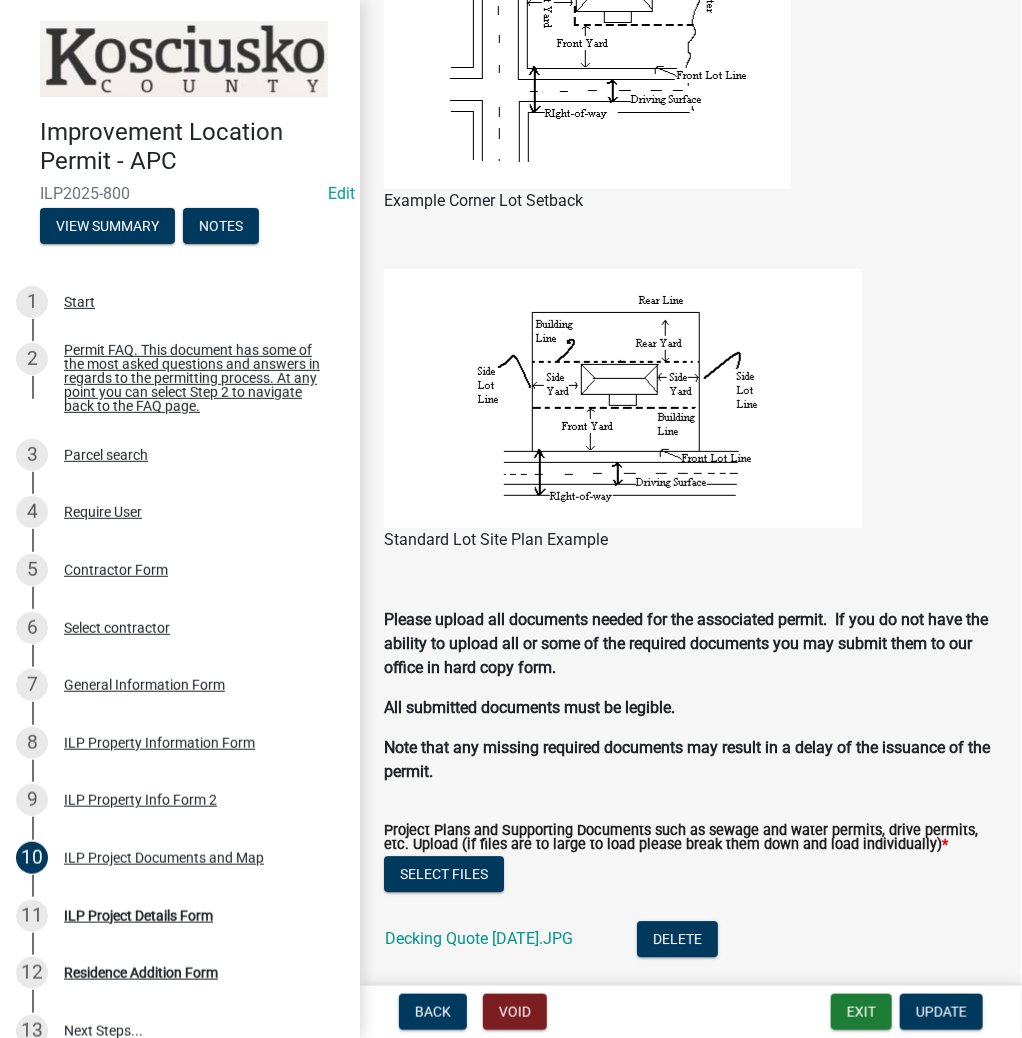 scroll, scrollTop: 2000, scrollLeft: 0, axis: vertical 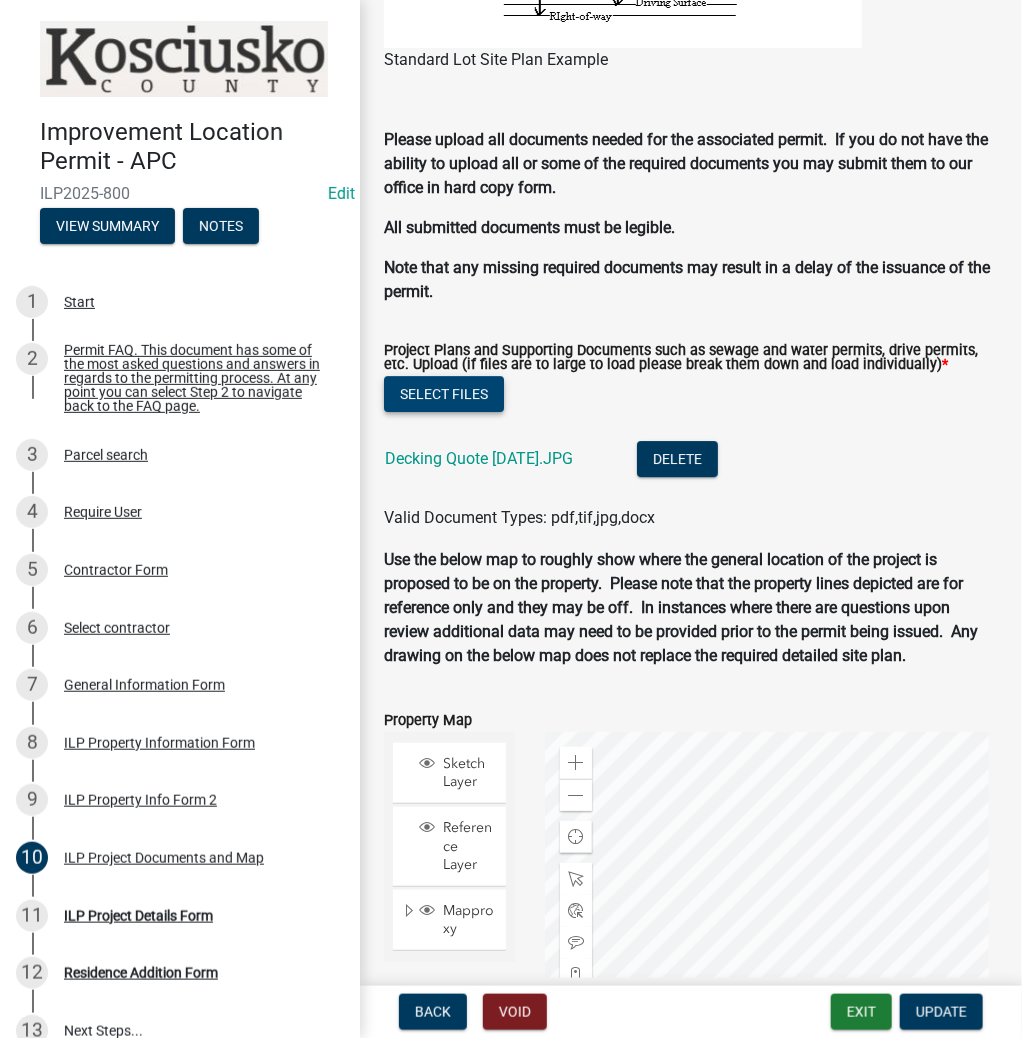 click on "Select files" 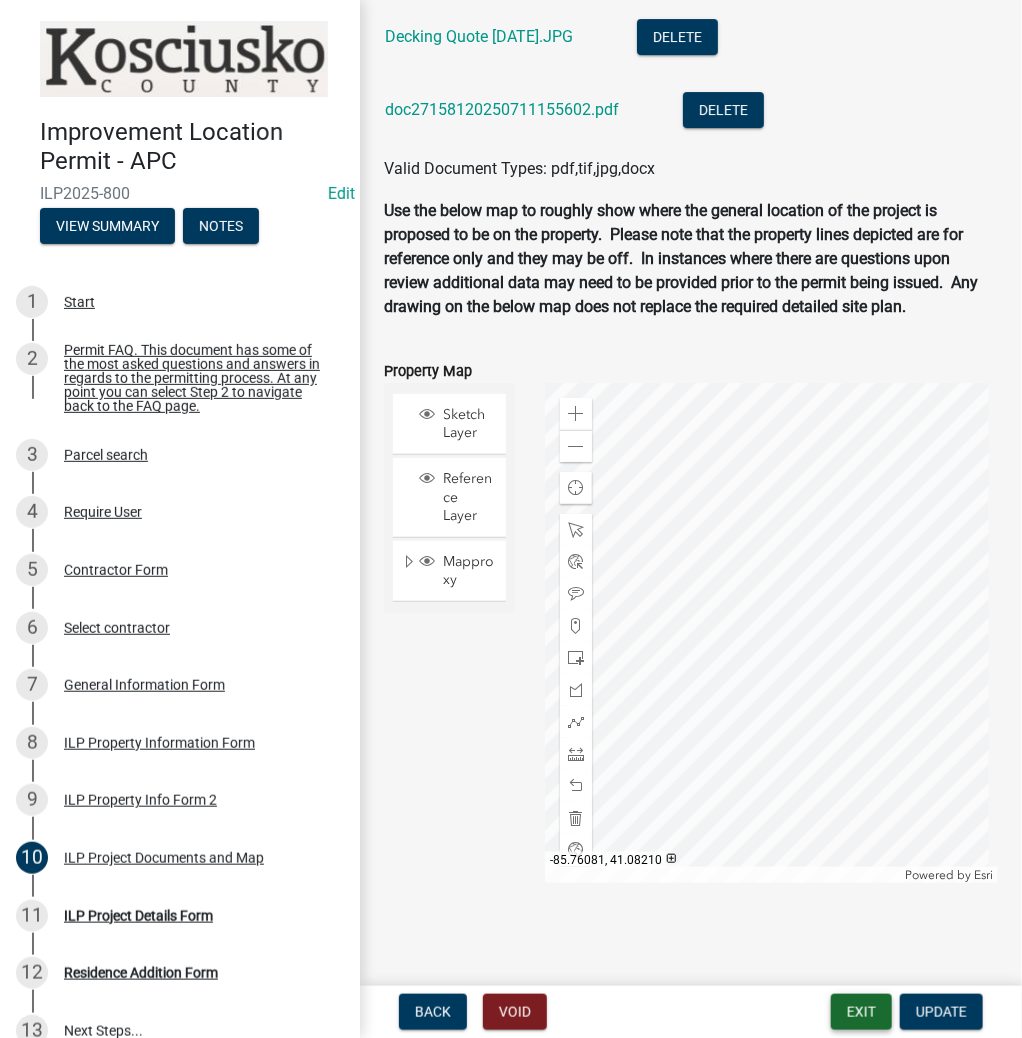 scroll, scrollTop: 2424, scrollLeft: 0, axis: vertical 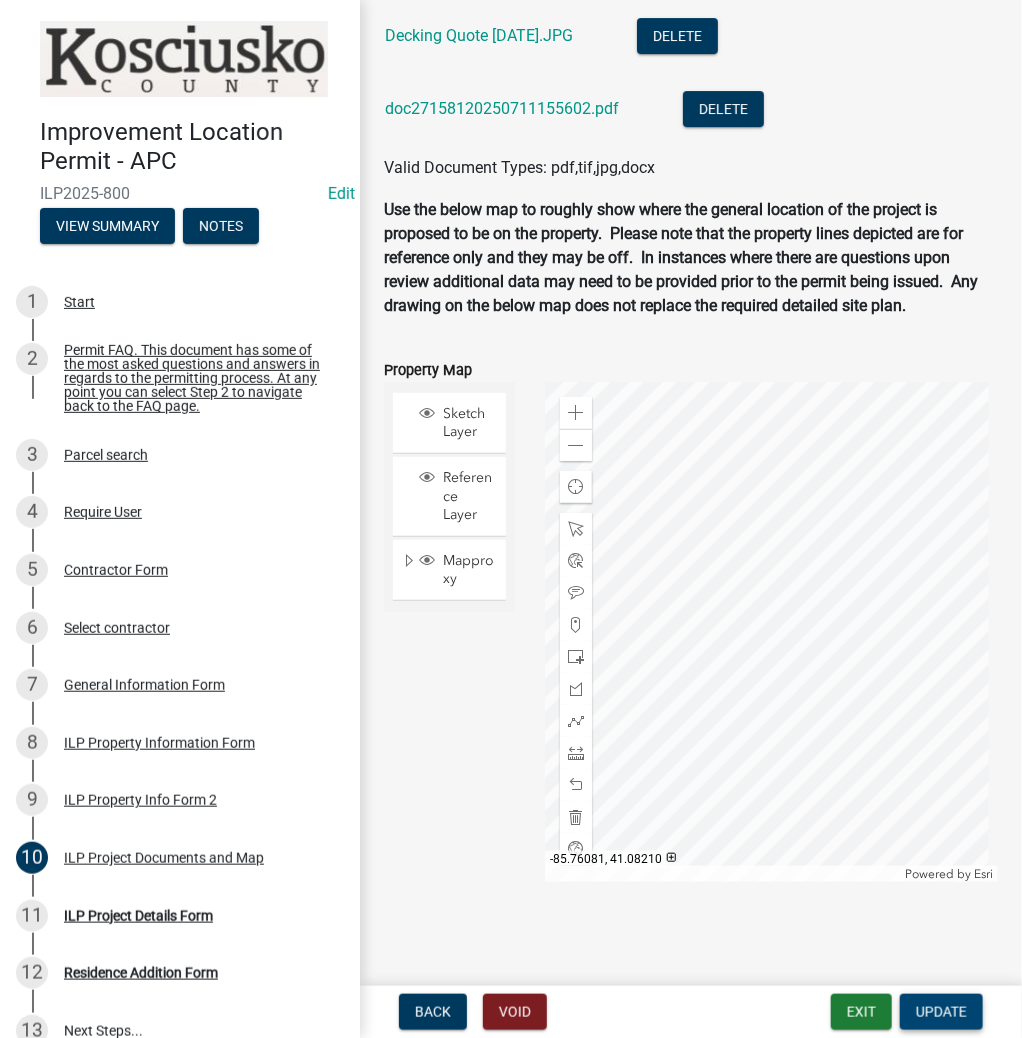 click on "Update" at bounding box center [941, 1012] 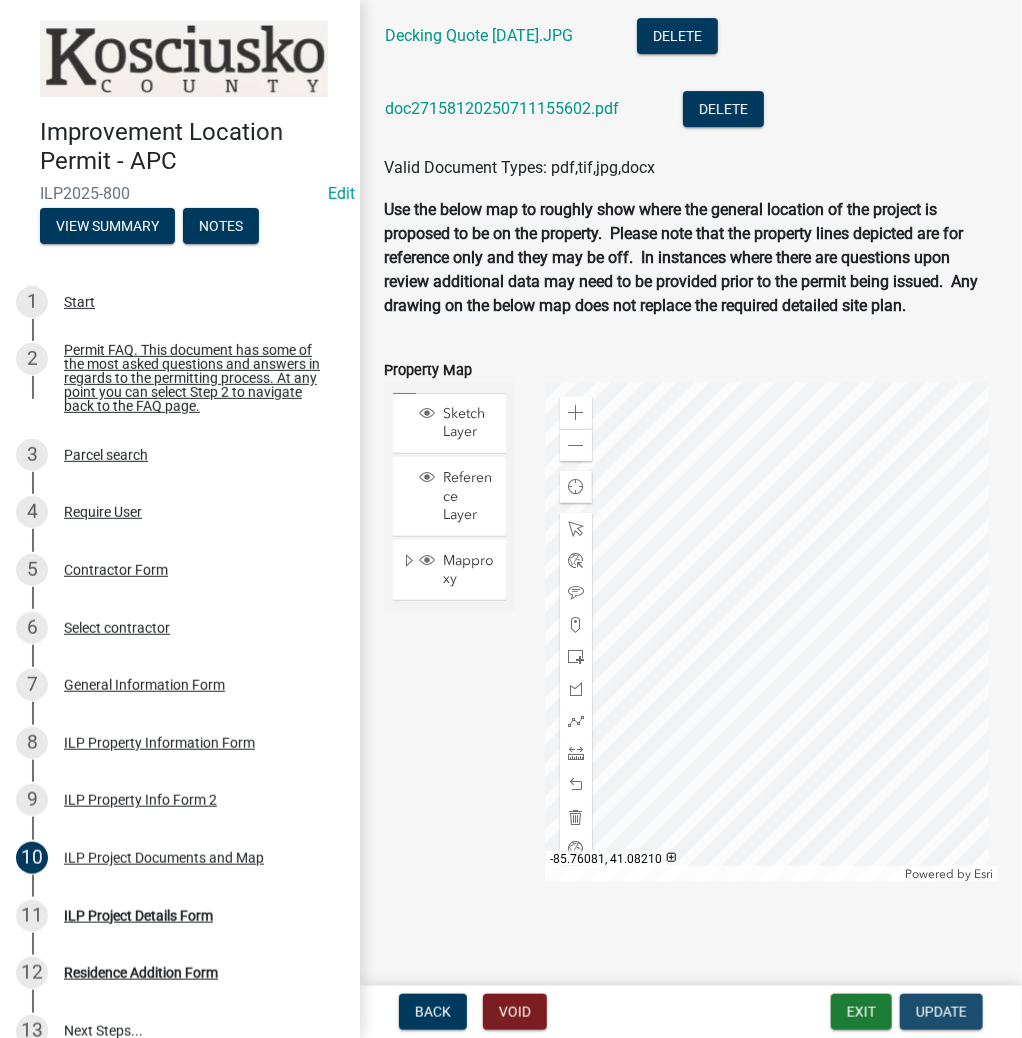 scroll, scrollTop: 0, scrollLeft: 0, axis: both 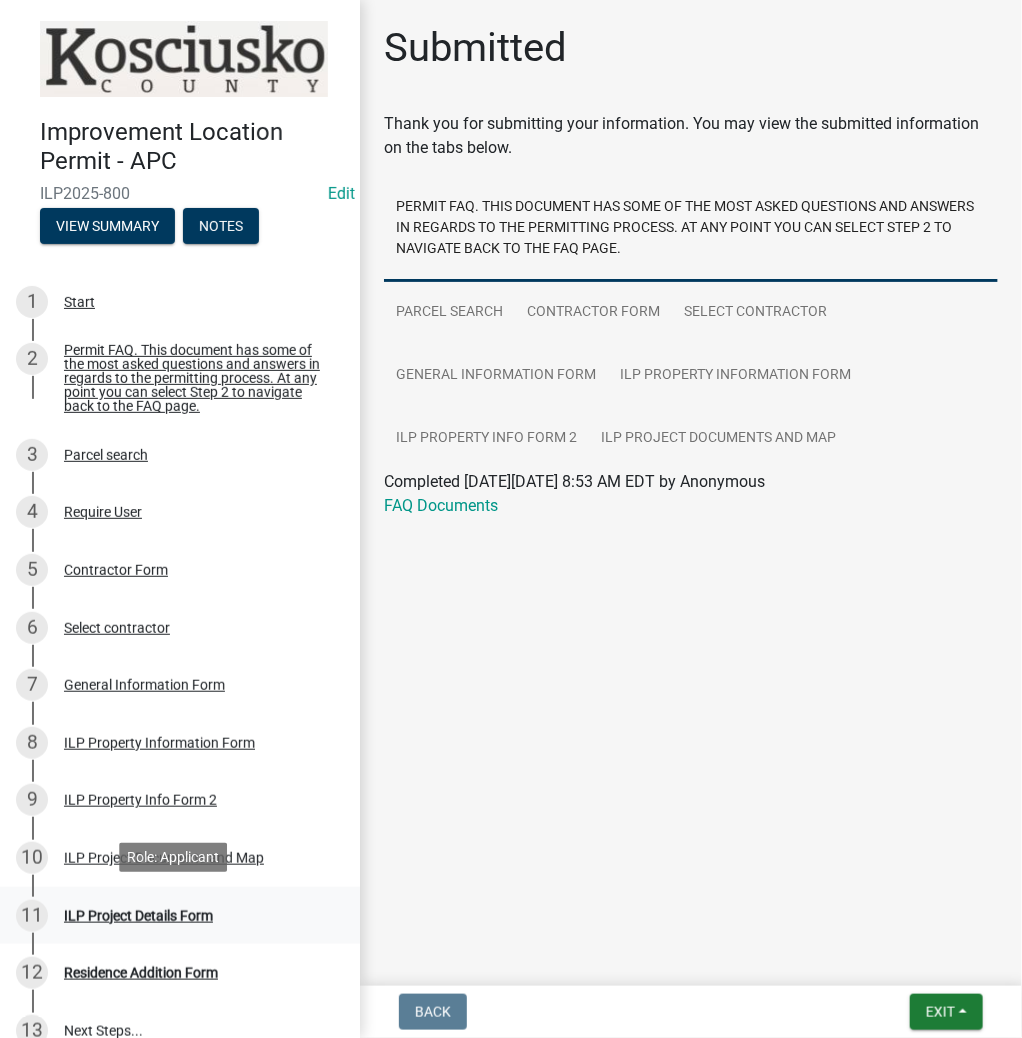 click on "ILP Project Details Form" at bounding box center (138, 916) 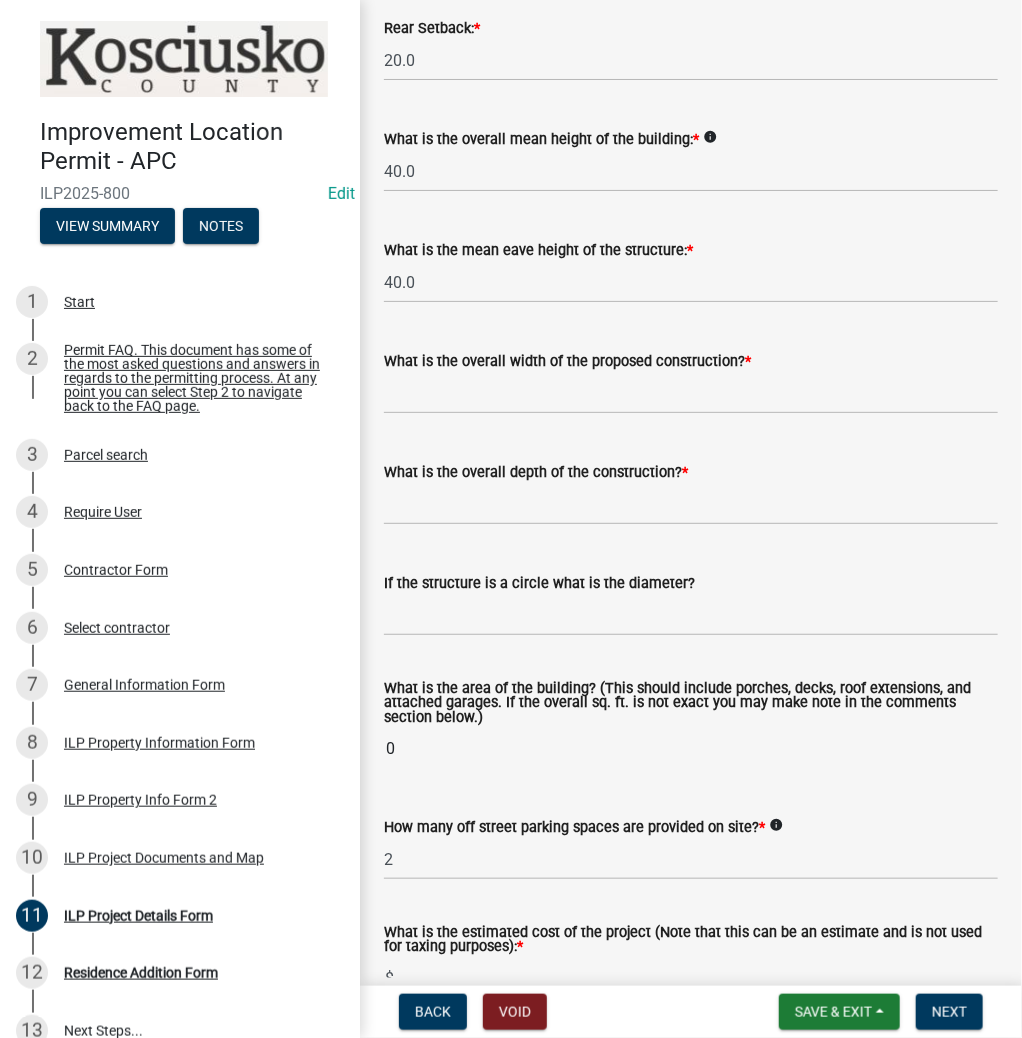 scroll, scrollTop: 800, scrollLeft: 0, axis: vertical 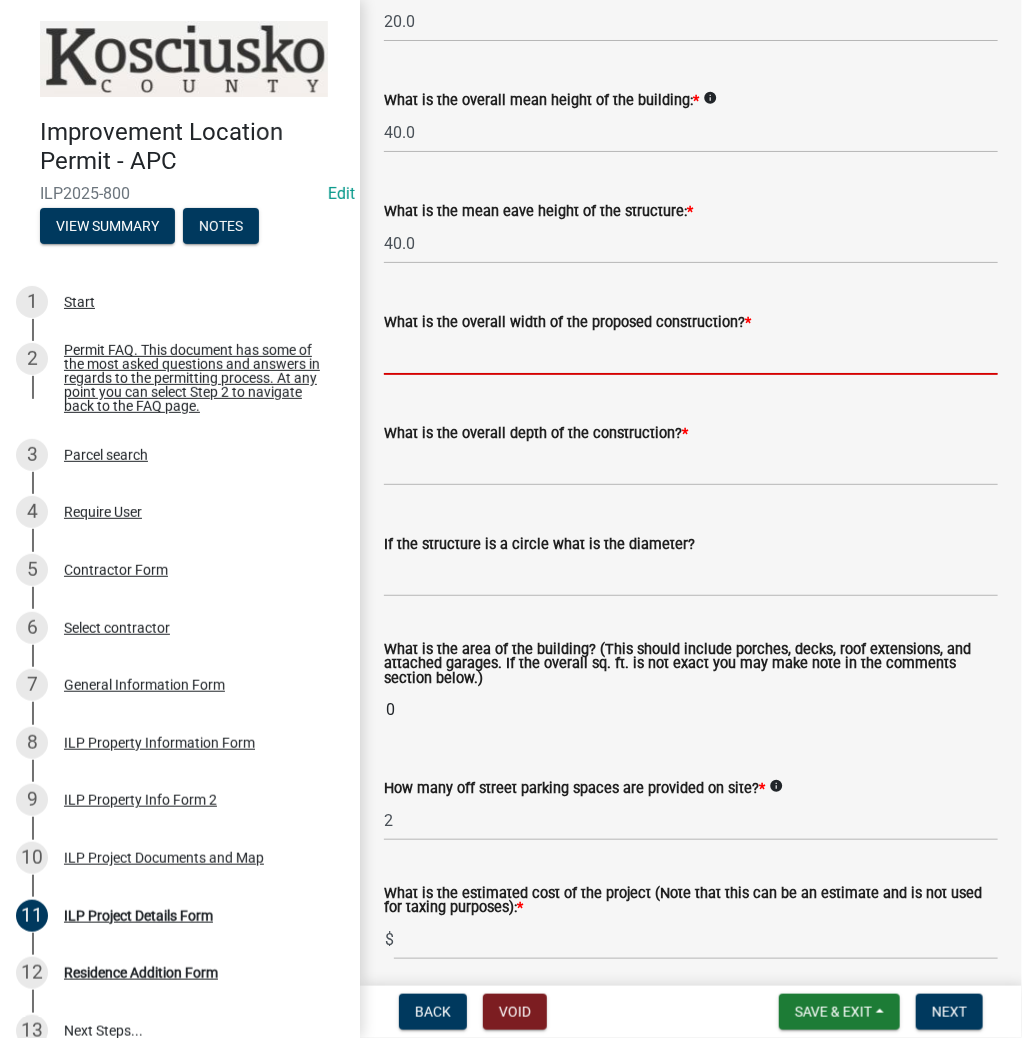 click 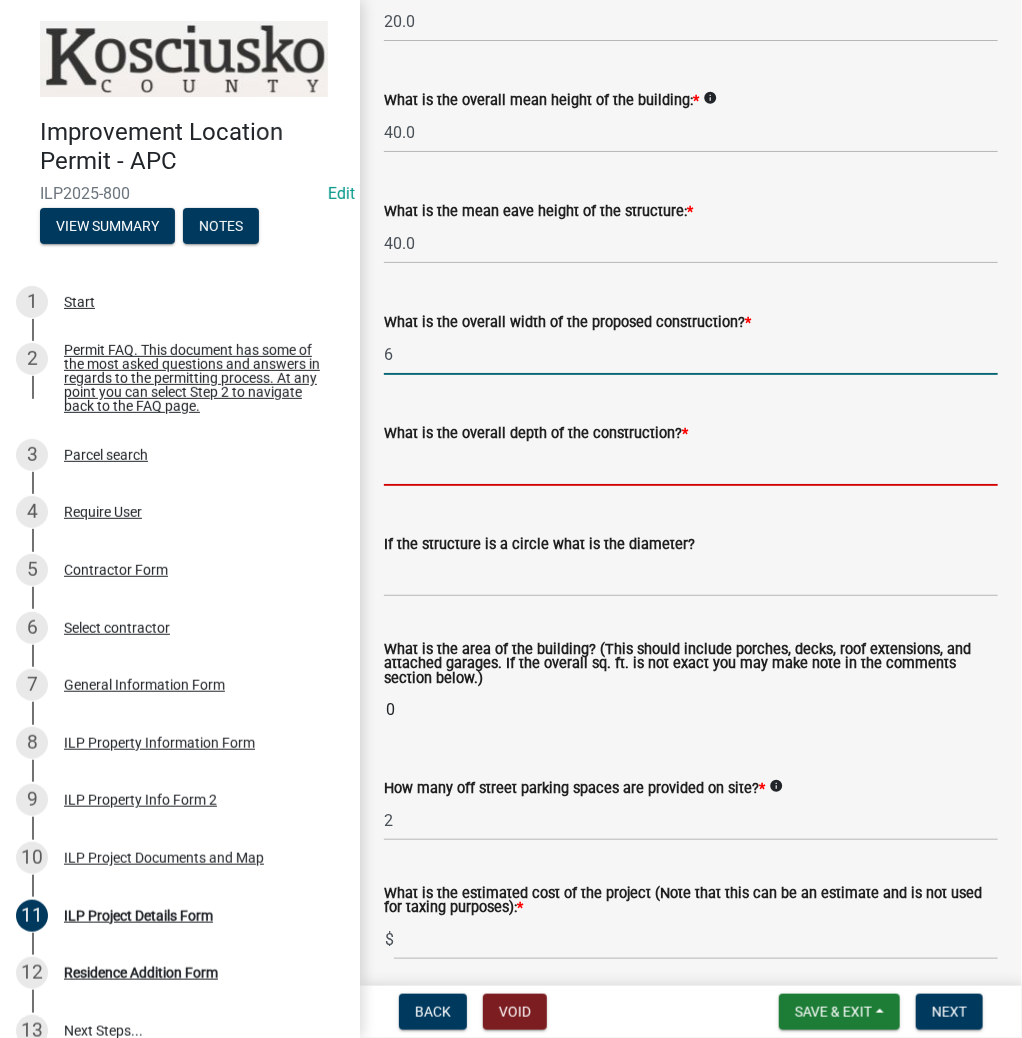 type on "6.00" 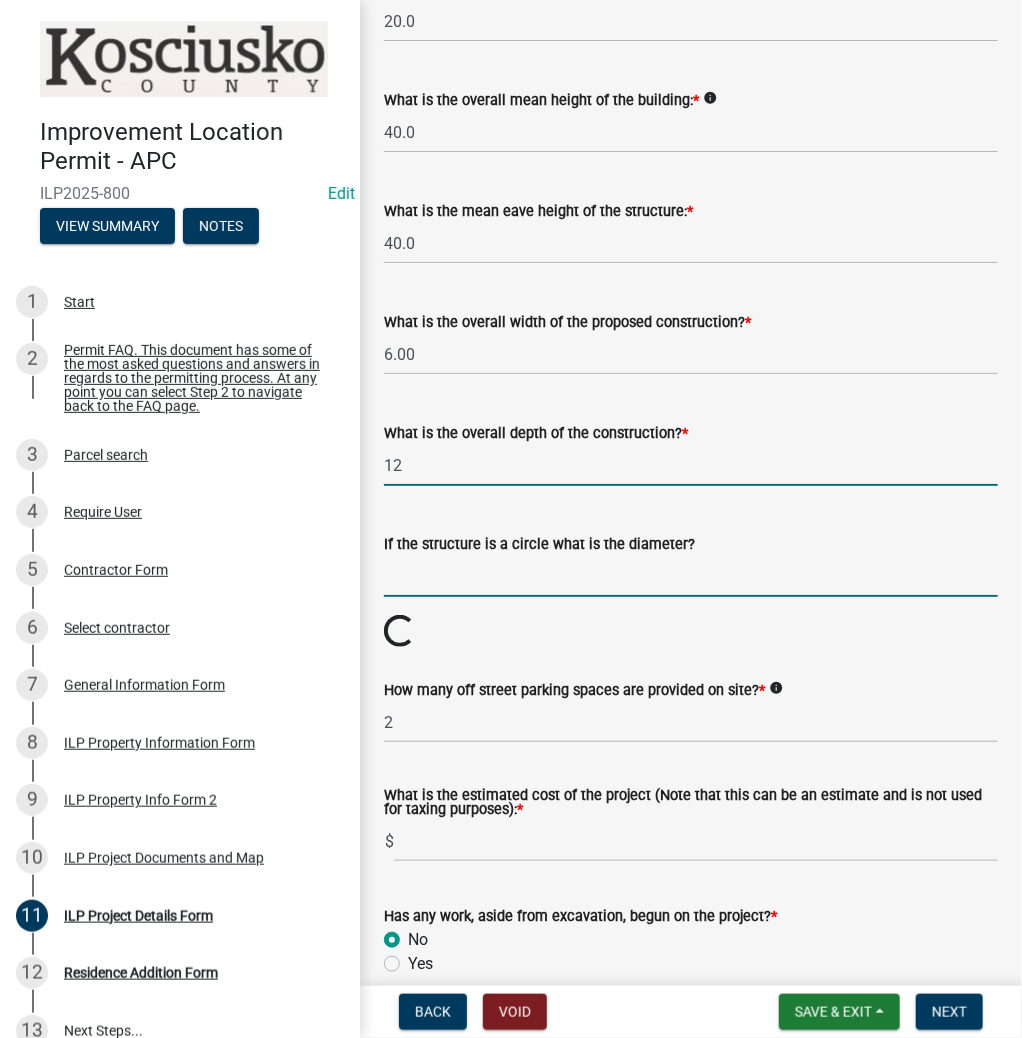 type on "12.00" 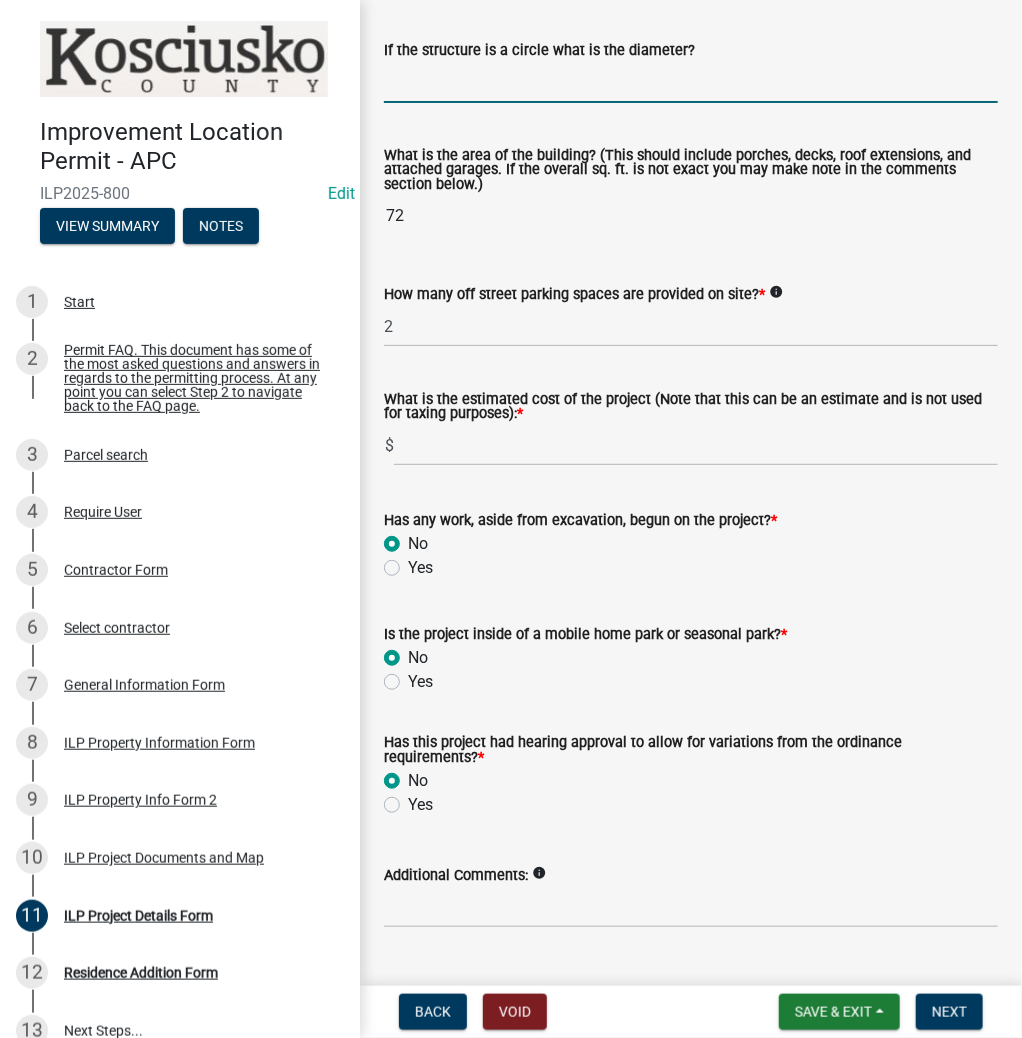 scroll, scrollTop: 1339, scrollLeft: 0, axis: vertical 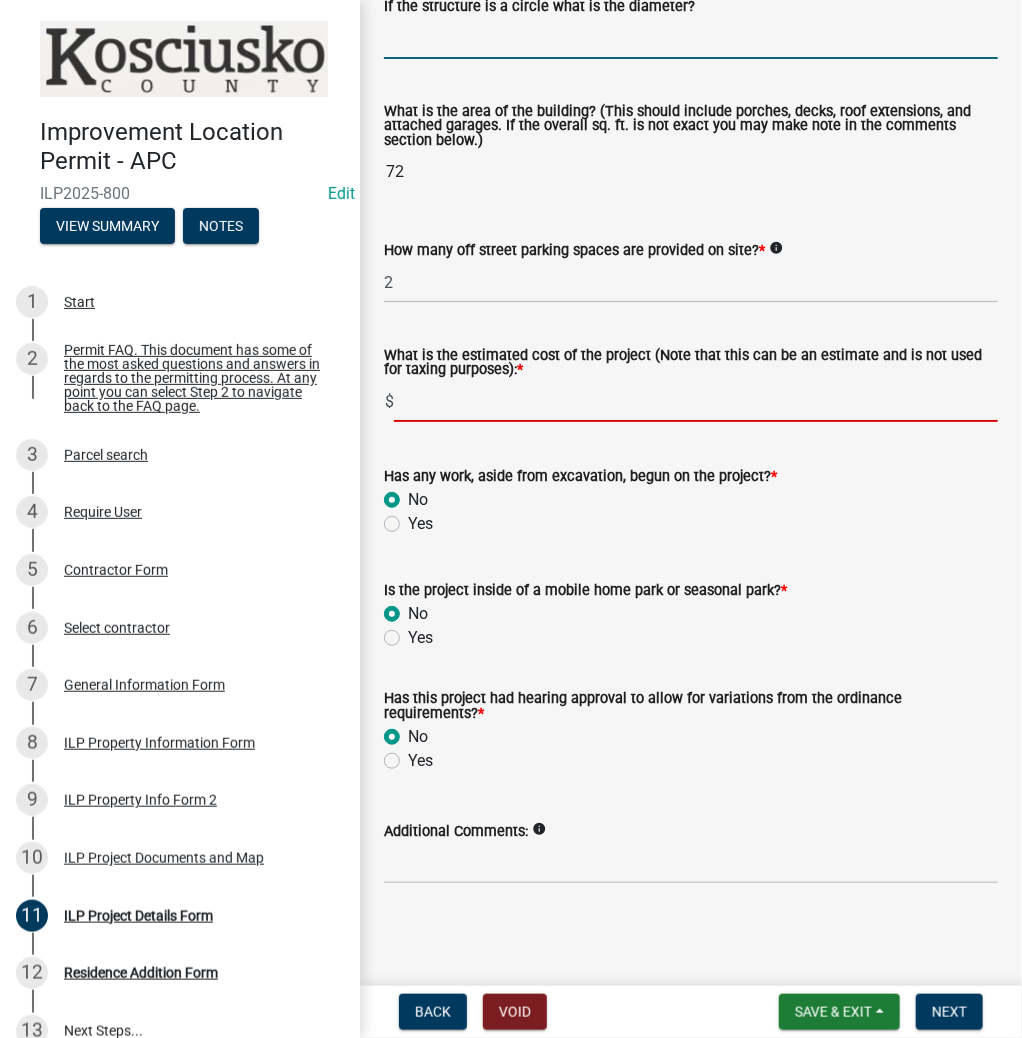 click 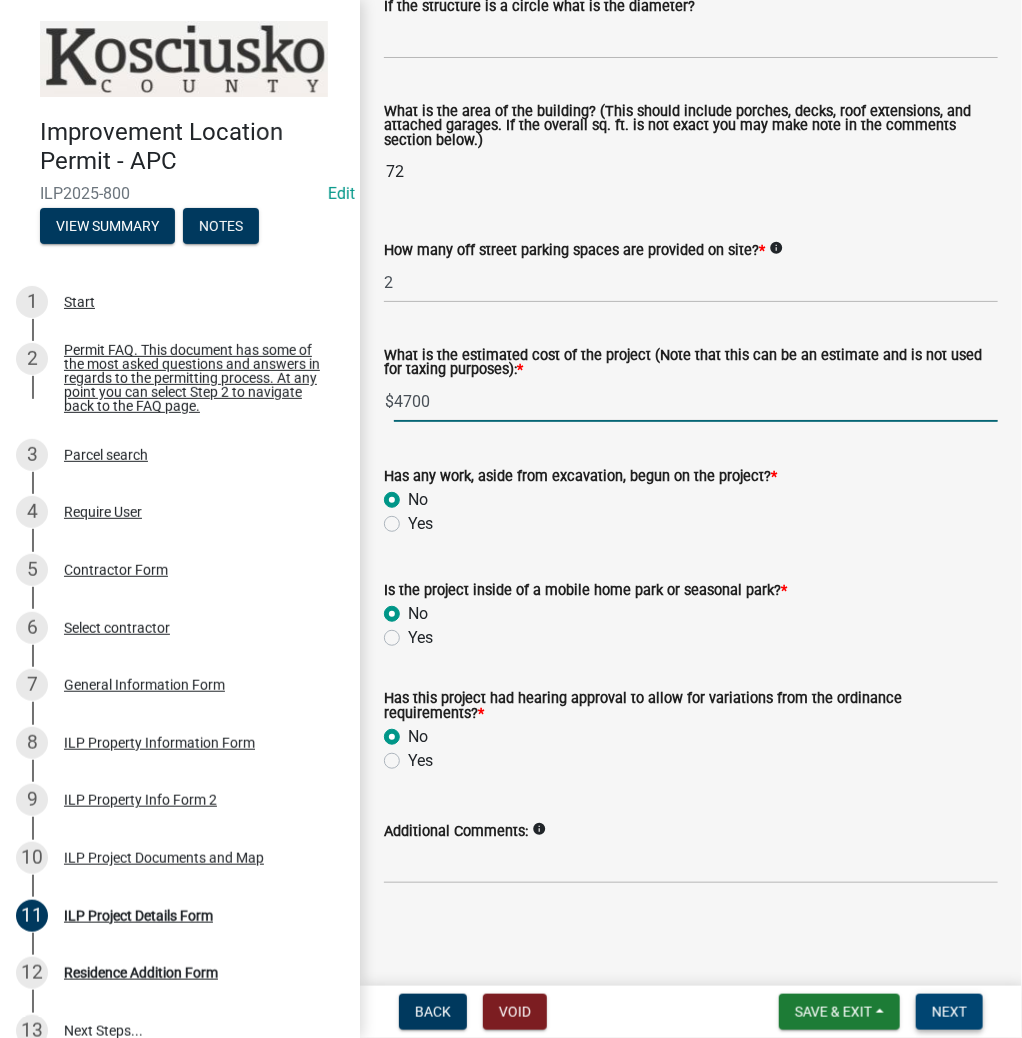 type on "4700" 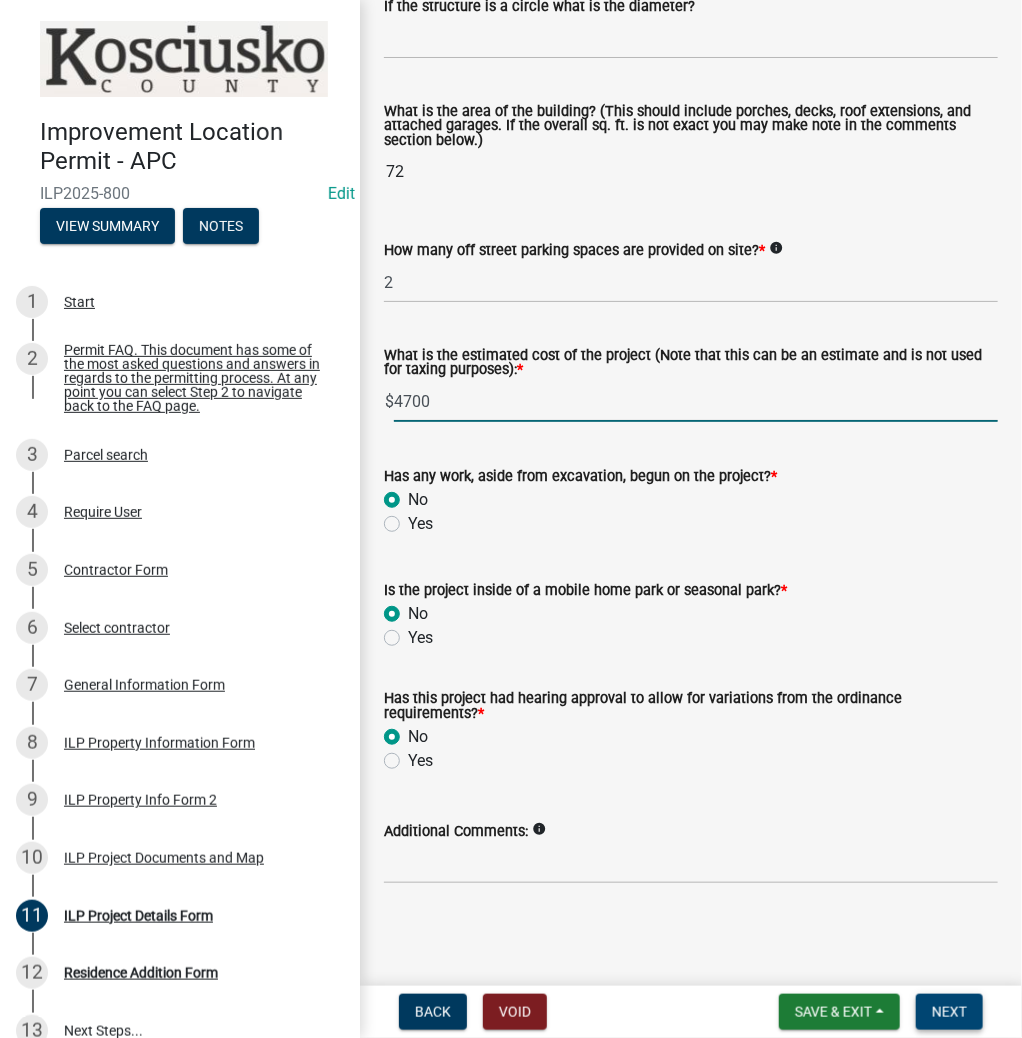 click on "Next" at bounding box center (949, 1012) 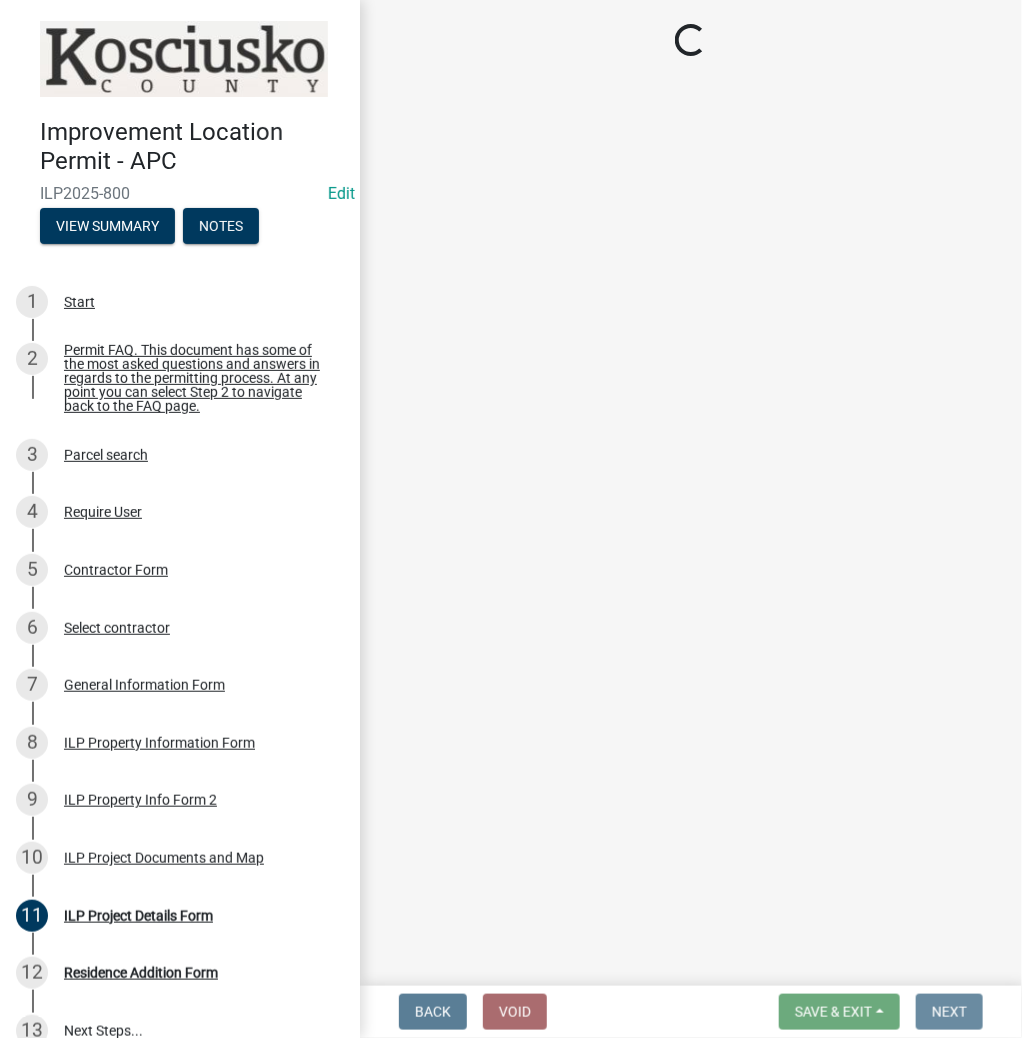 scroll, scrollTop: 0, scrollLeft: 0, axis: both 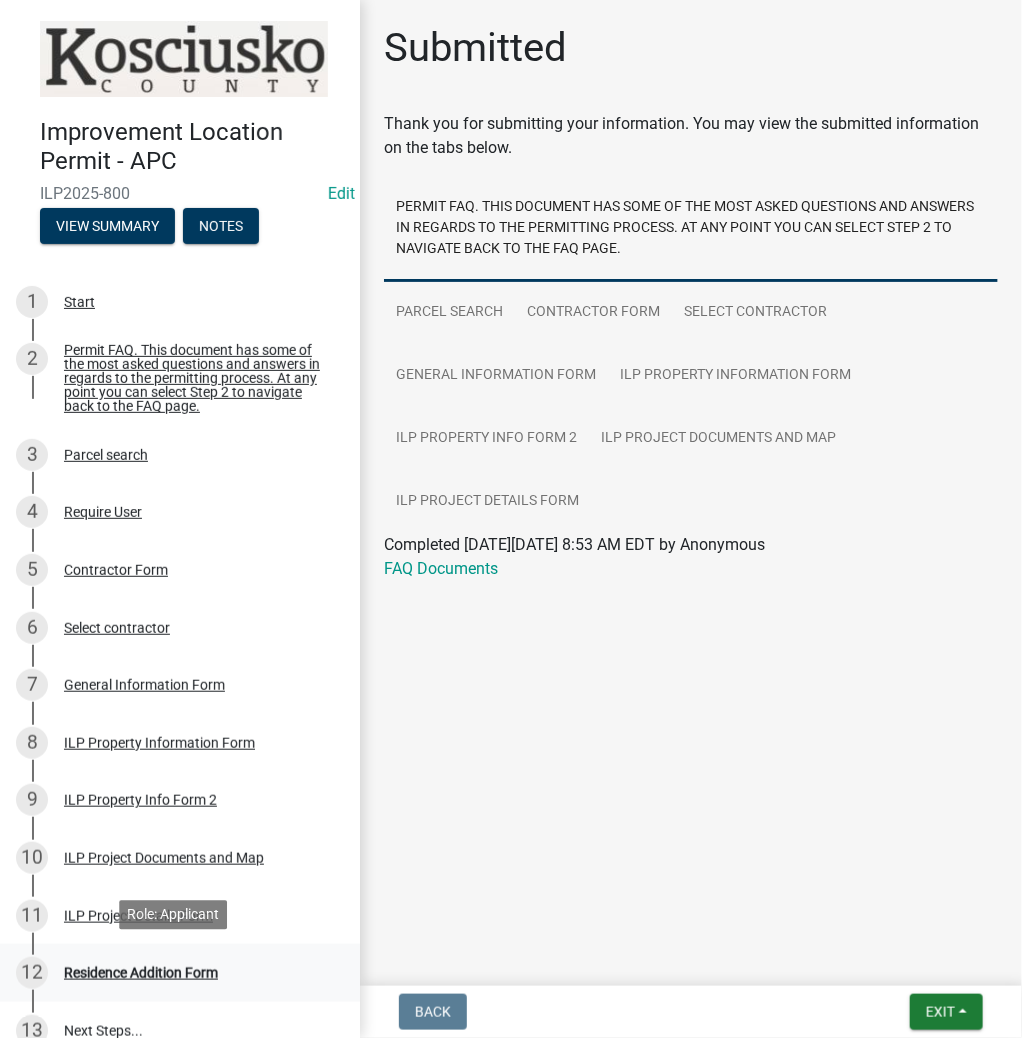 click on "12     Residence Addition Form" at bounding box center [172, 973] 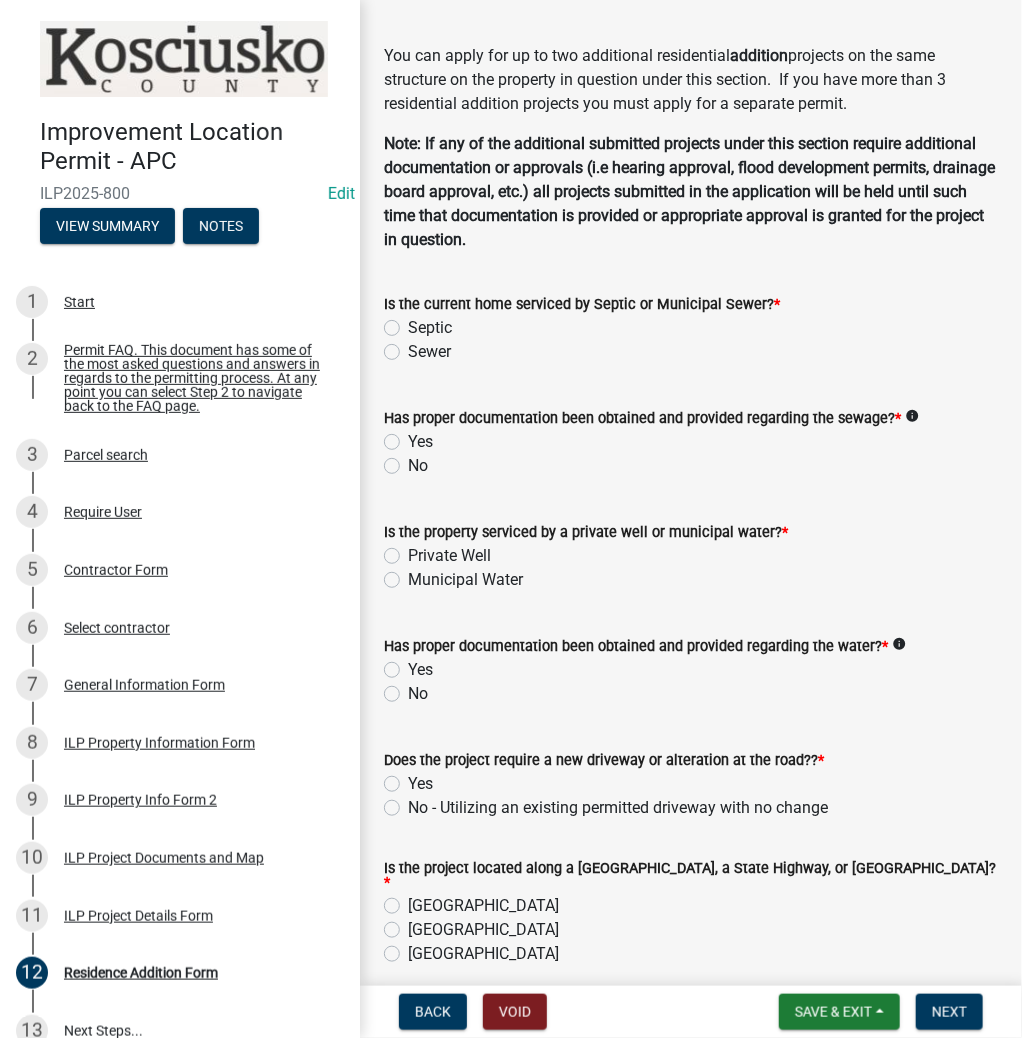 scroll, scrollTop: 160, scrollLeft: 0, axis: vertical 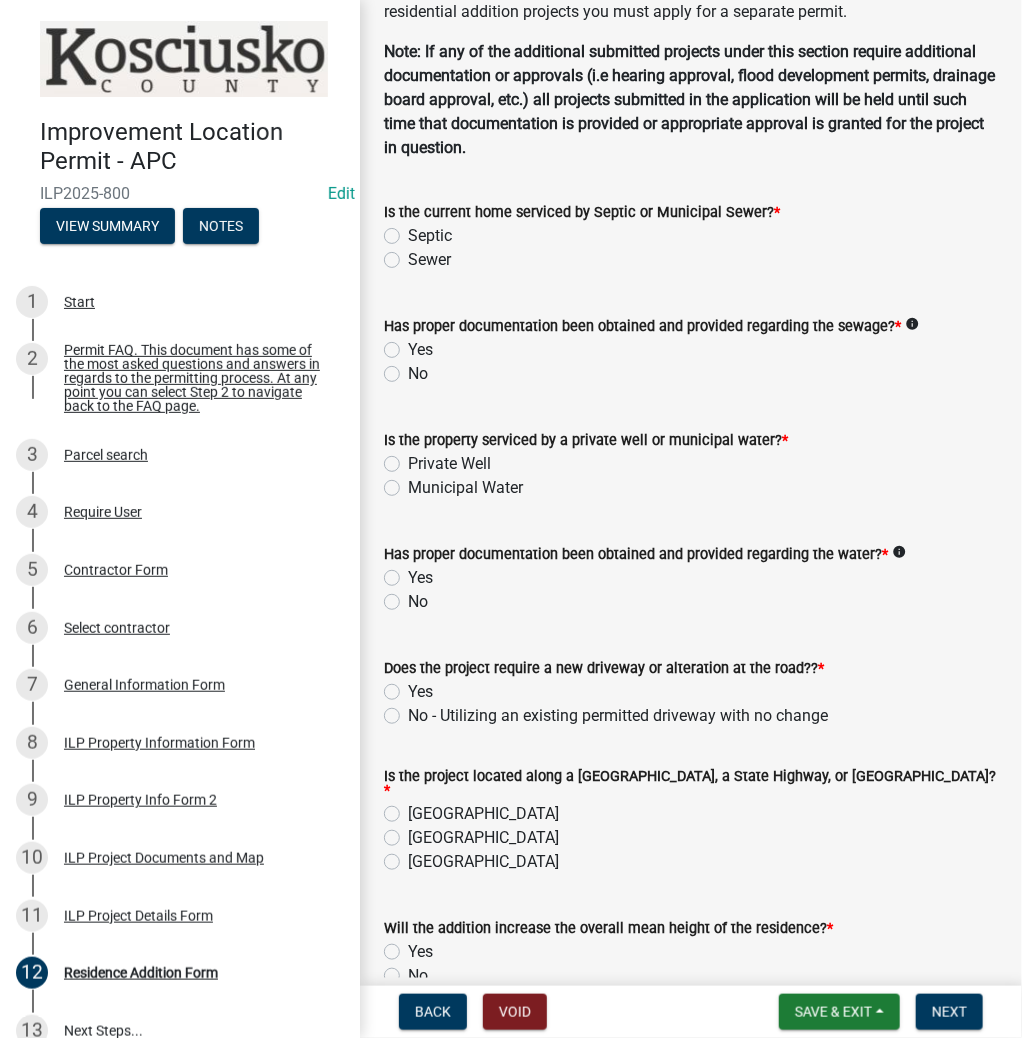 click on "Septic" 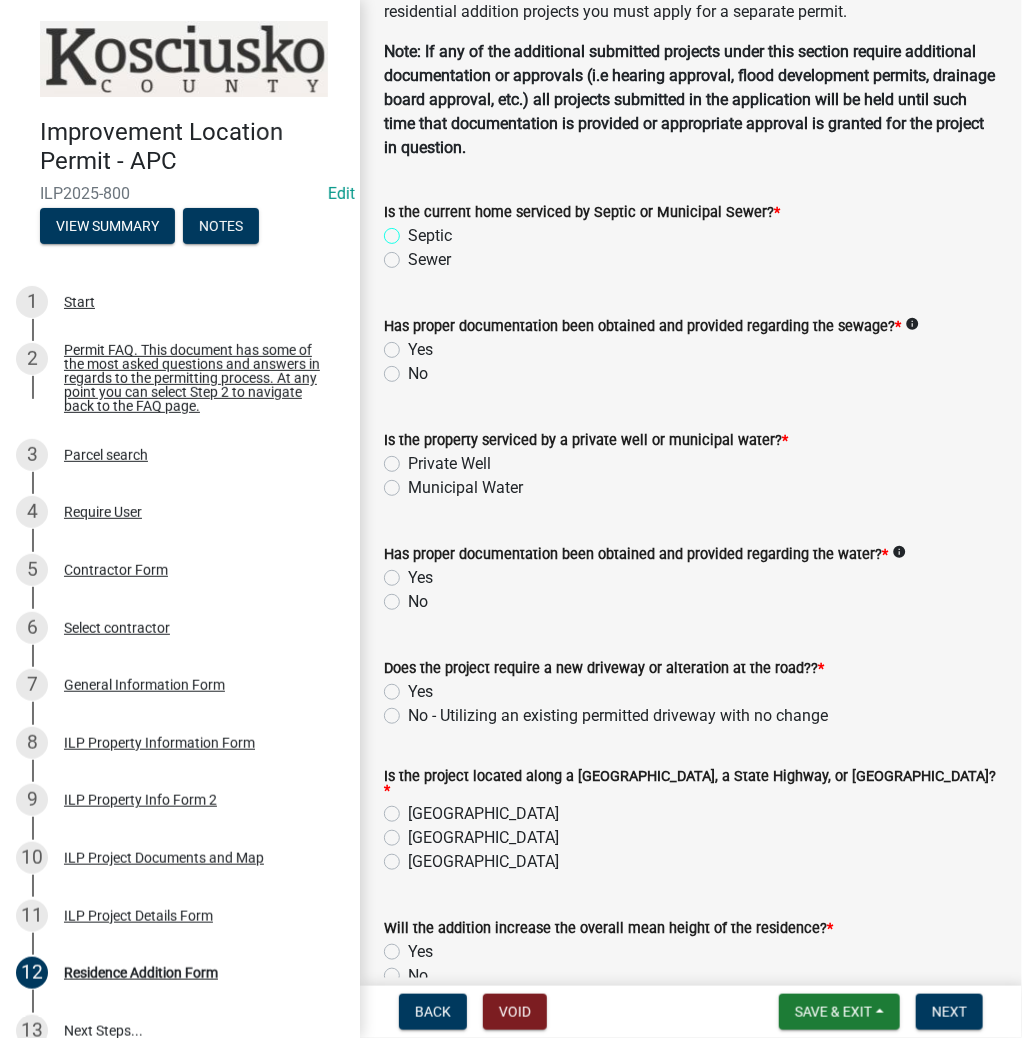 click on "Septic" at bounding box center [414, 230] 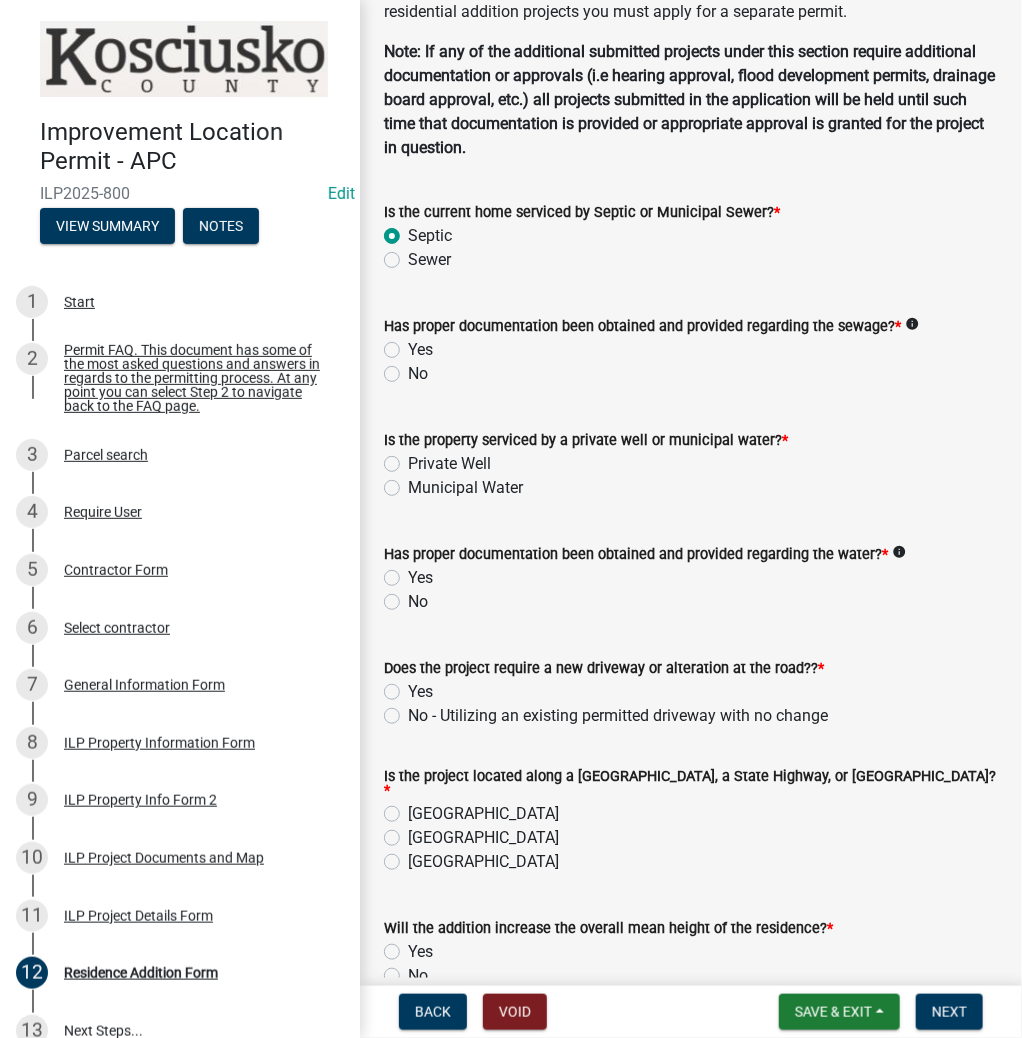 radio on "true" 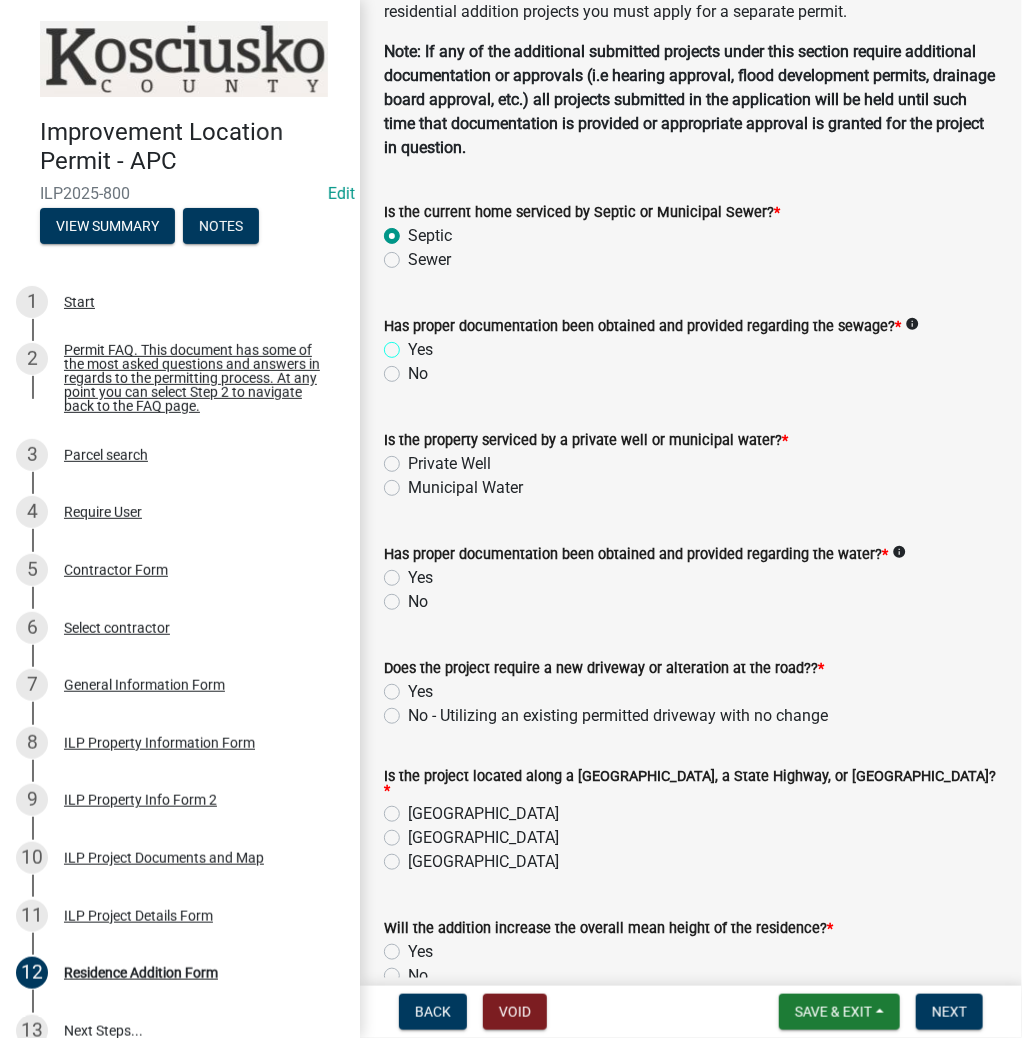 click on "Yes" at bounding box center [414, 344] 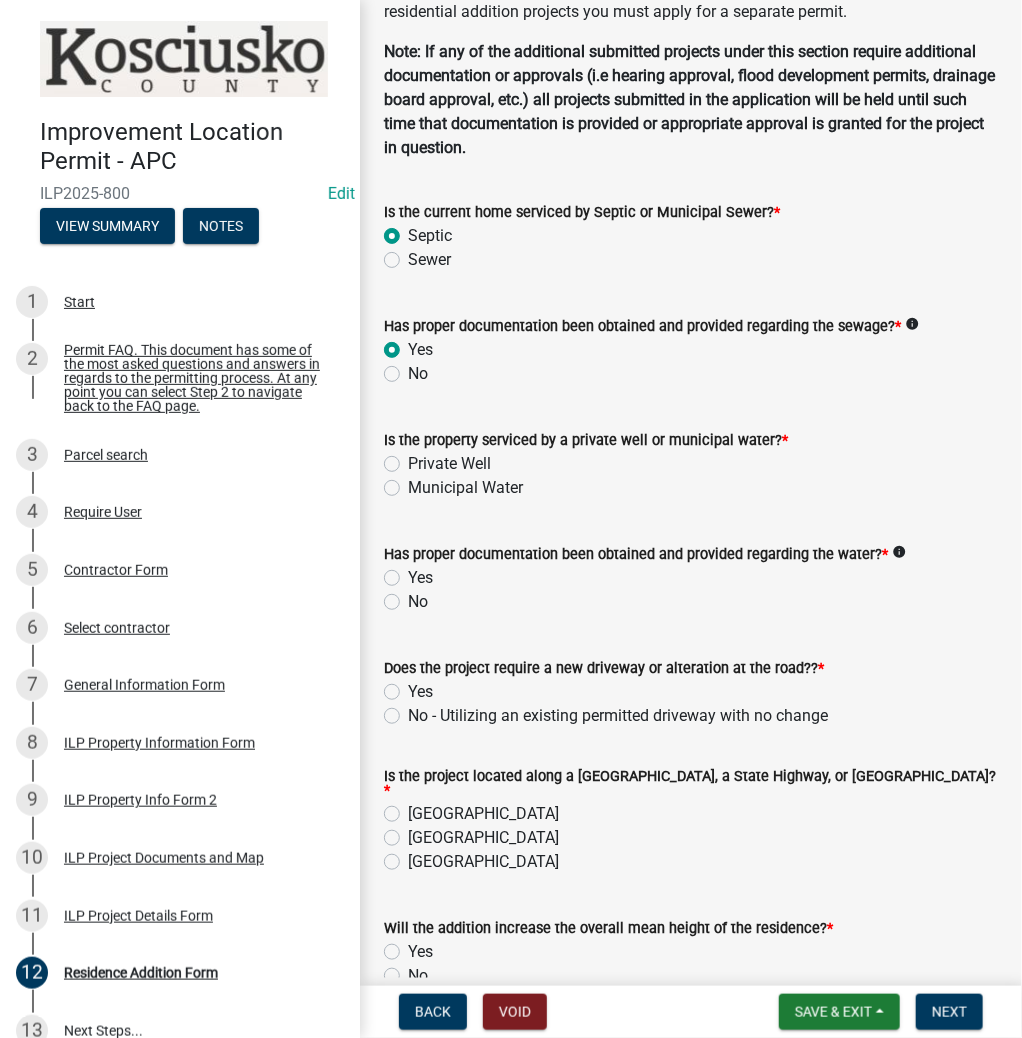 radio on "true" 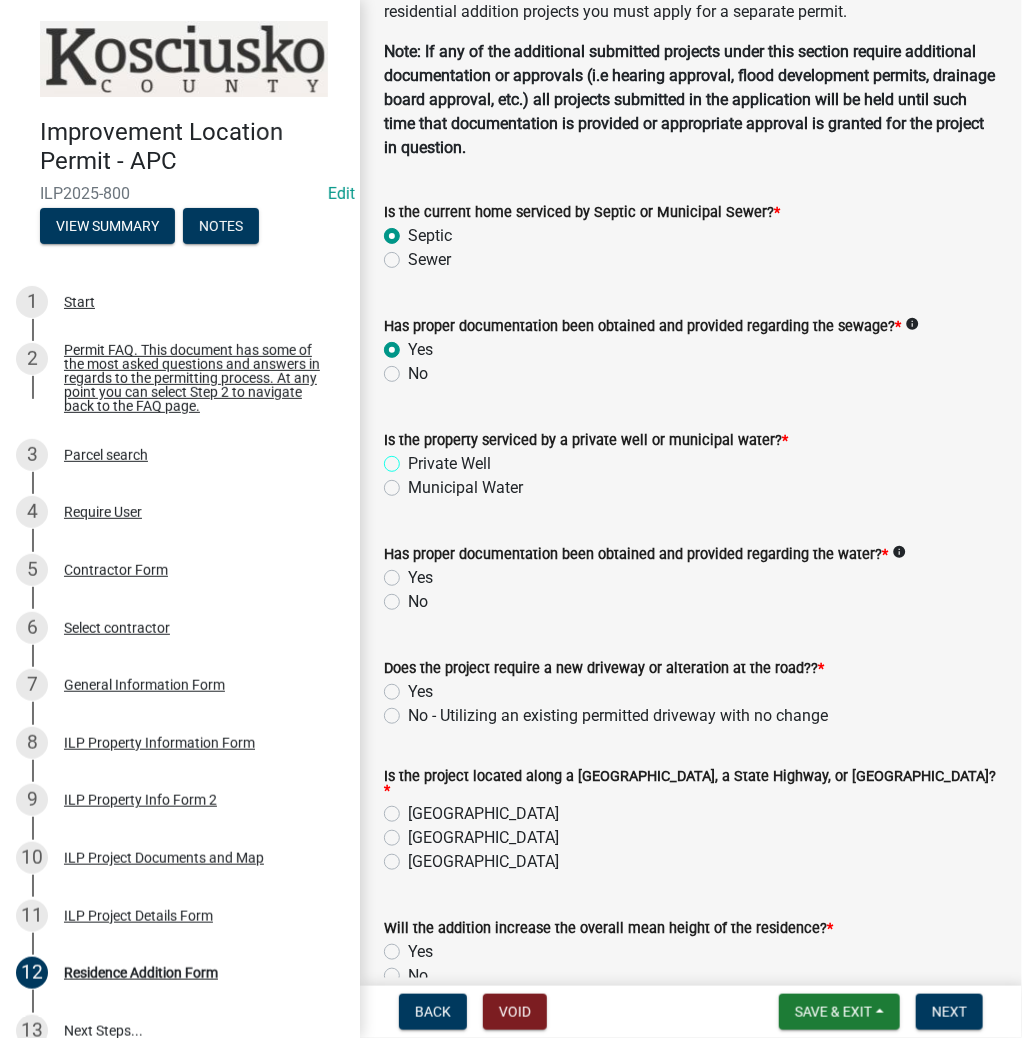click on "Private Well" at bounding box center (414, 458) 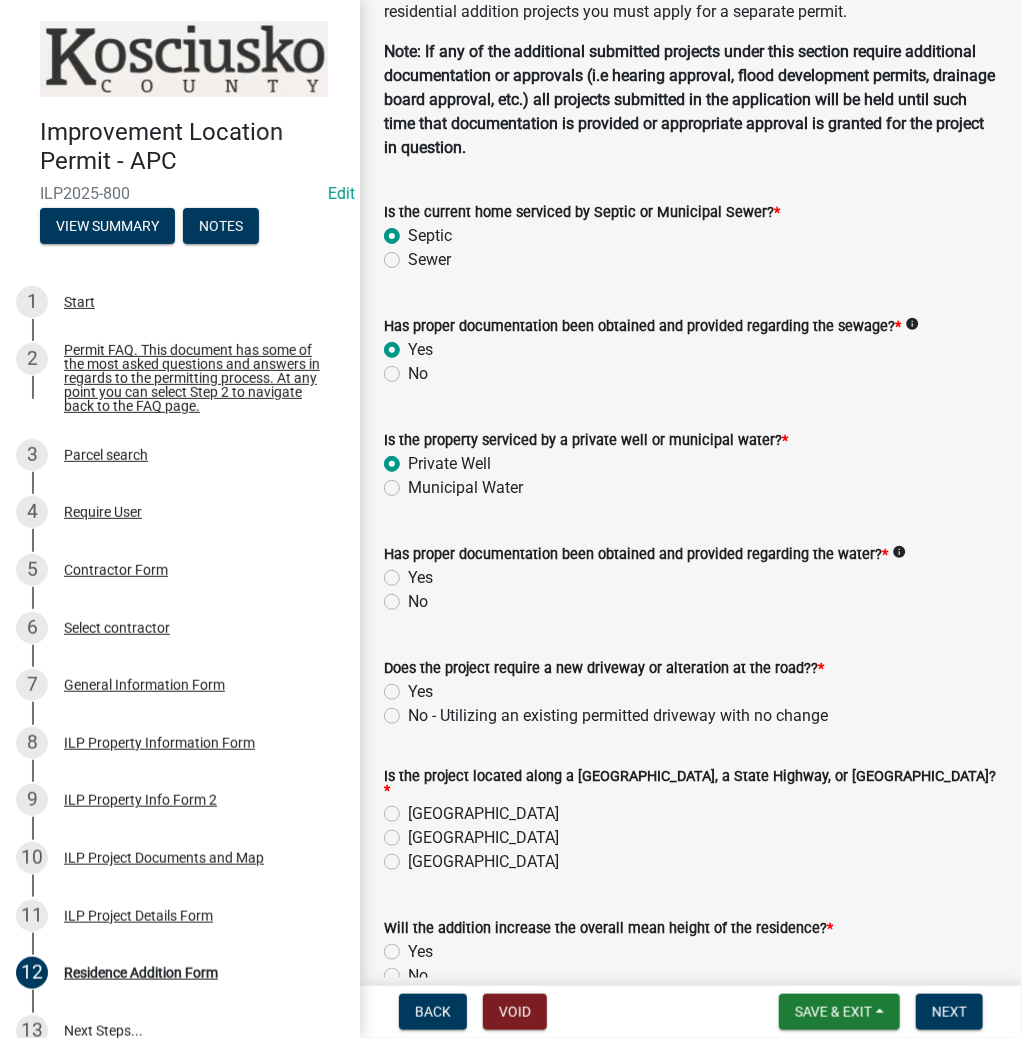 radio on "true" 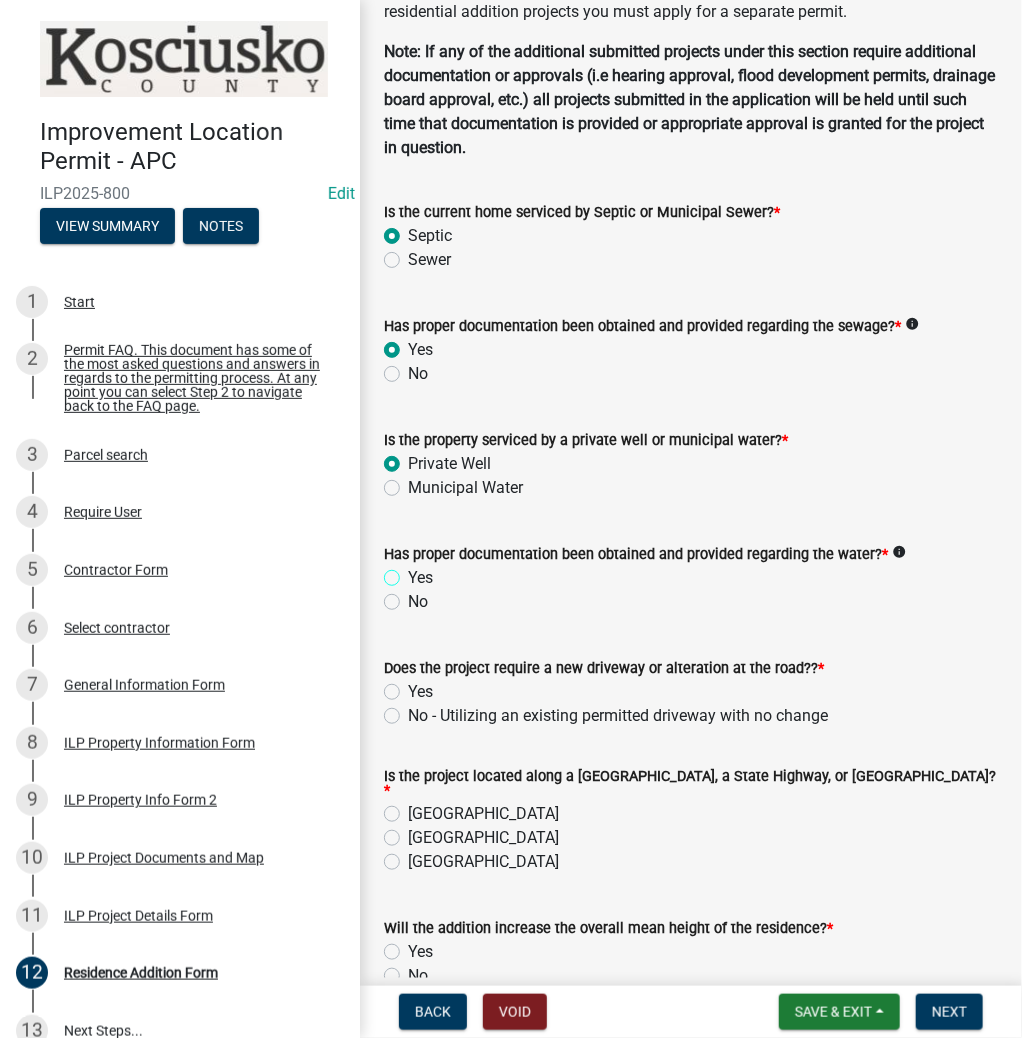 click on "Yes" at bounding box center [414, 572] 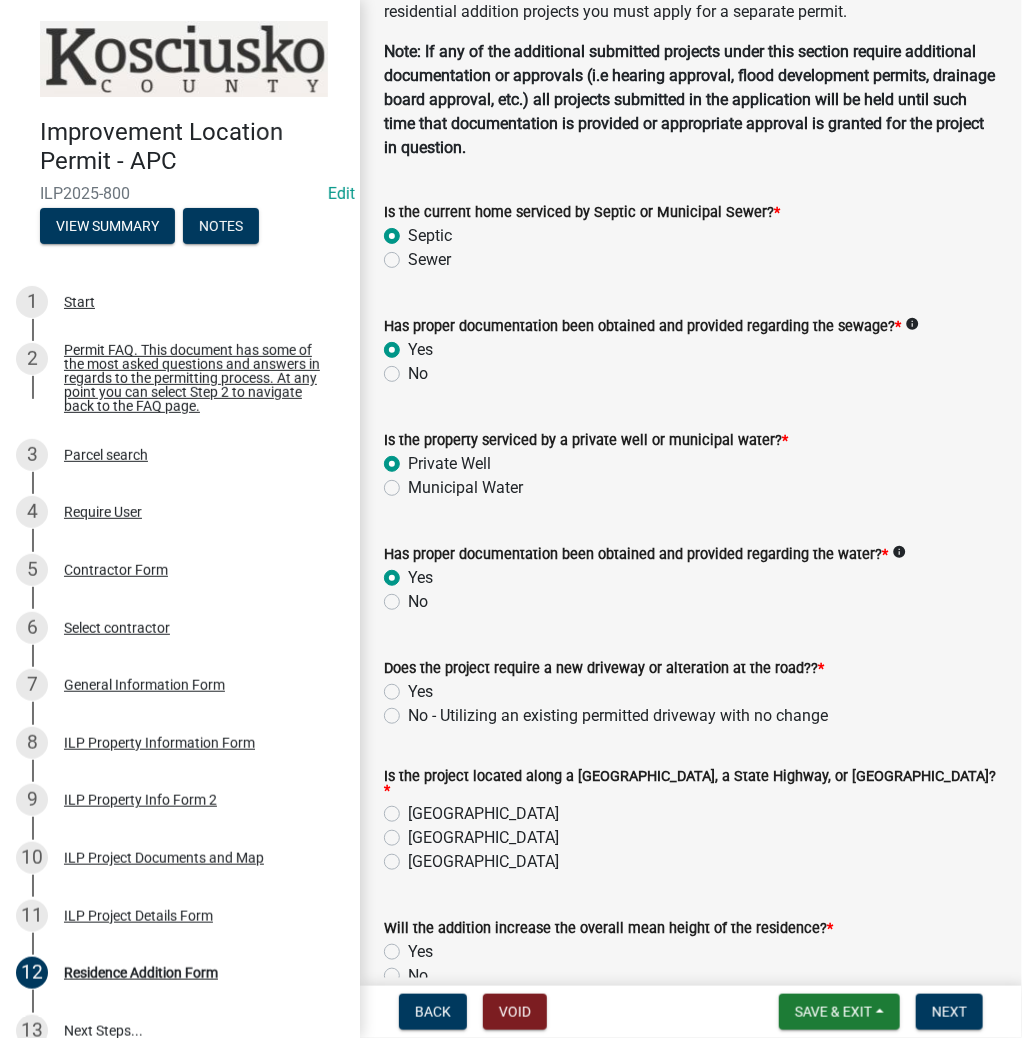 radio on "true" 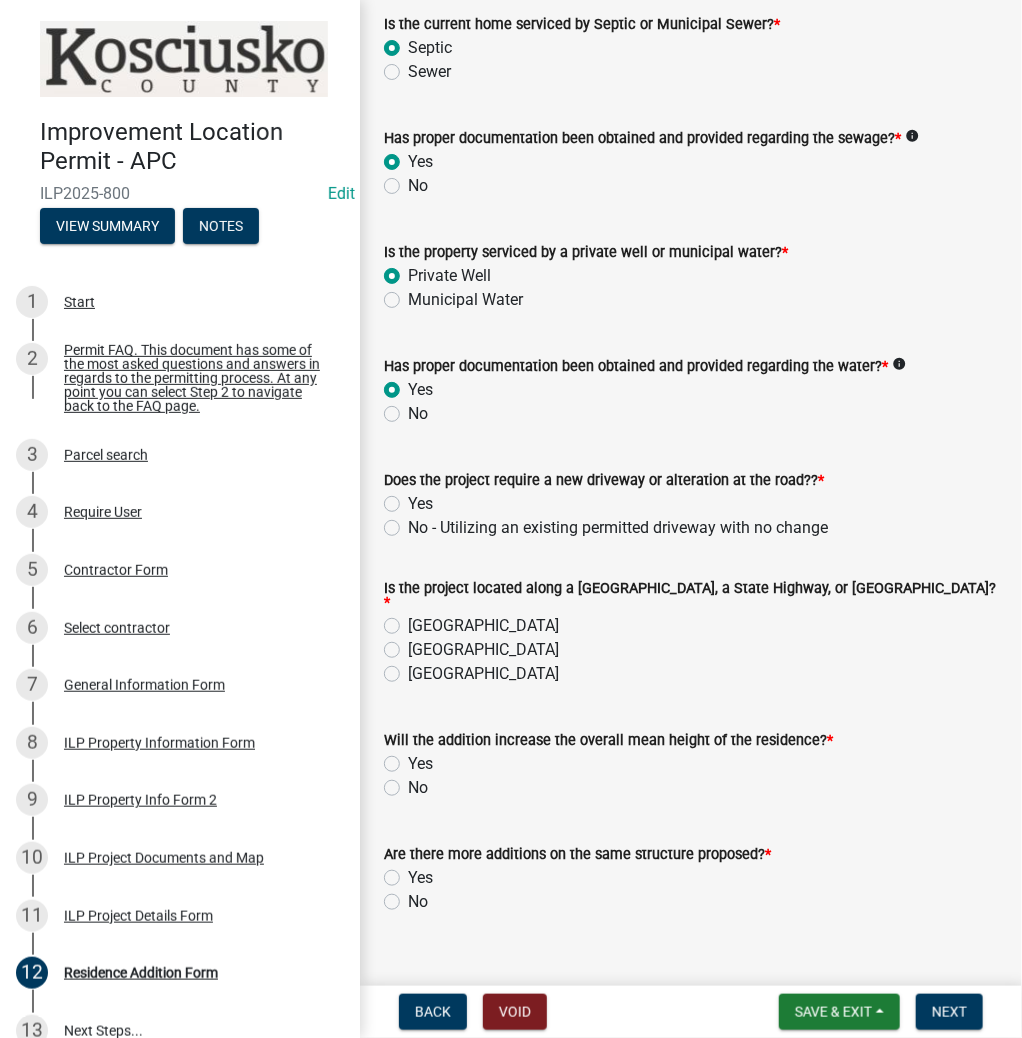 scroll, scrollTop: 372, scrollLeft: 0, axis: vertical 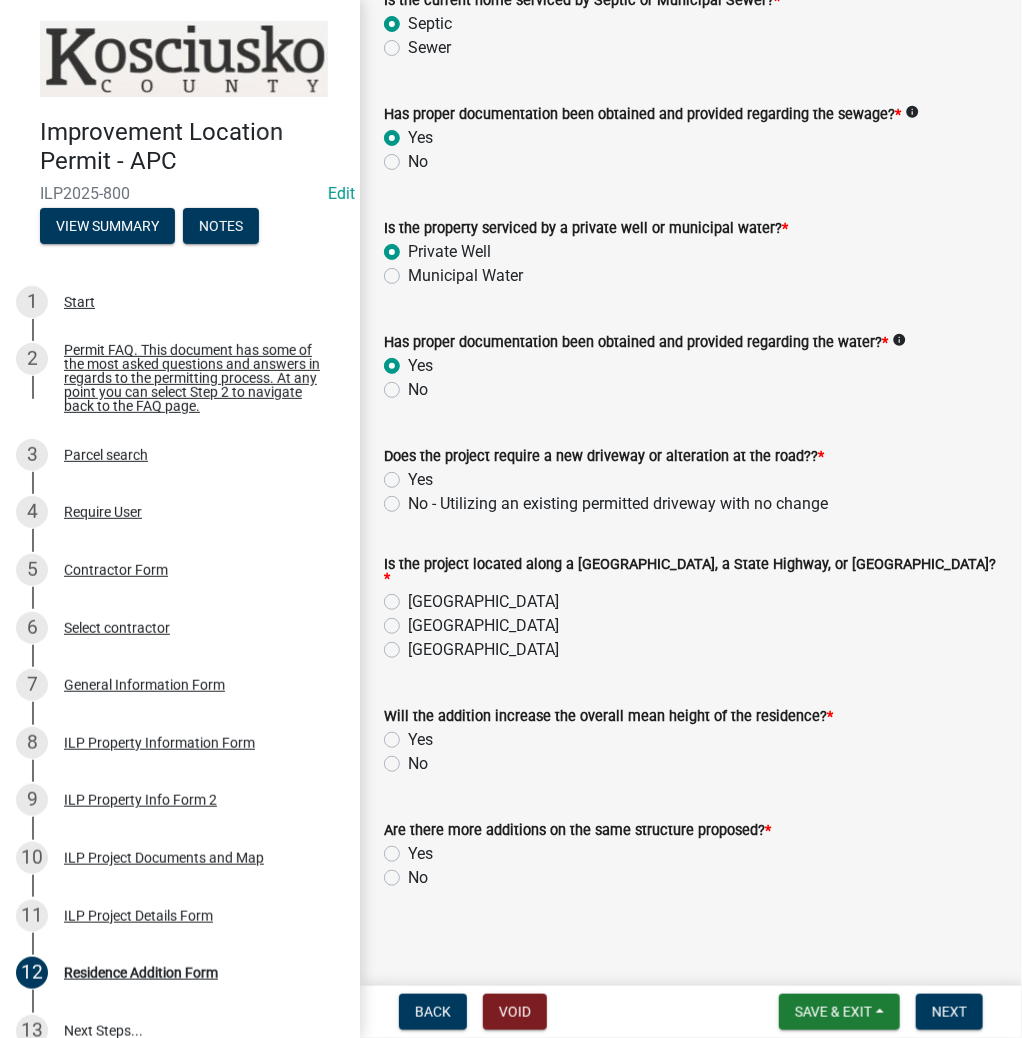 click on "Does the project require a new driveway or alteration at the road??  *  Yes   No - Utilizing an existing permitted driveway with no change" 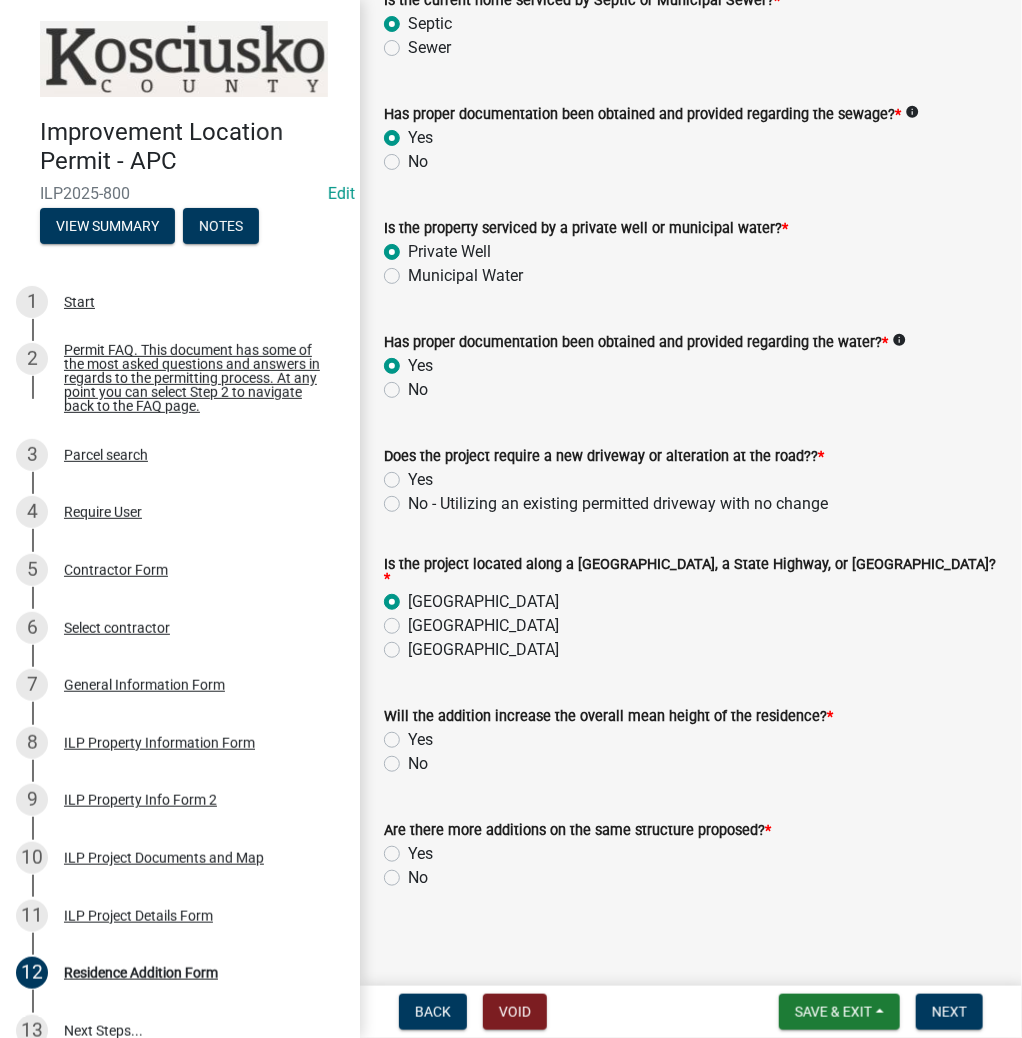 radio on "true" 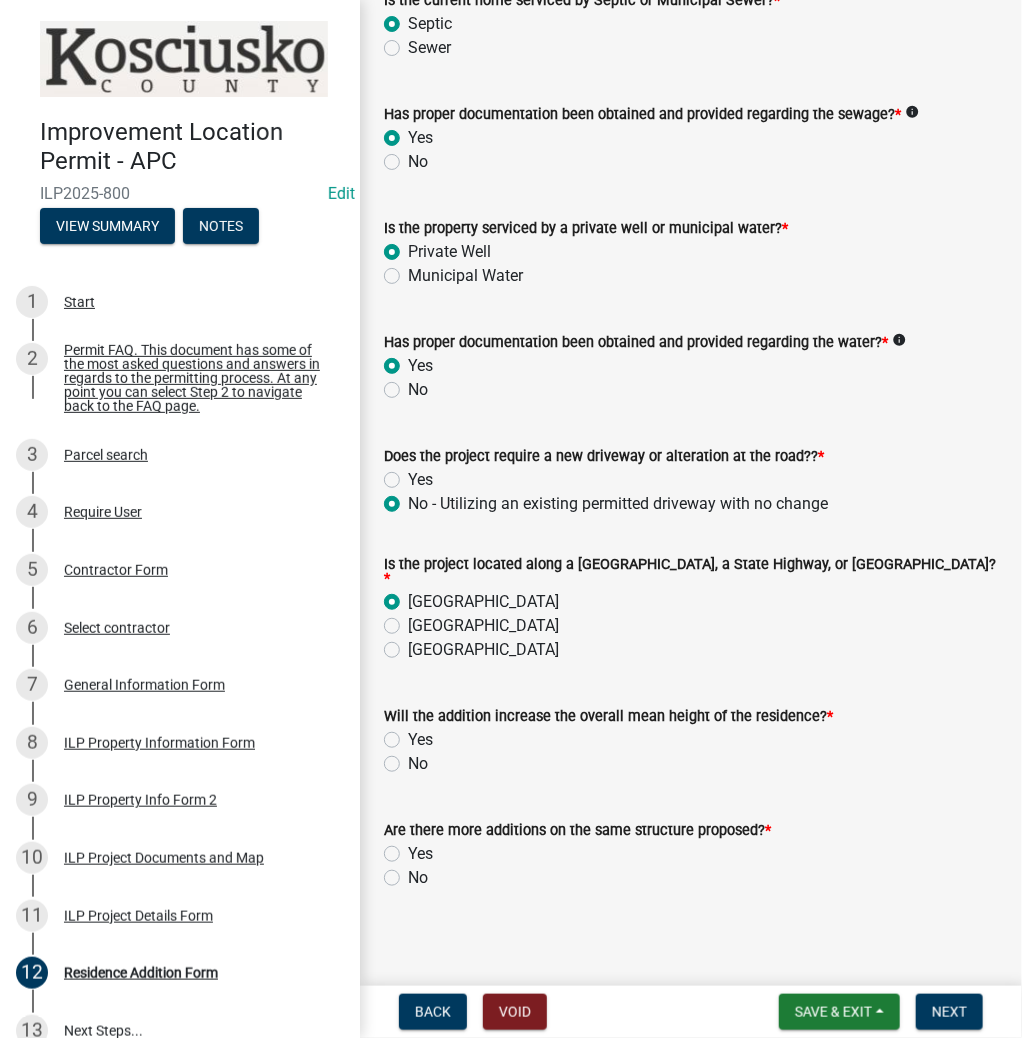 radio on "true" 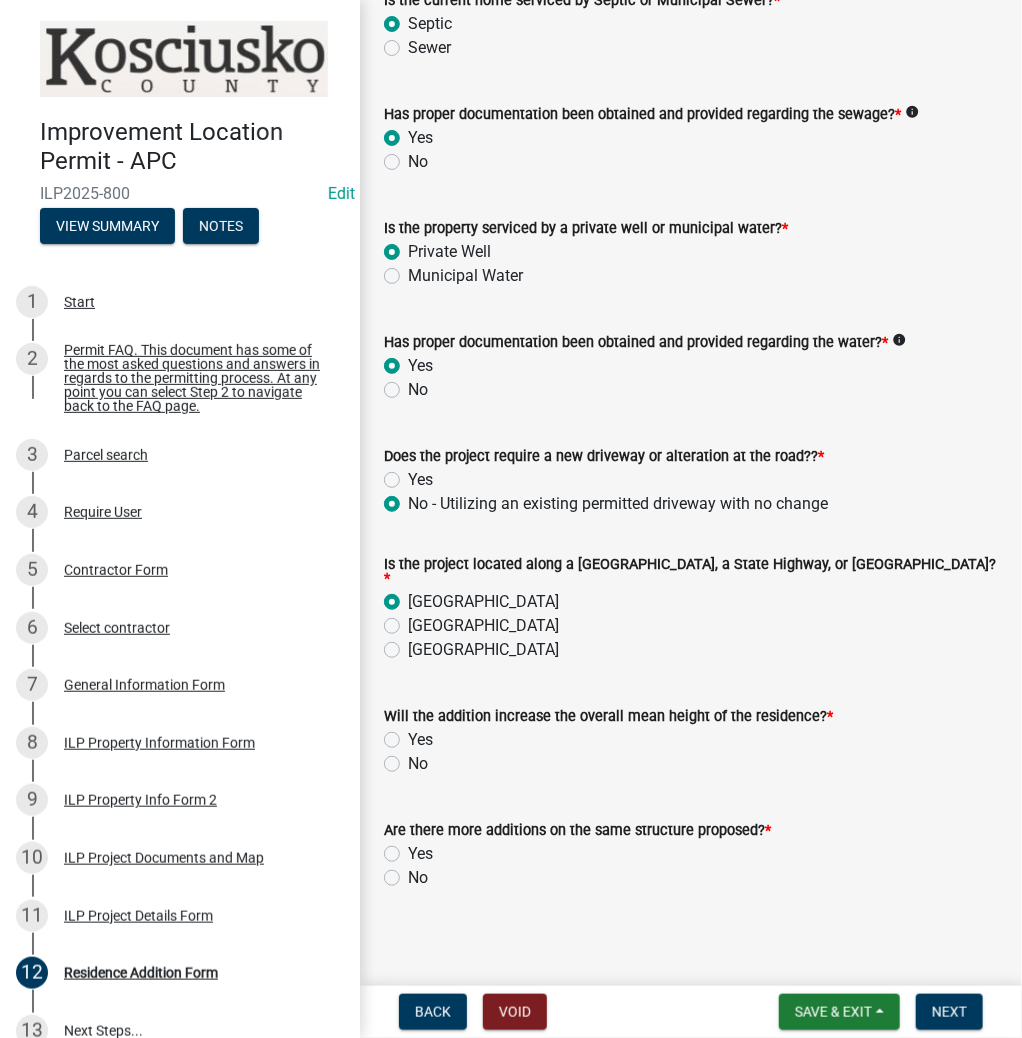 click on "No" 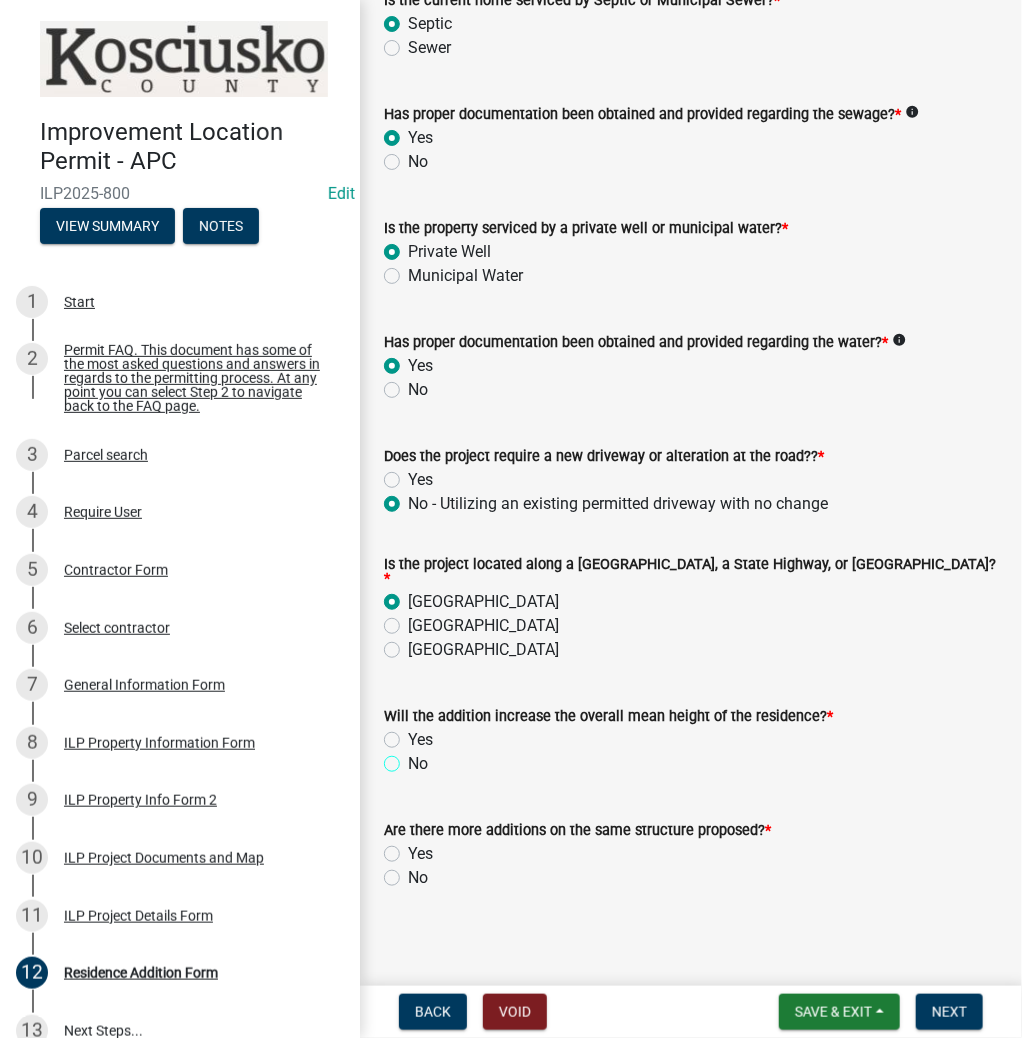 click on "No" at bounding box center [414, 758] 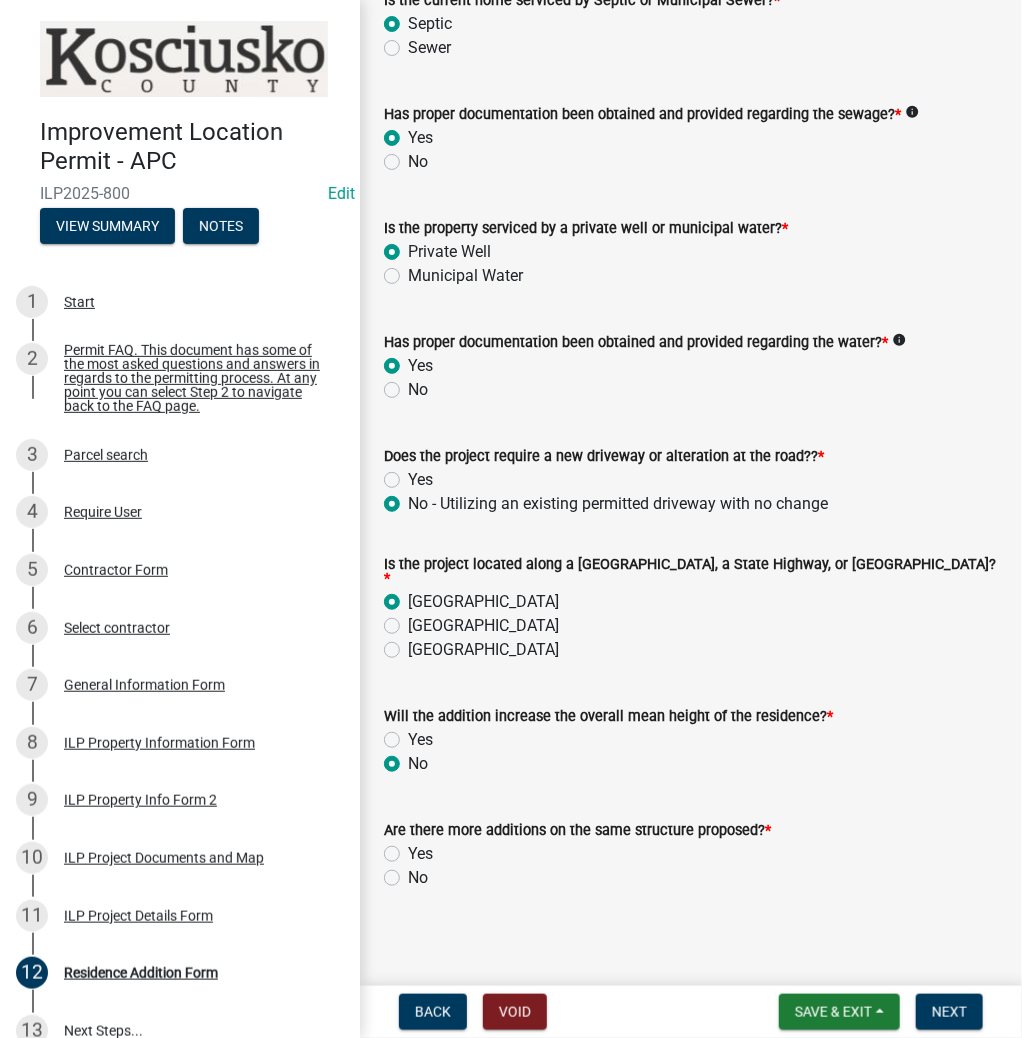 radio on "true" 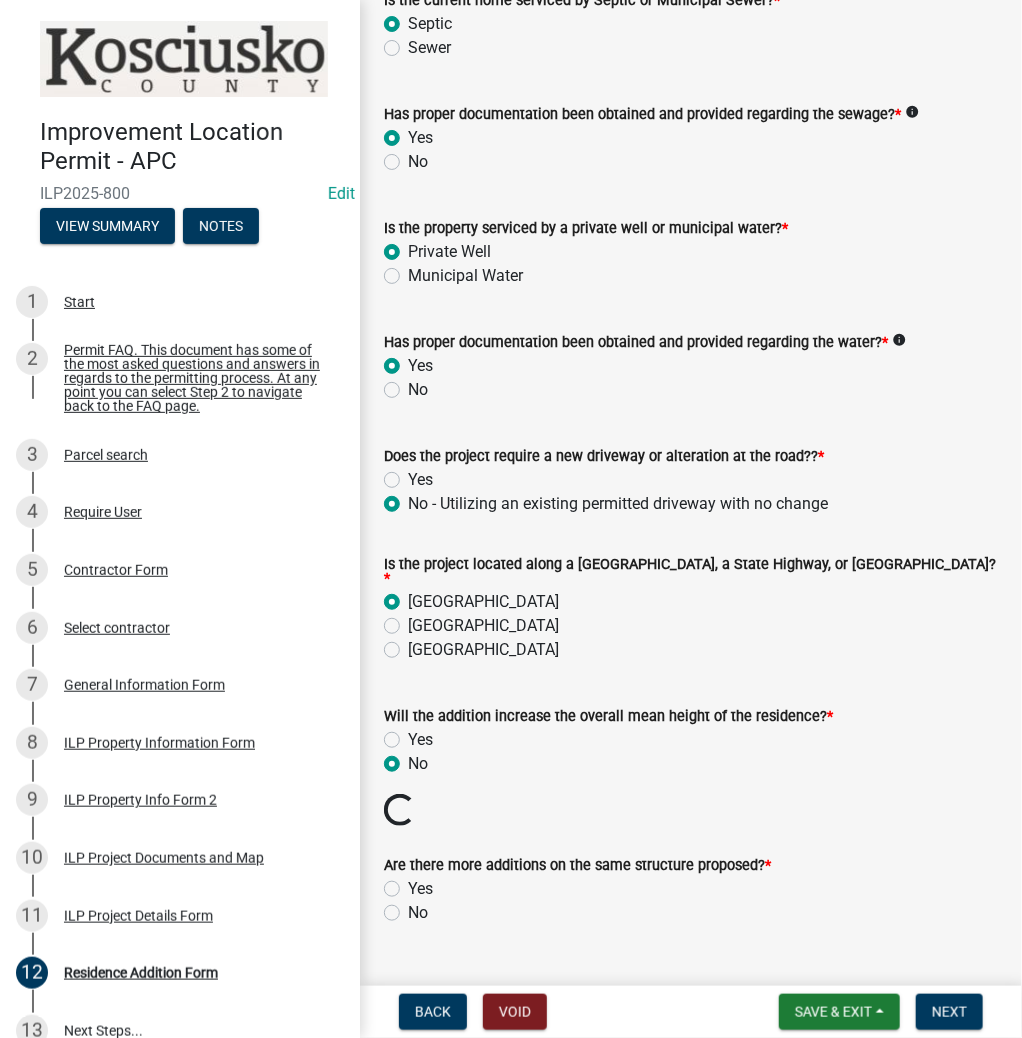 click on "No" 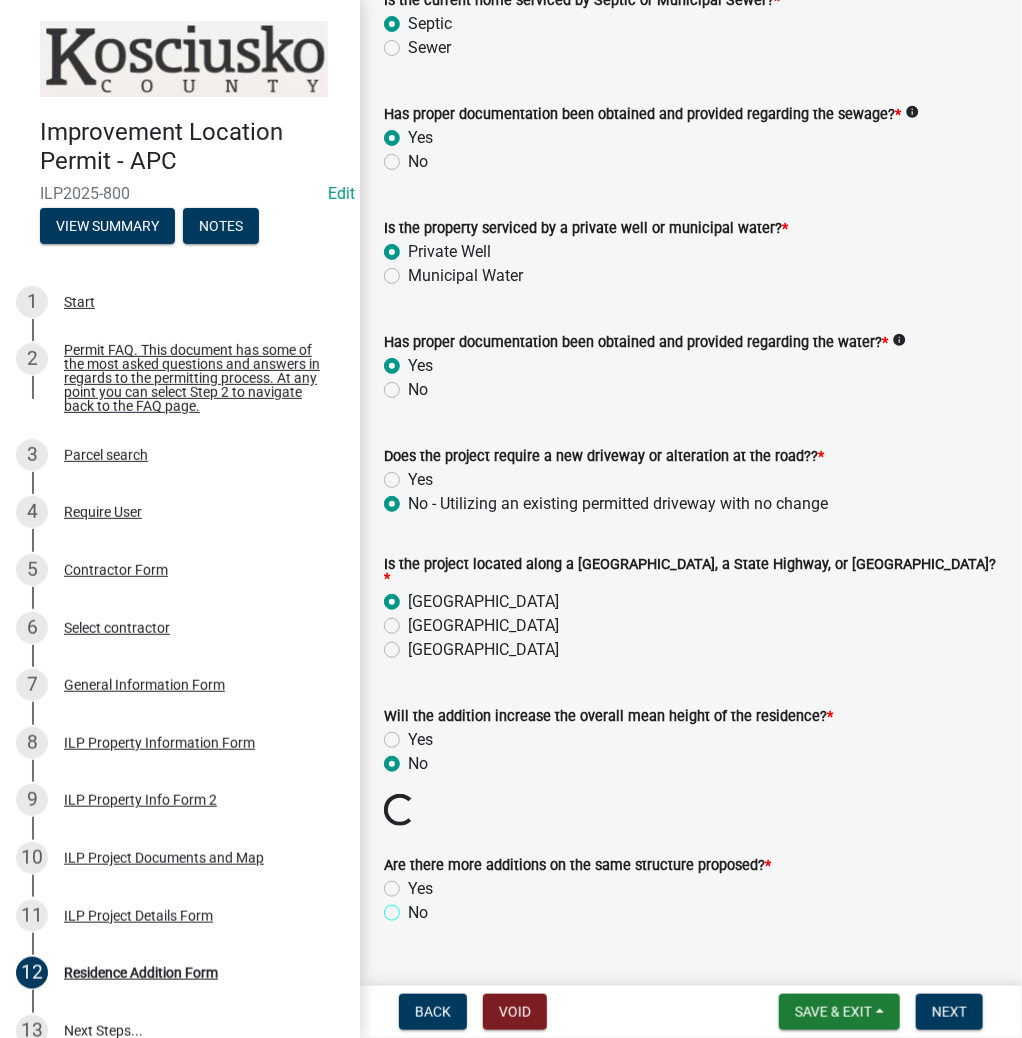click on "No" at bounding box center [414, 907] 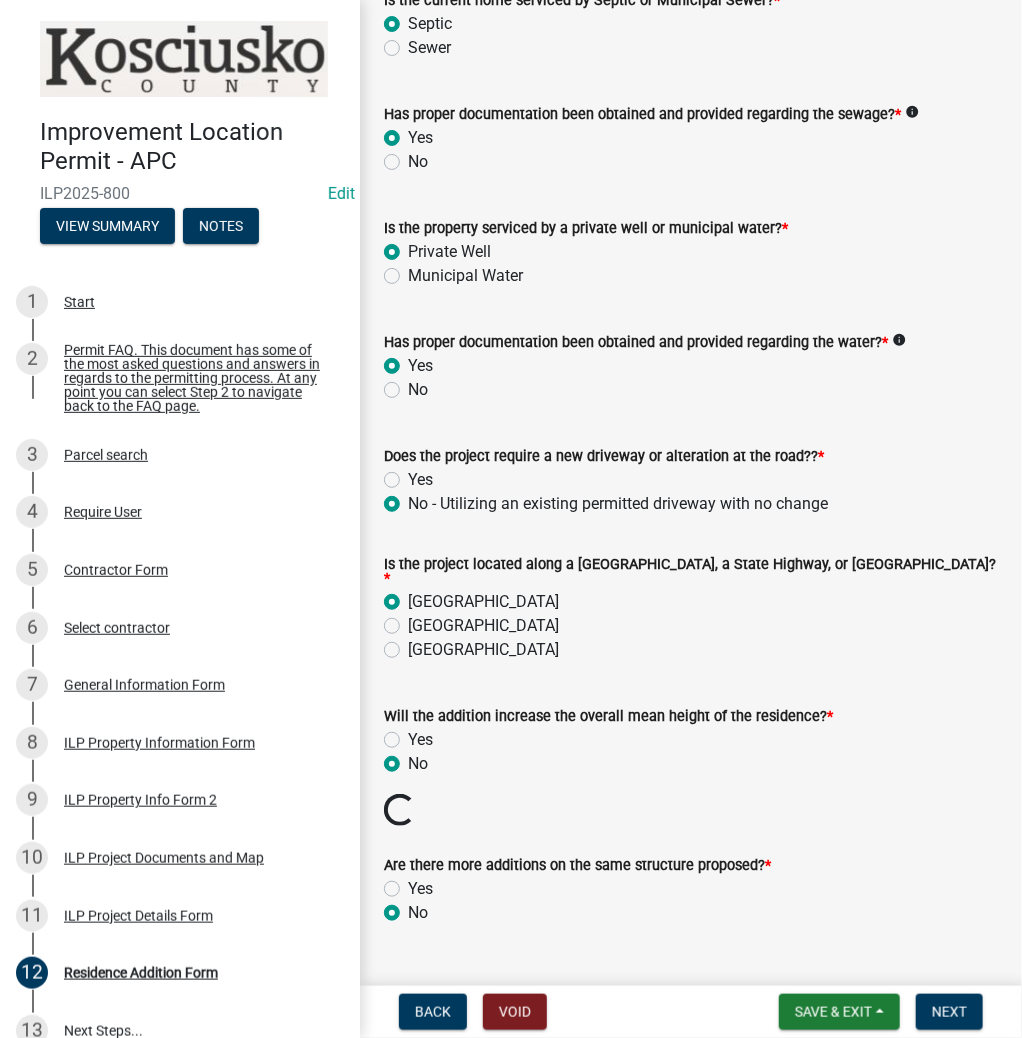 radio on "true" 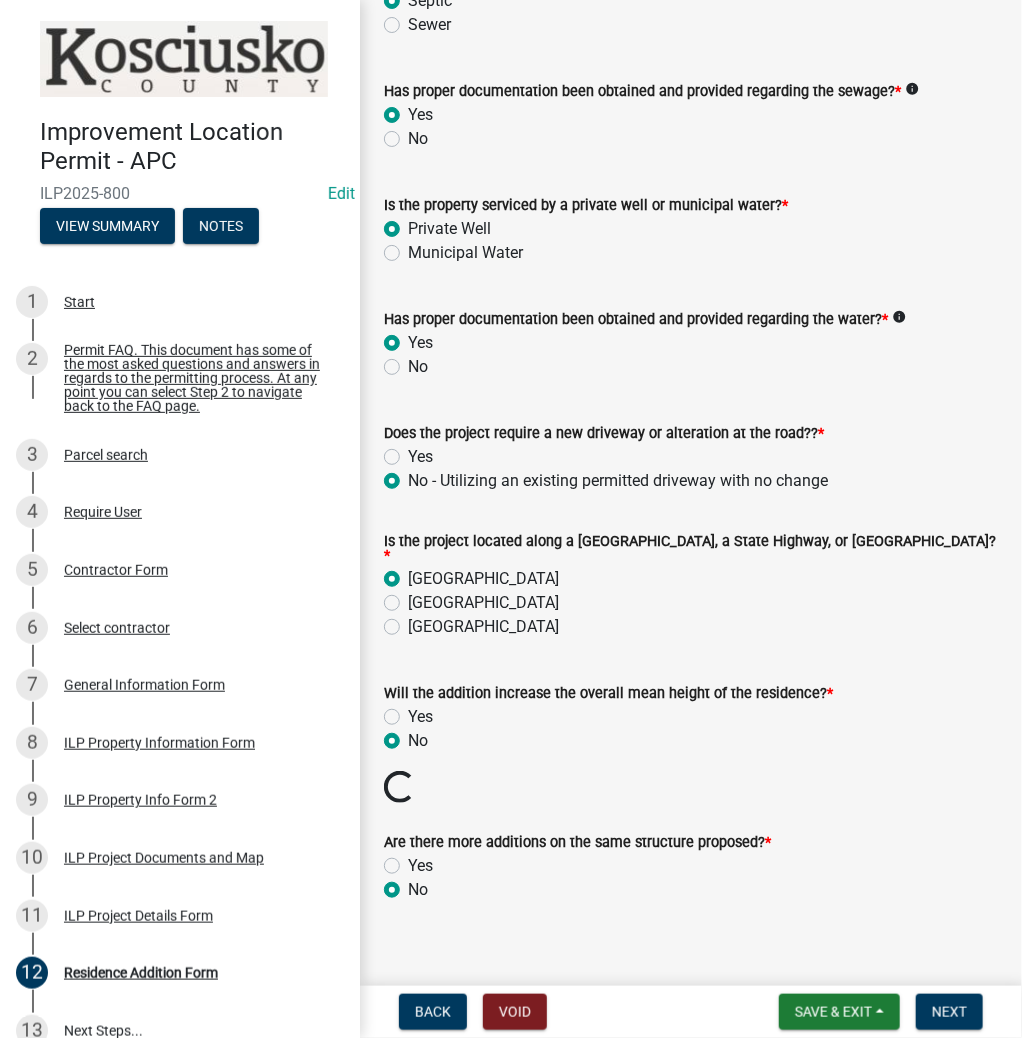 scroll, scrollTop: 372, scrollLeft: 0, axis: vertical 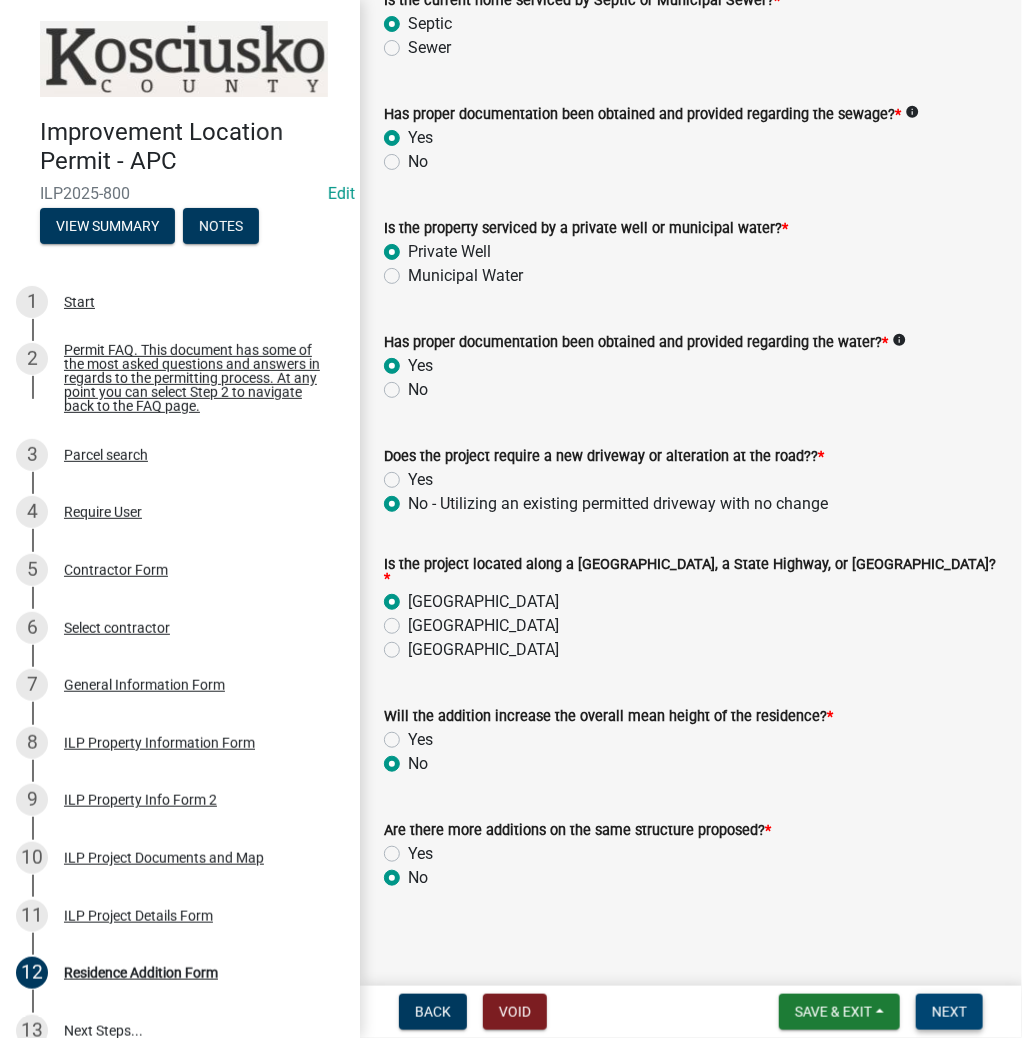 click on "Next" at bounding box center [949, 1012] 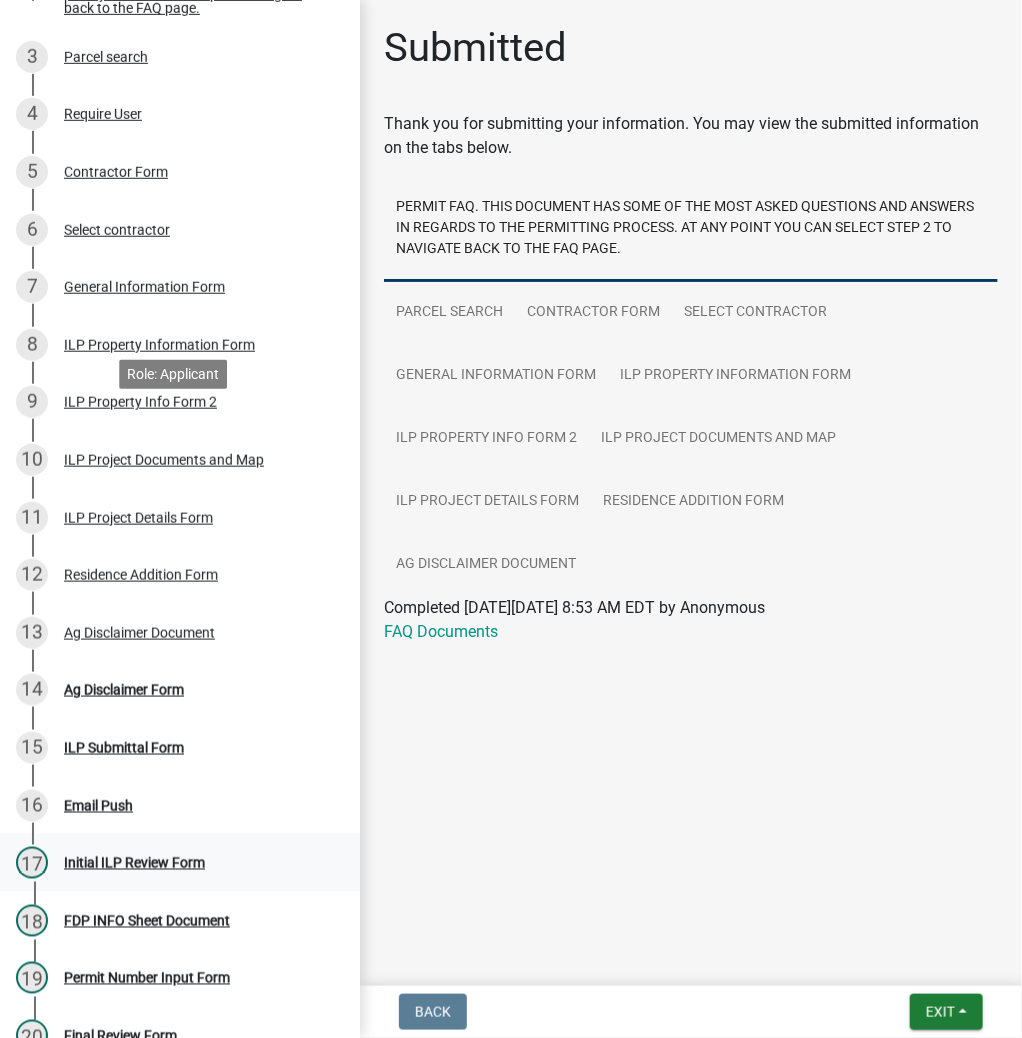 scroll, scrollTop: 560, scrollLeft: 0, axis: vertical 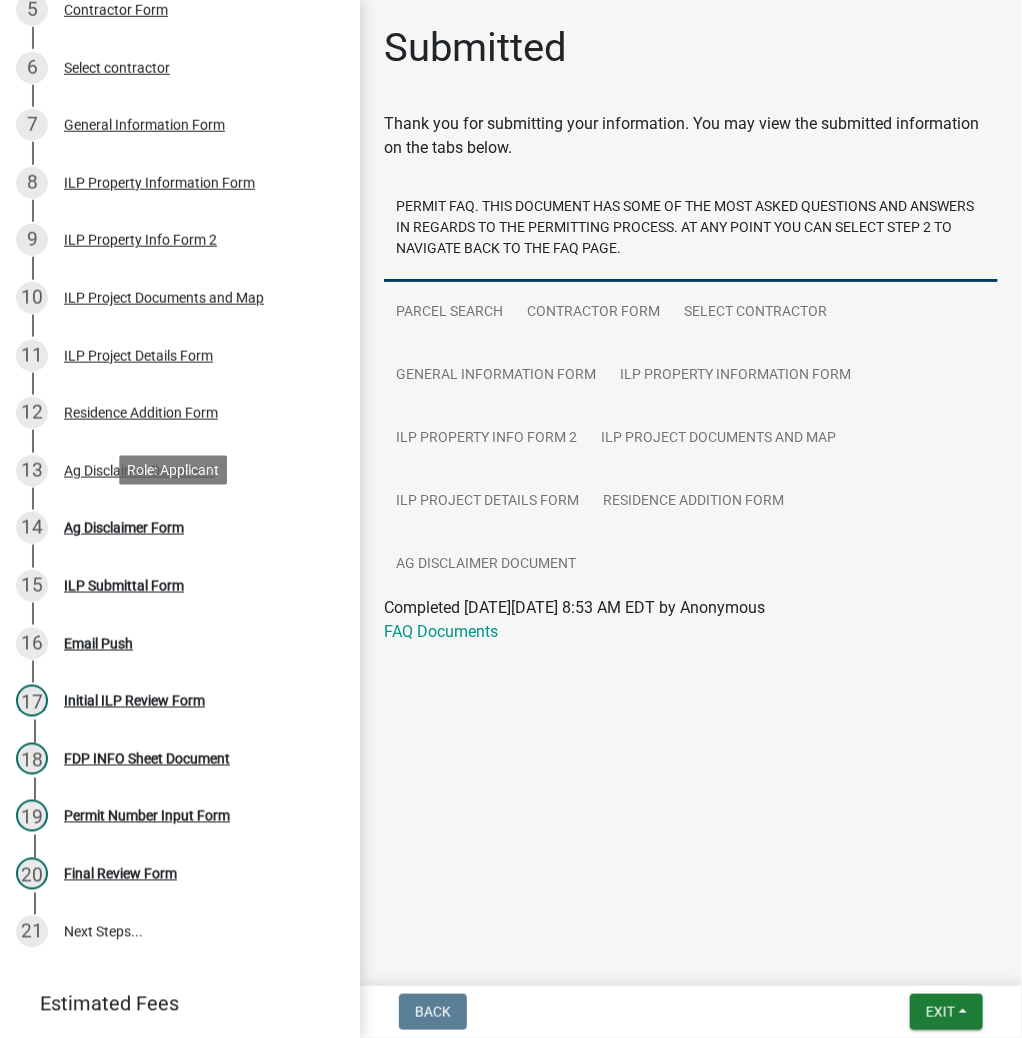 click on "14     Ag Disclaimer Form" at bounding box center (172, 528) 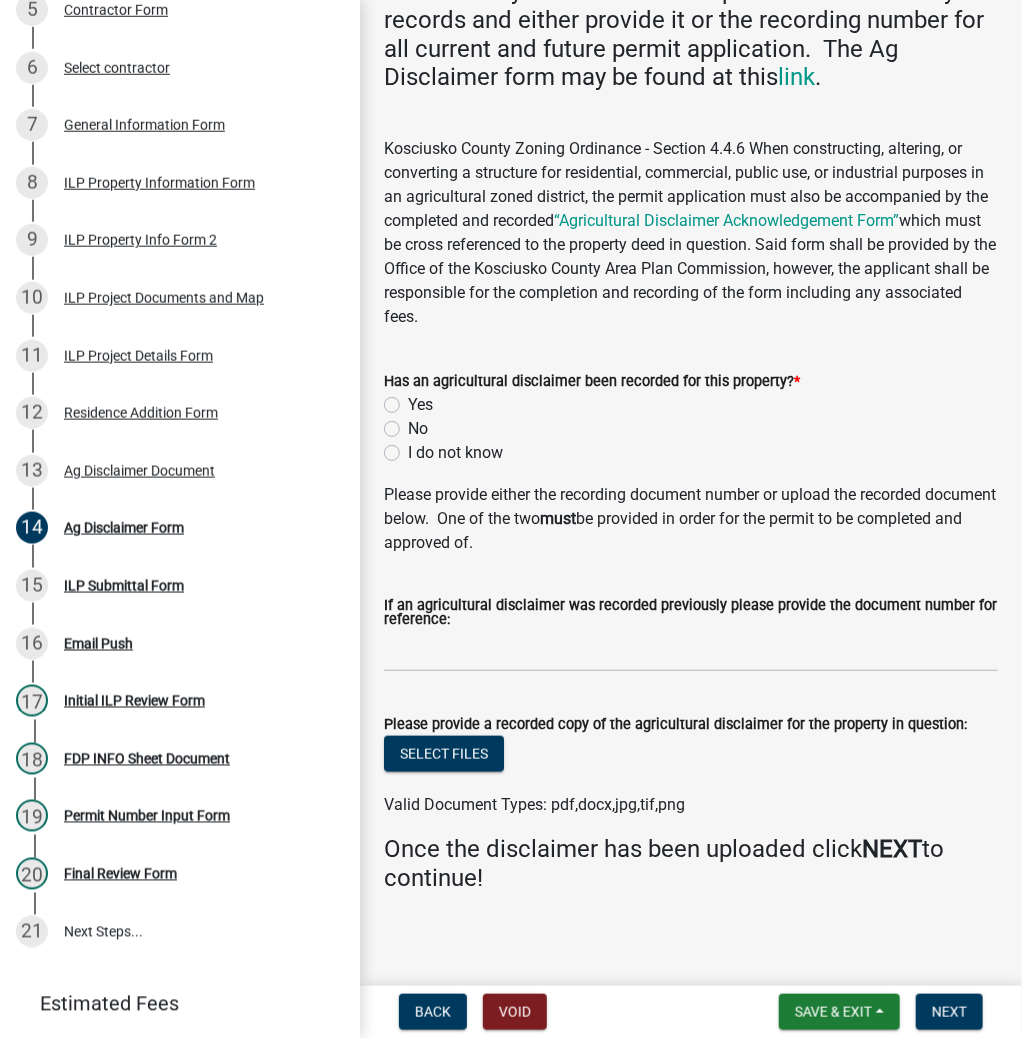 scroll, scrollTop: 288, scrollLeft: 0, axis: vertical 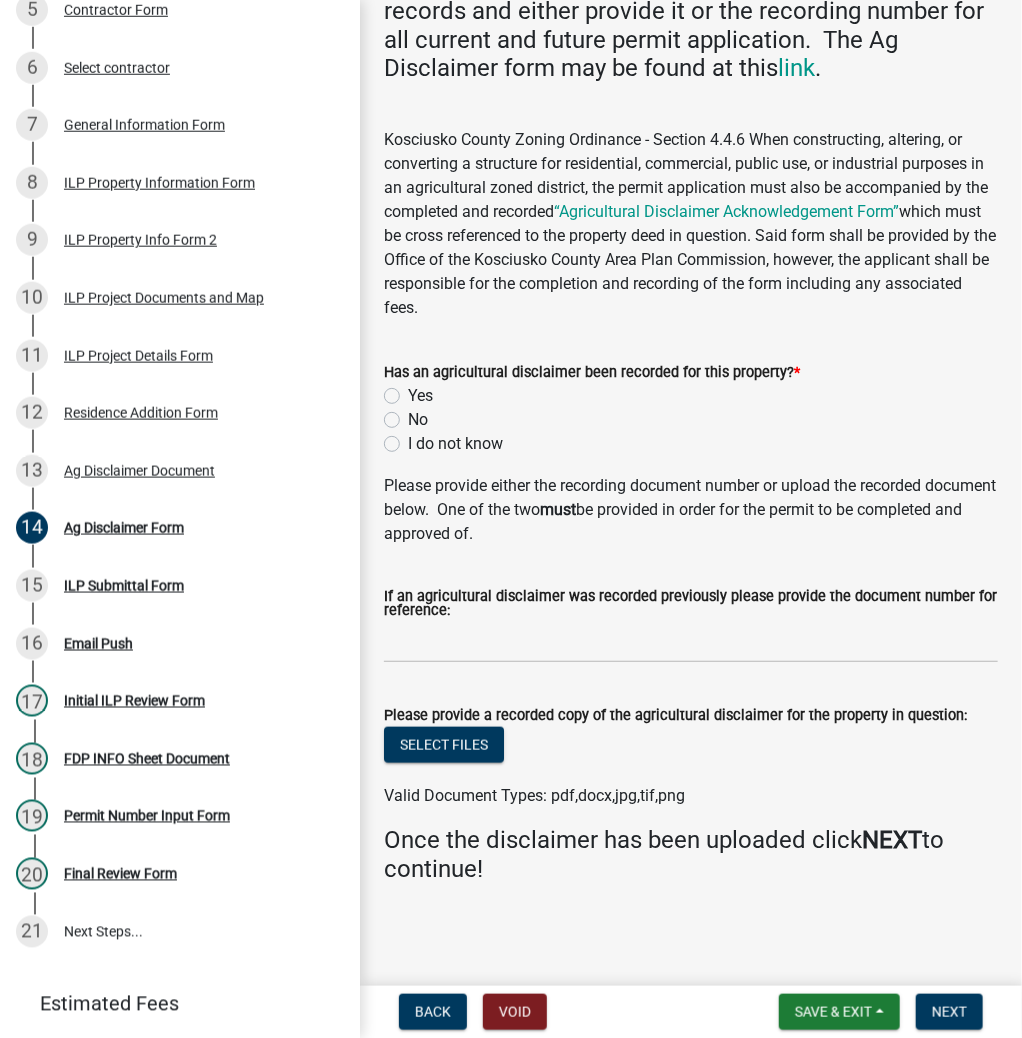 click on "Yes" 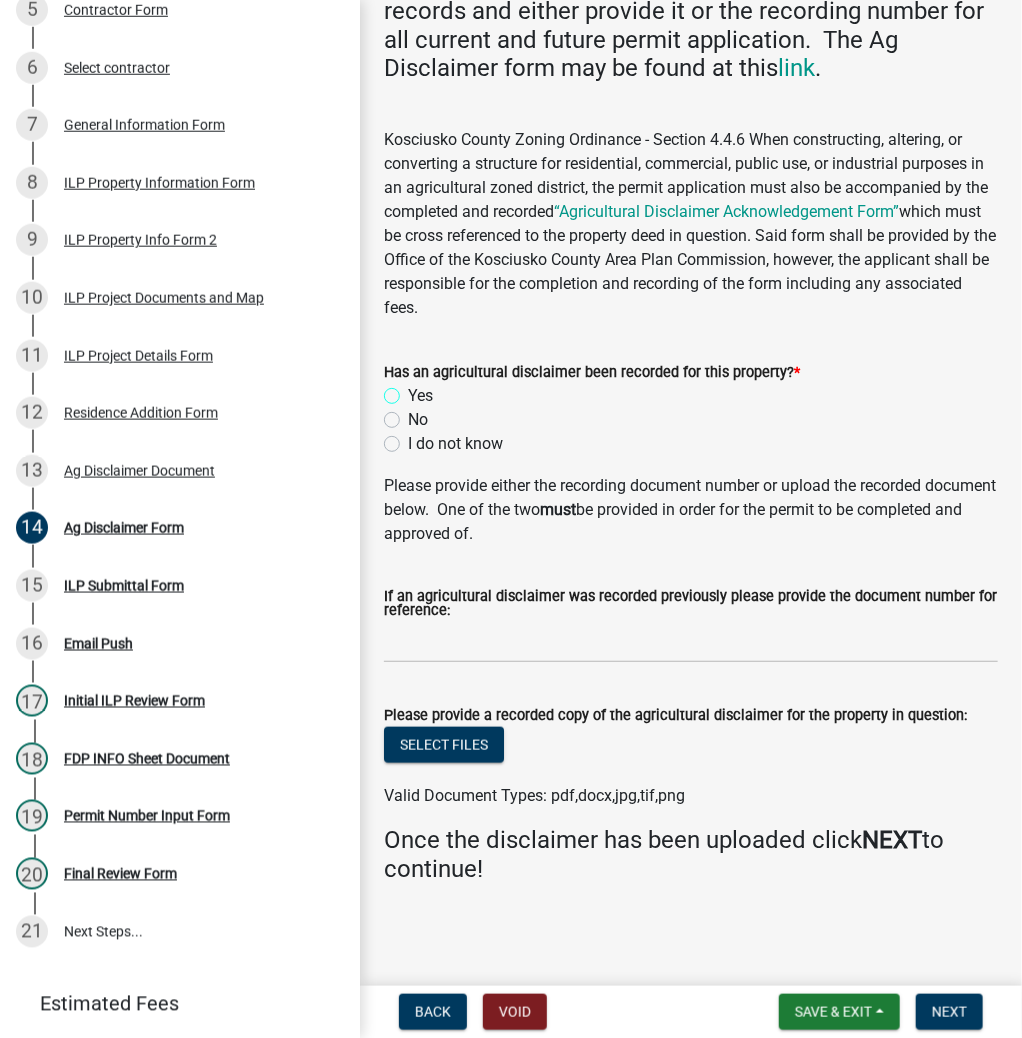 click on "Yes" at bounding box center [414, 390] 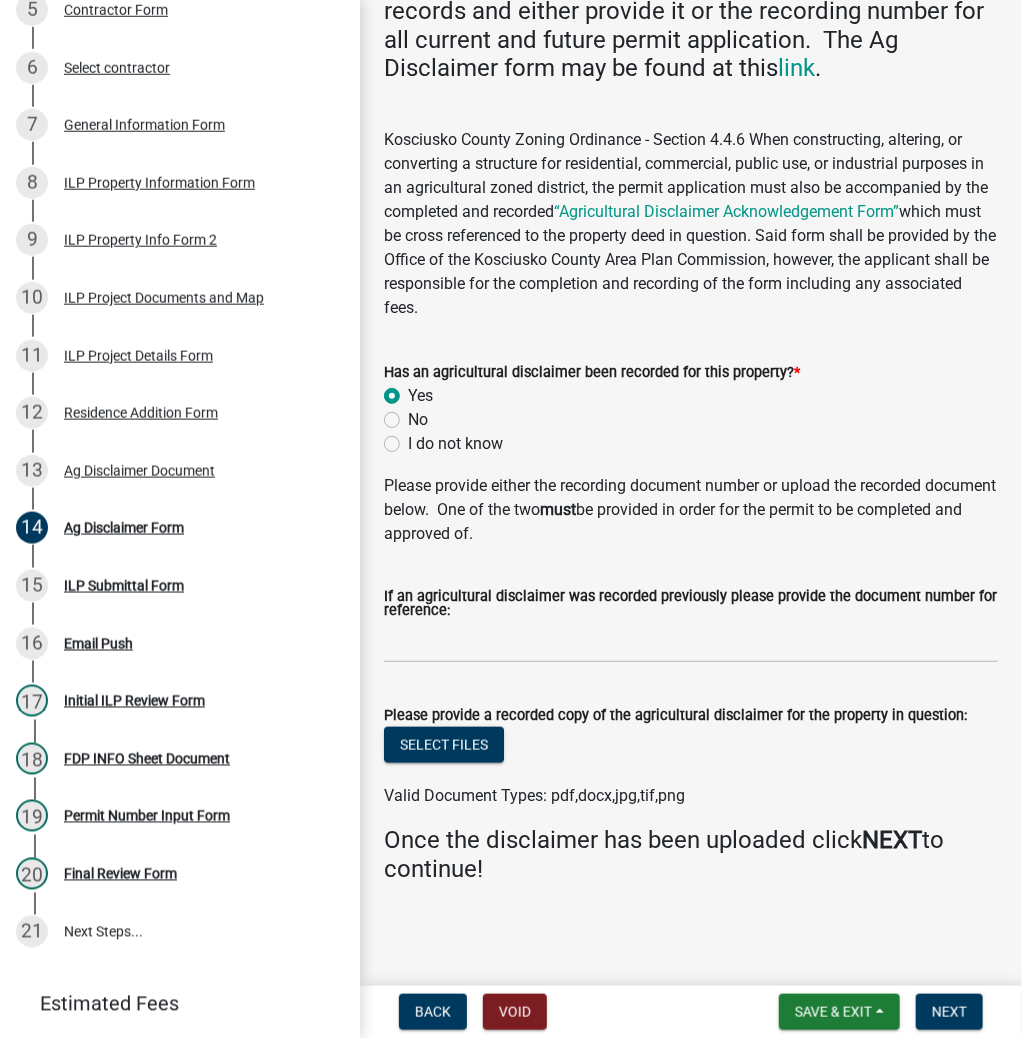 radio on "true" 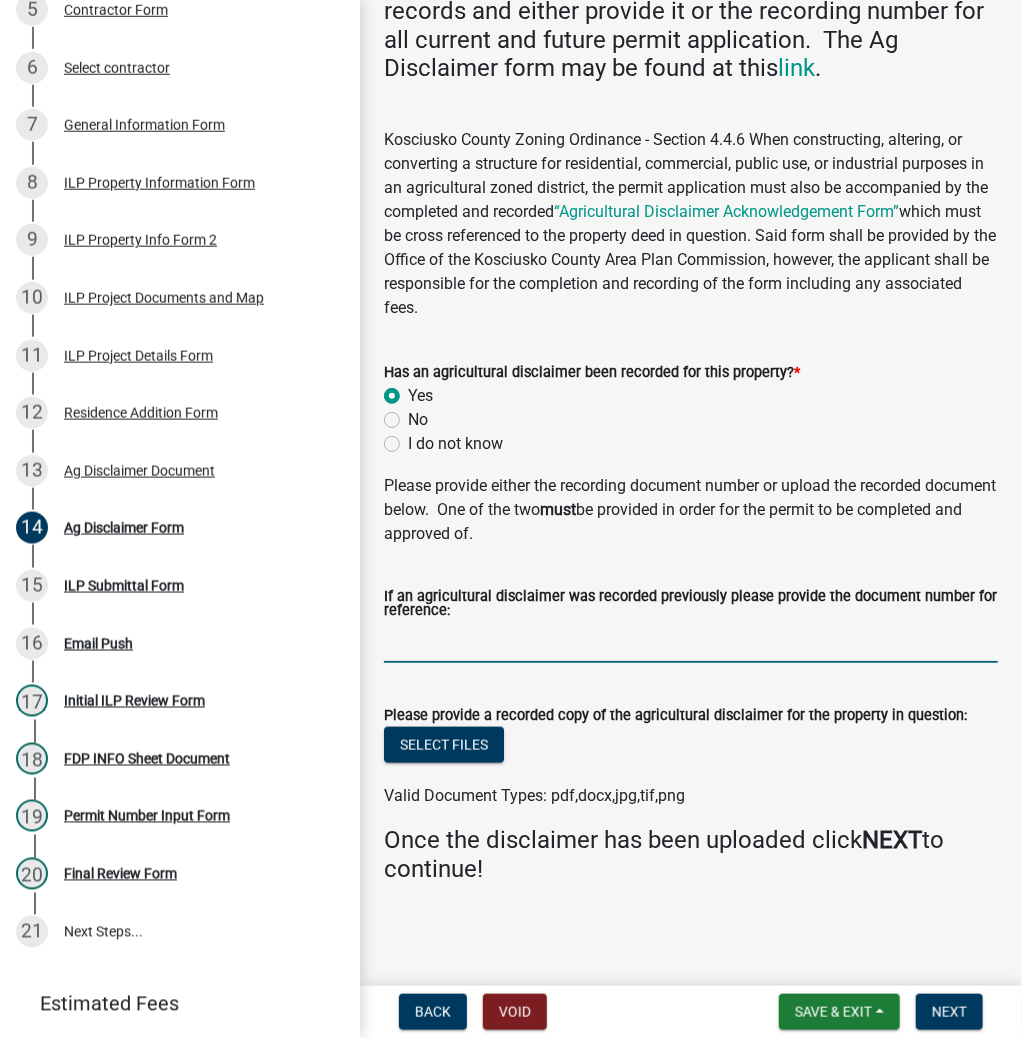 click on "If an agricultural disclaimer was recorded previously please provide the document number for reference:" at bounding box center (691, 642) 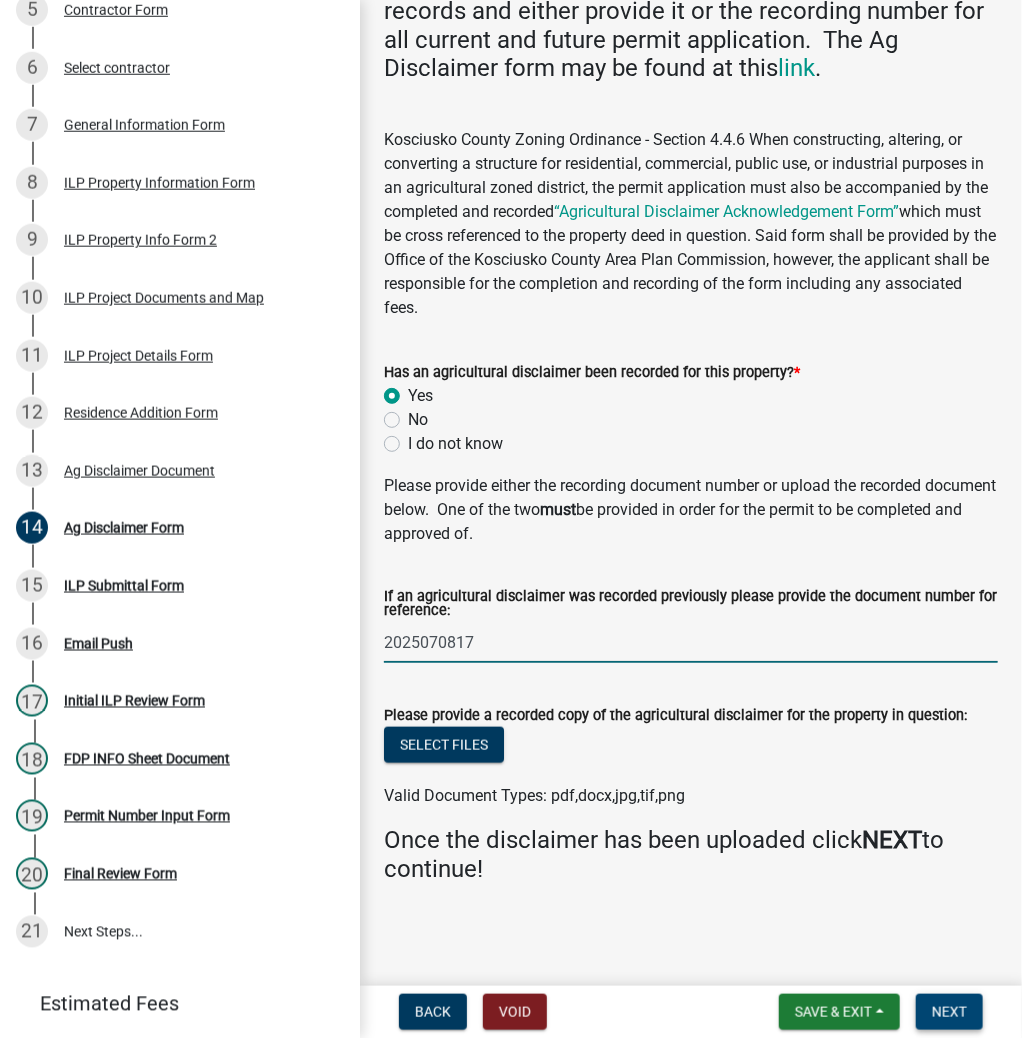 type on "2025070817" 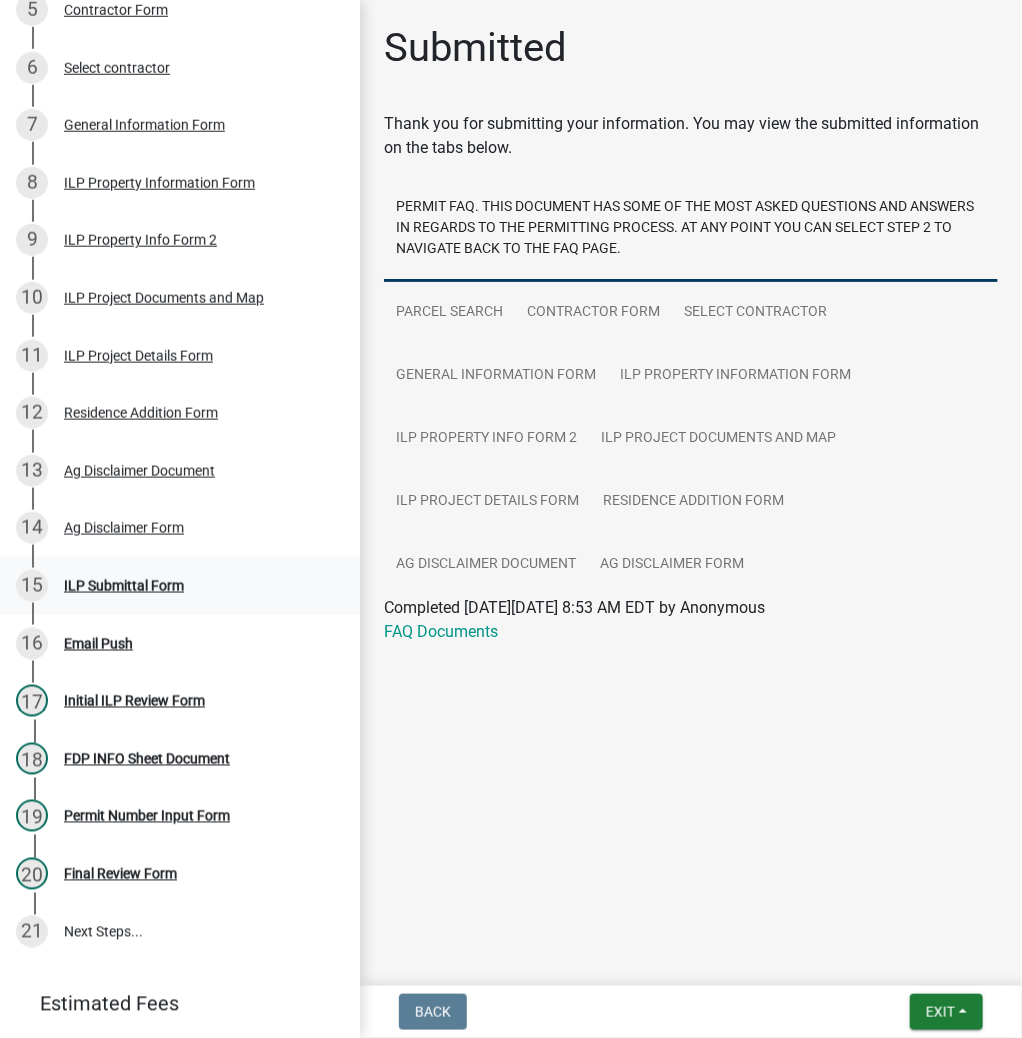click on "ILP Submittal Form" at bounding box center [124, 586] 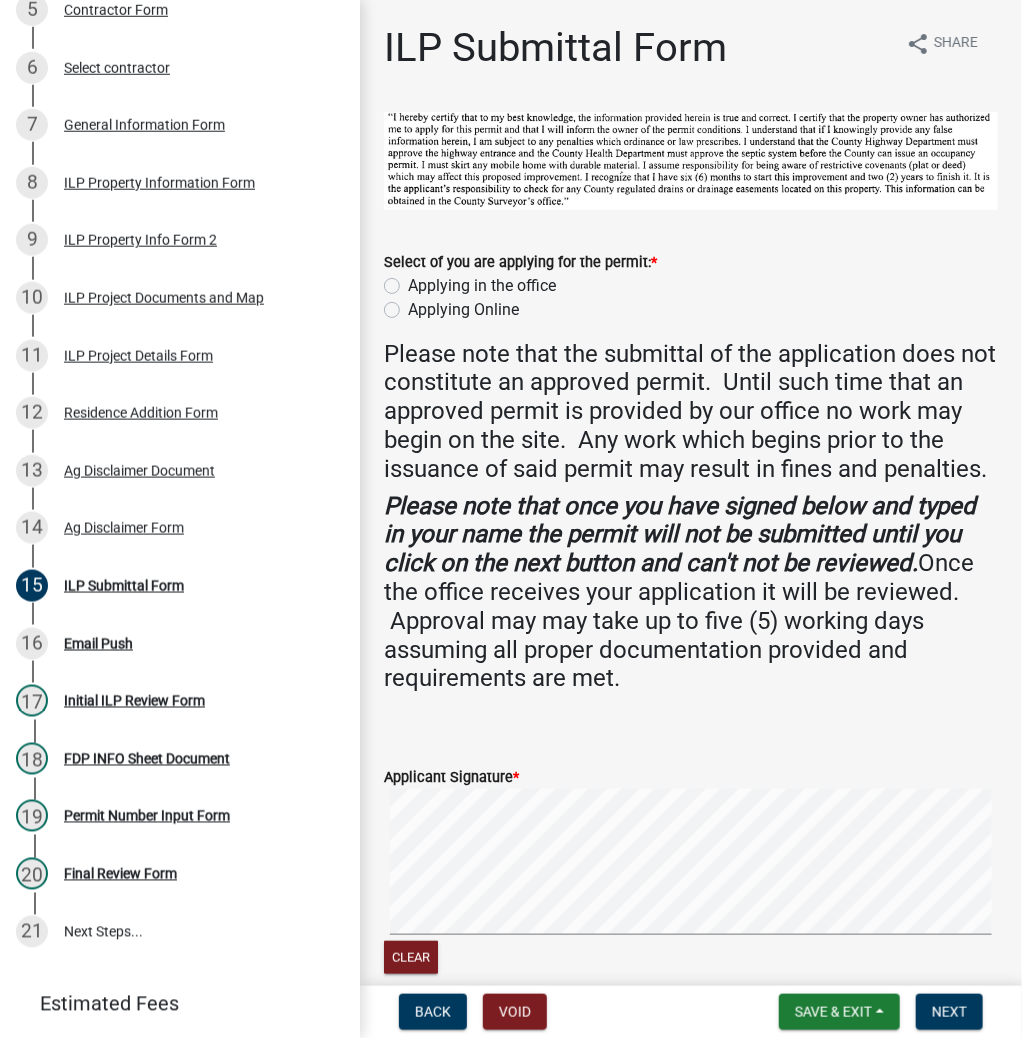 click on "Applying in the office" 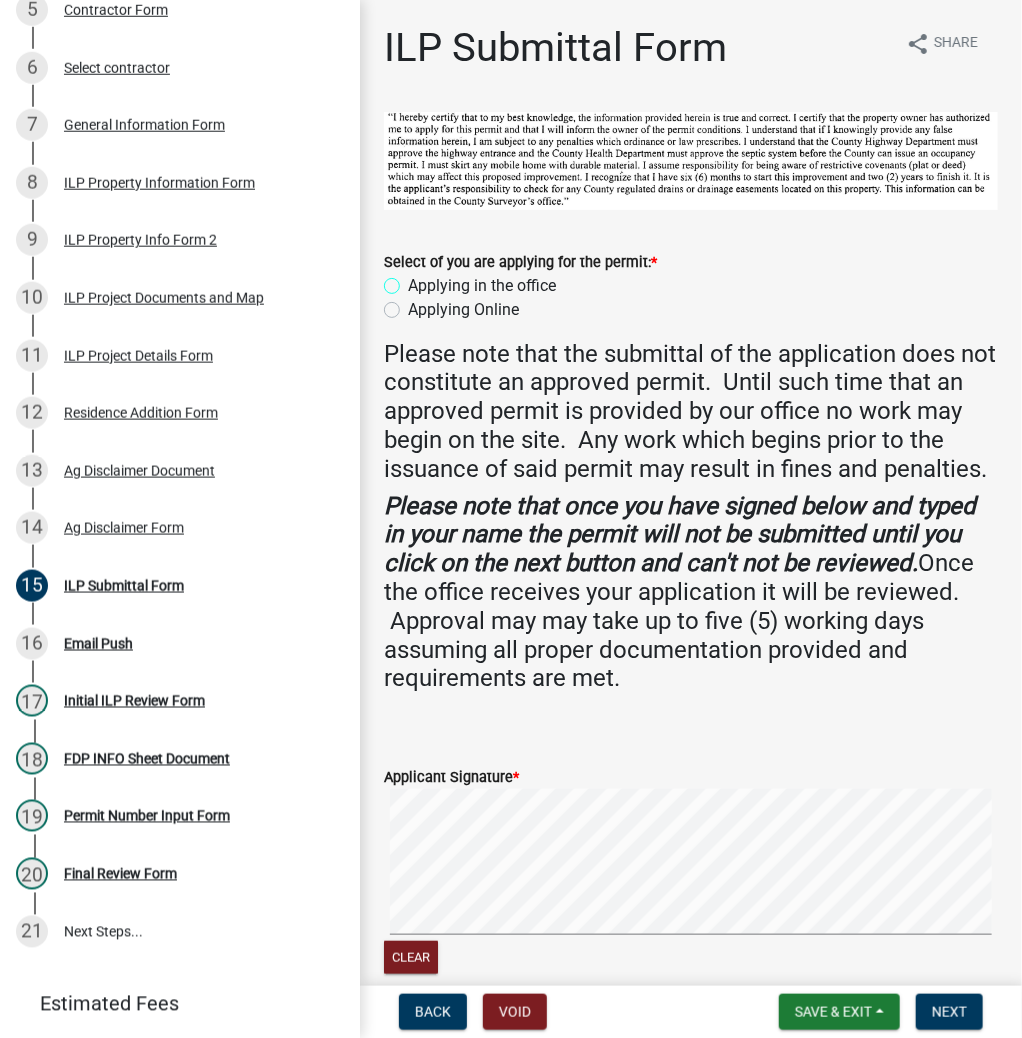 click on "Applying in the office" at bounding box center (414, 280) 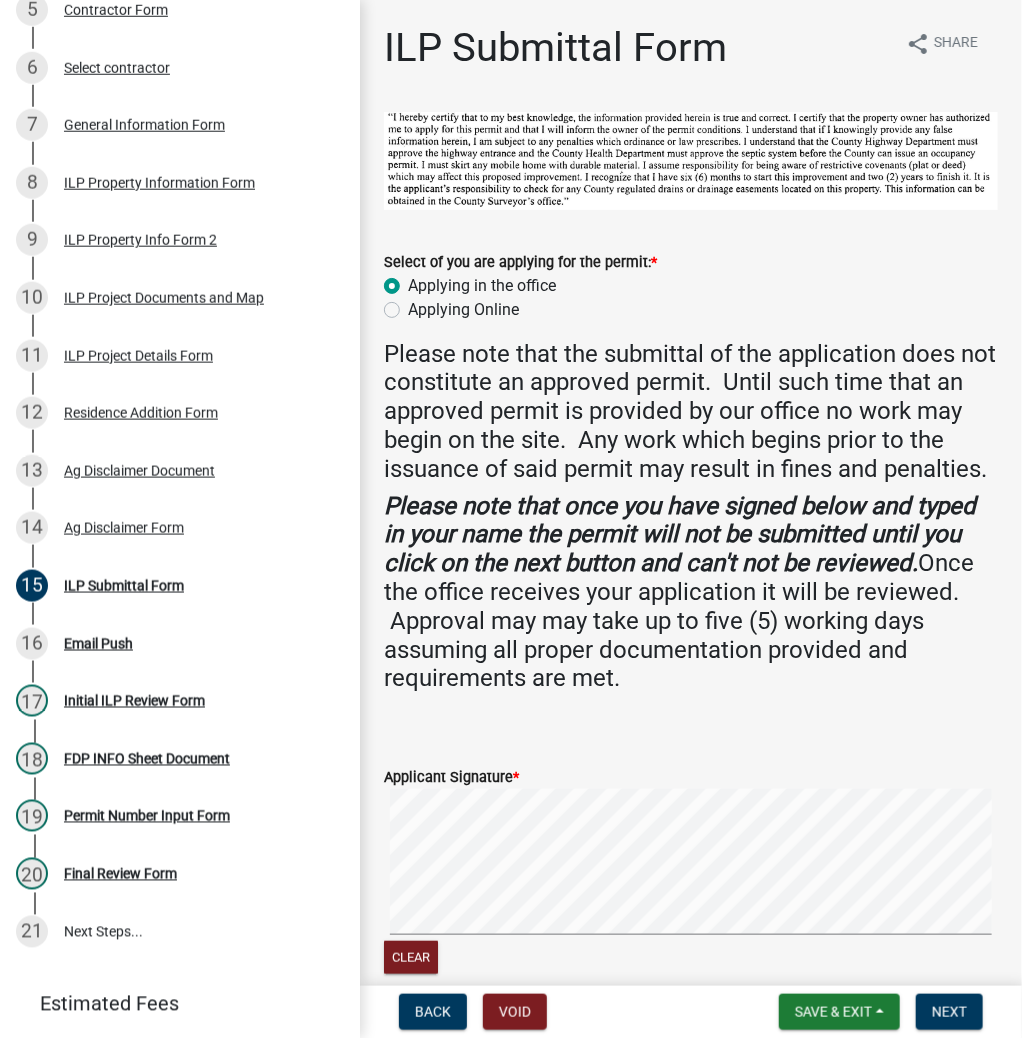 radio on "true" 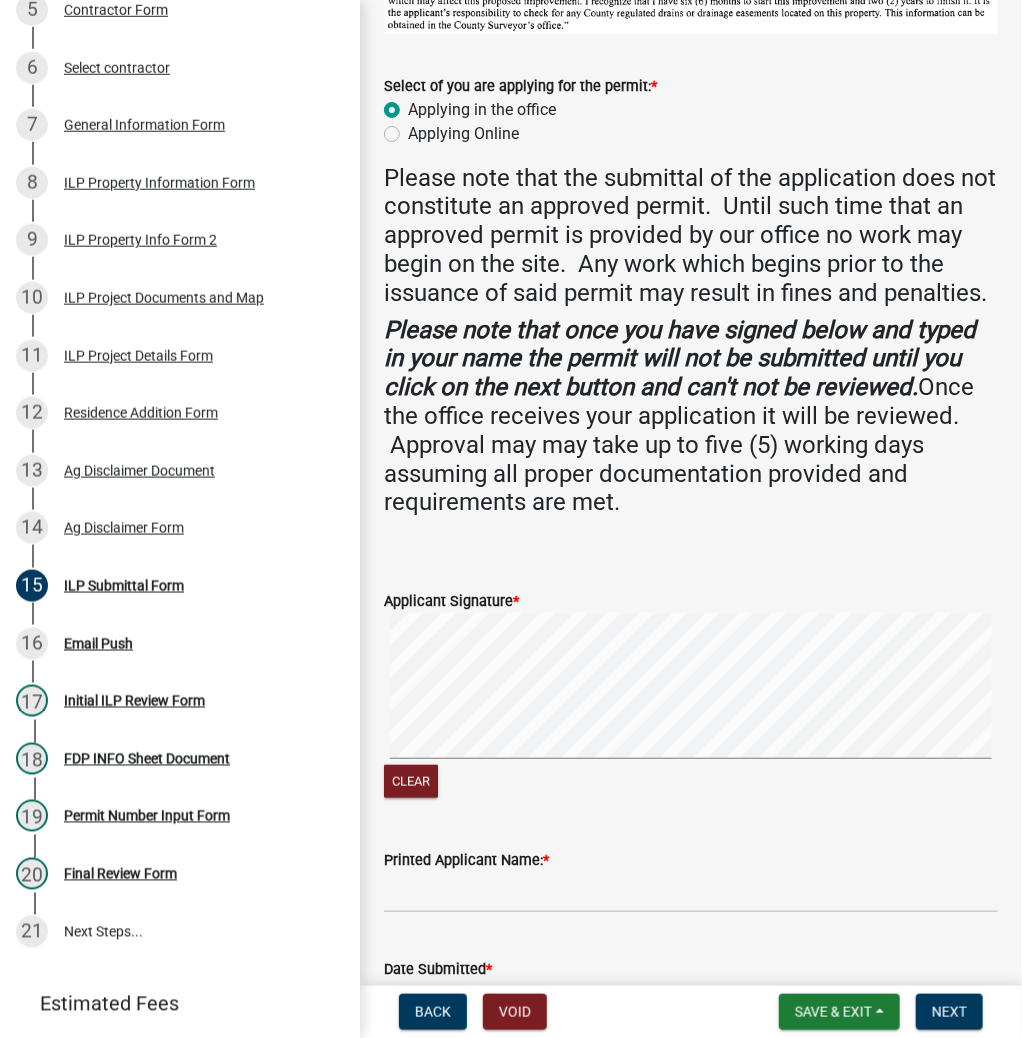 scroll, scrollTop: 240, scrollLeft: 0, axis: vertical 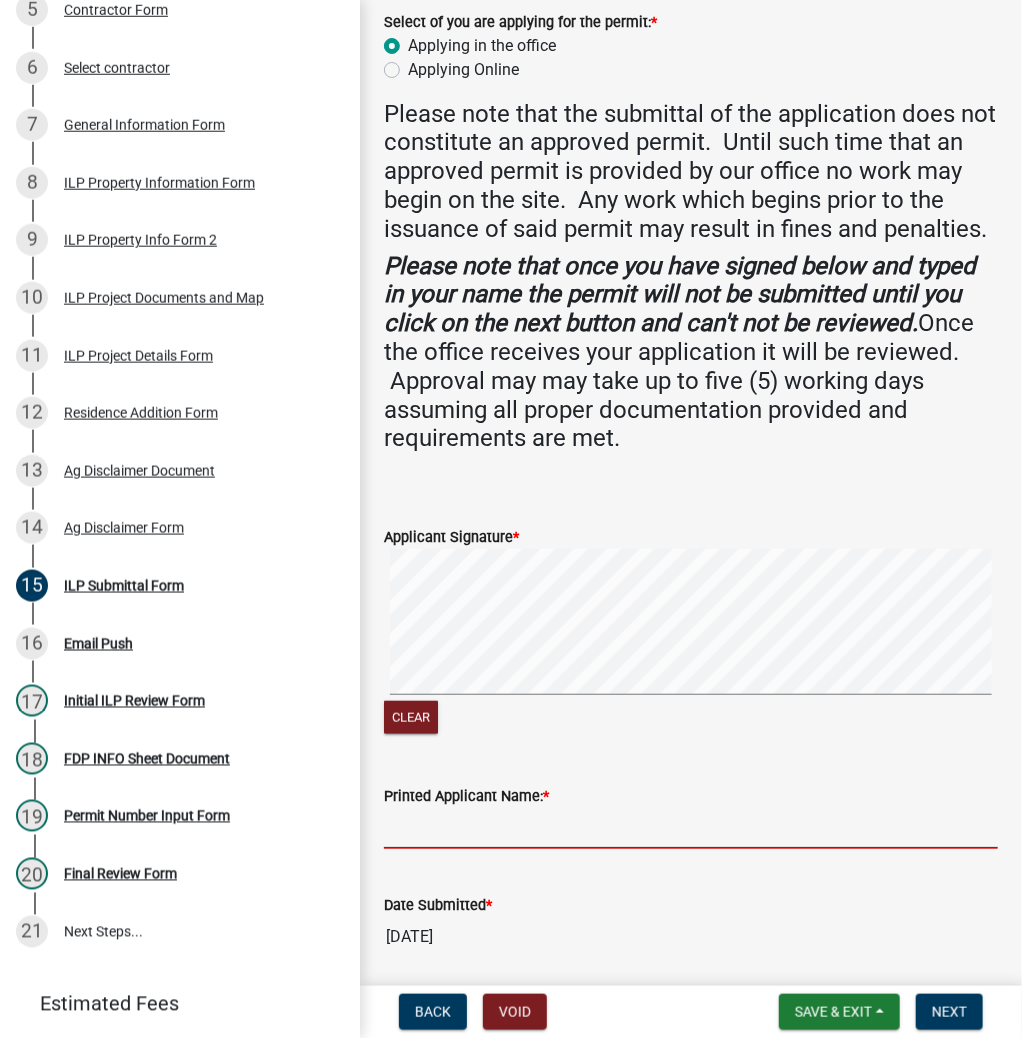 click on "Printed Applicant Name:  *" at bounding box center [691, 828] 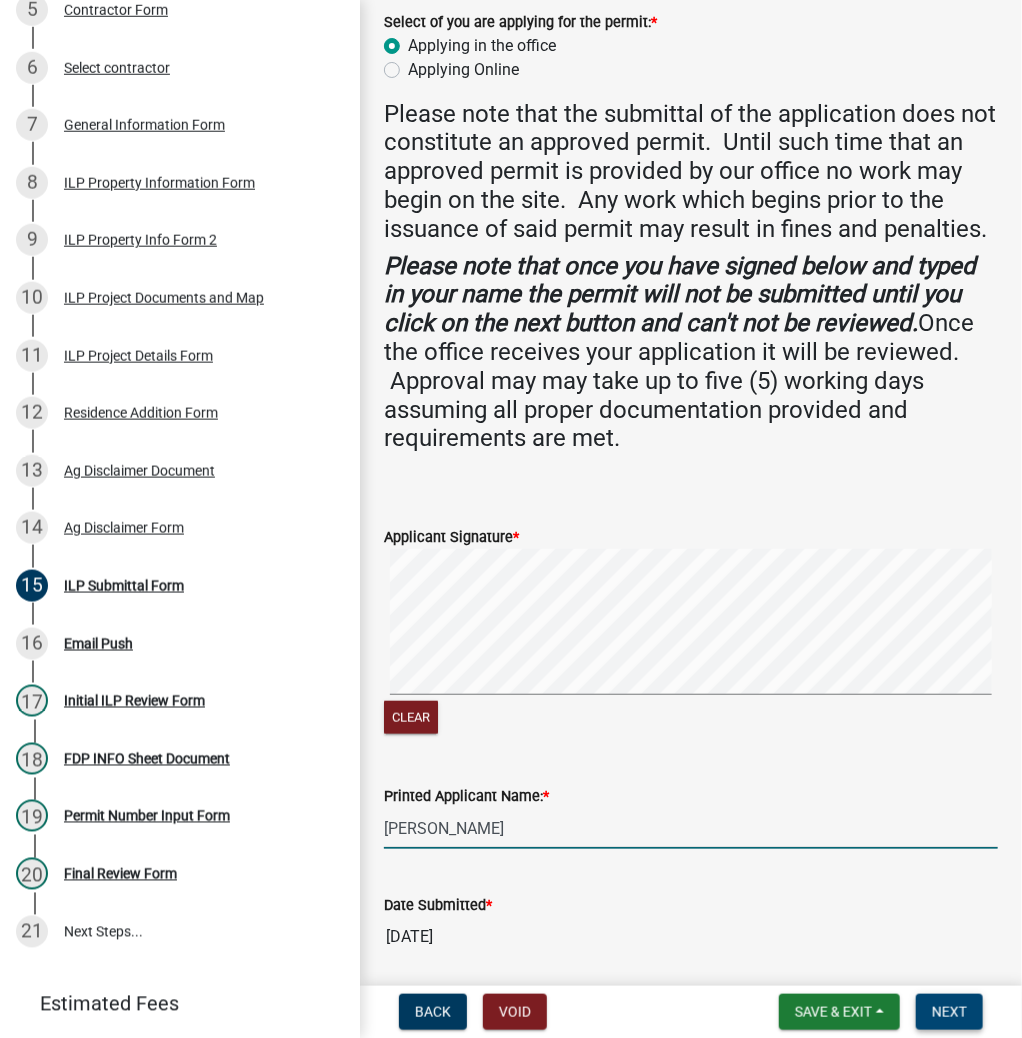 type on "[PERSON_NAME]" 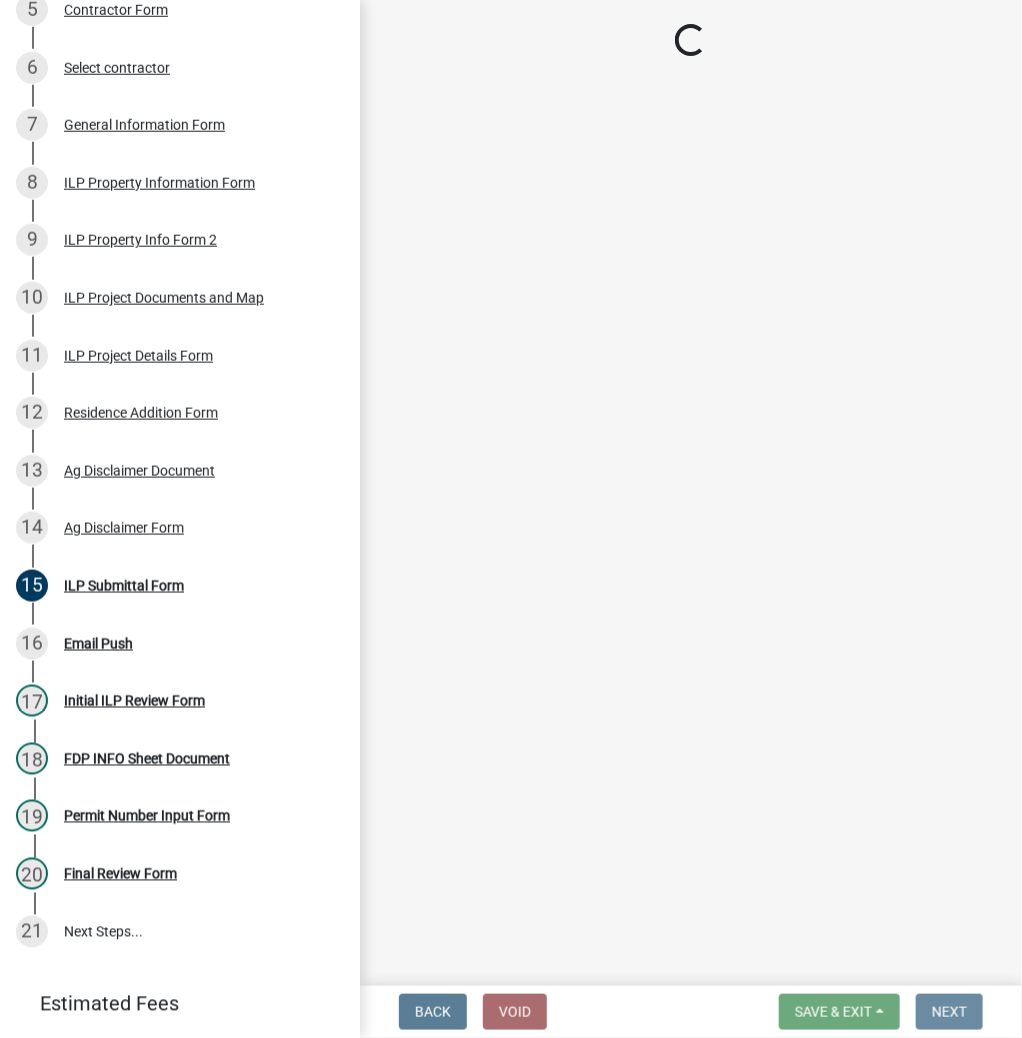 scroll, scrollTop: 0, scrollLeft: 0, axis: both 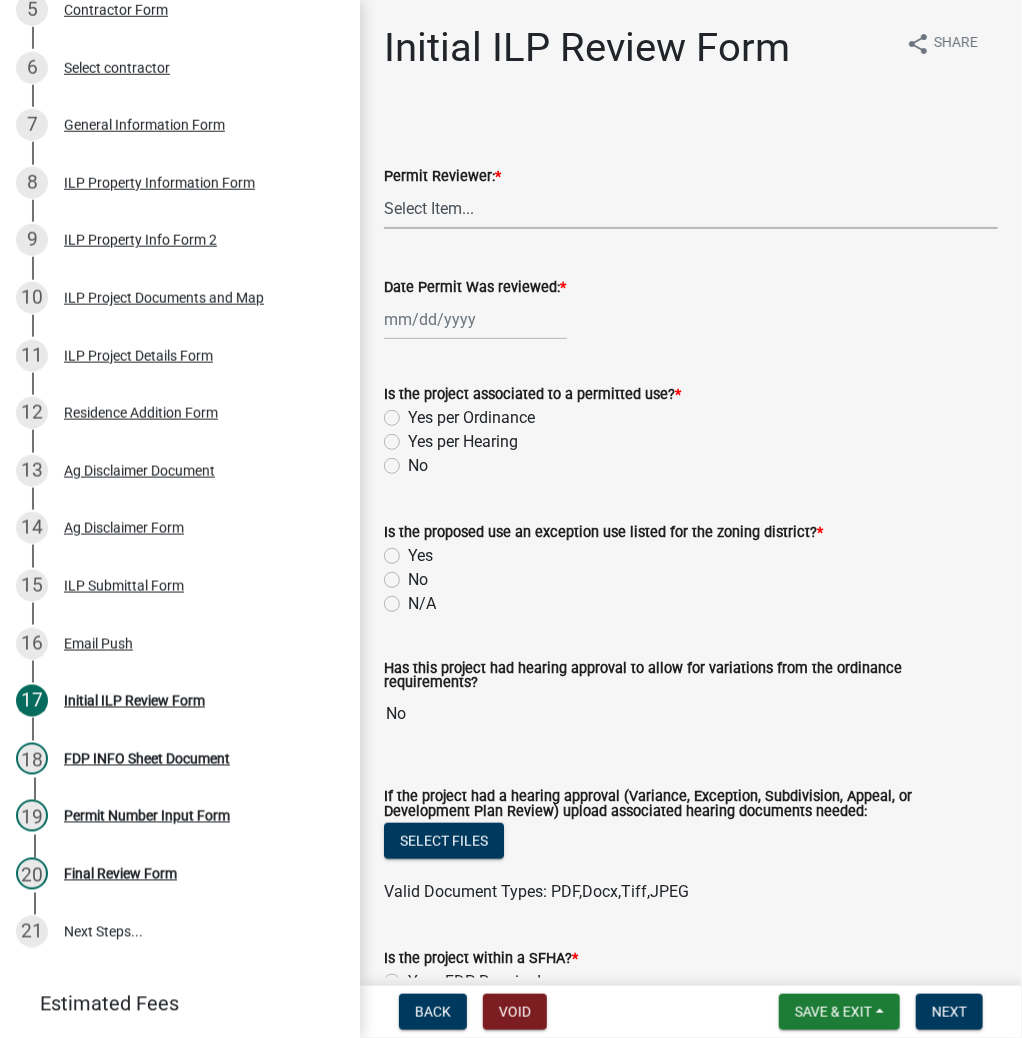 click on "Select Item...   MMS   LT   AT   CS   AH   Vacant" at bounding box center (691, 208) 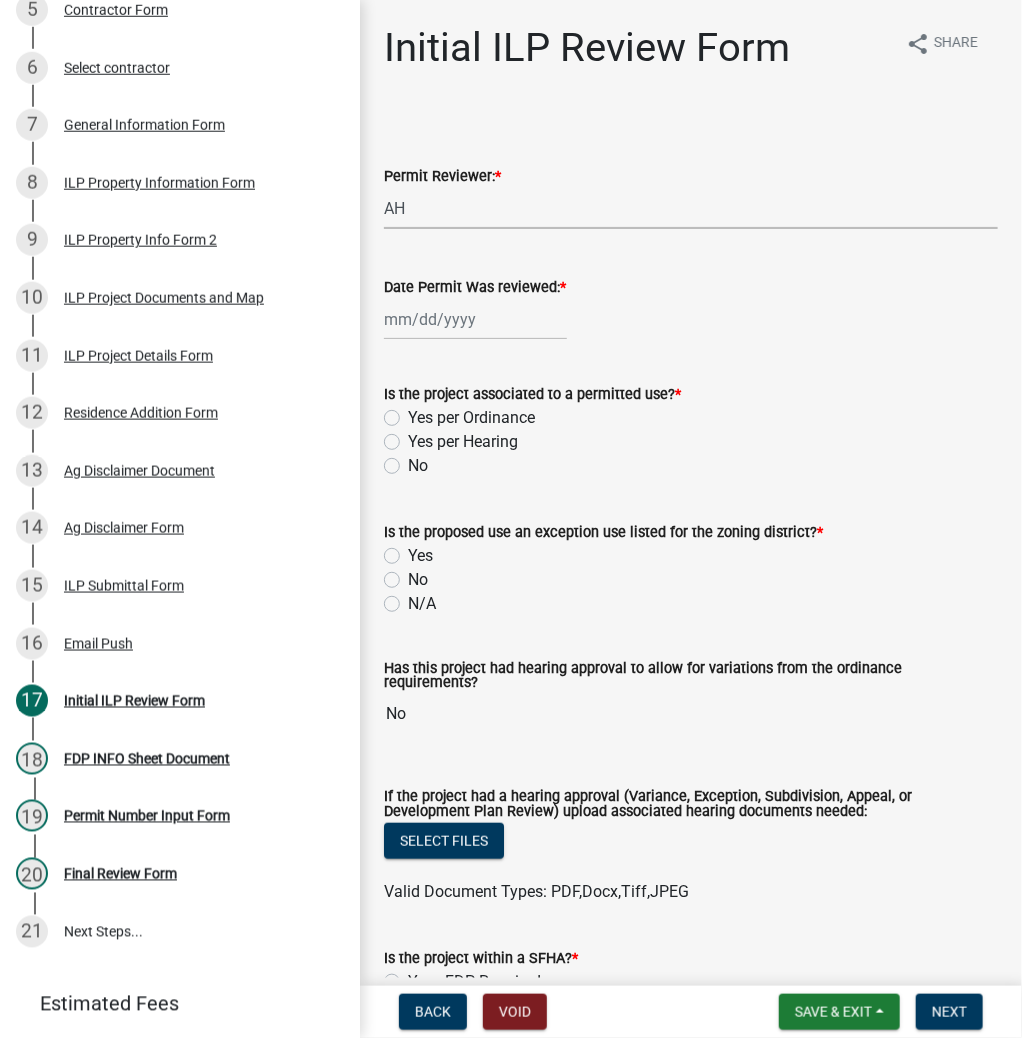 click on "Select Item...   MMS   LT   AT   CS   AH   Vacant" at bounding box center [691, 208] 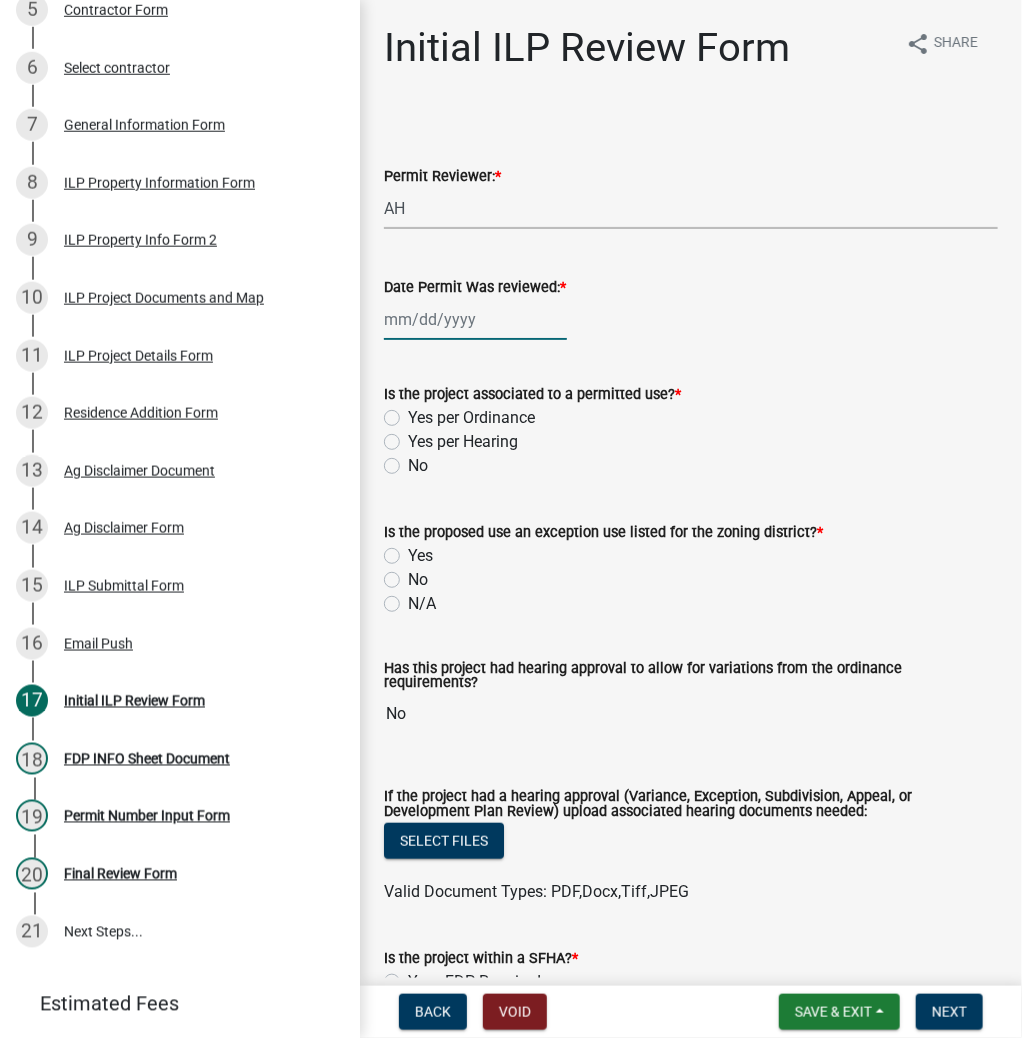 click 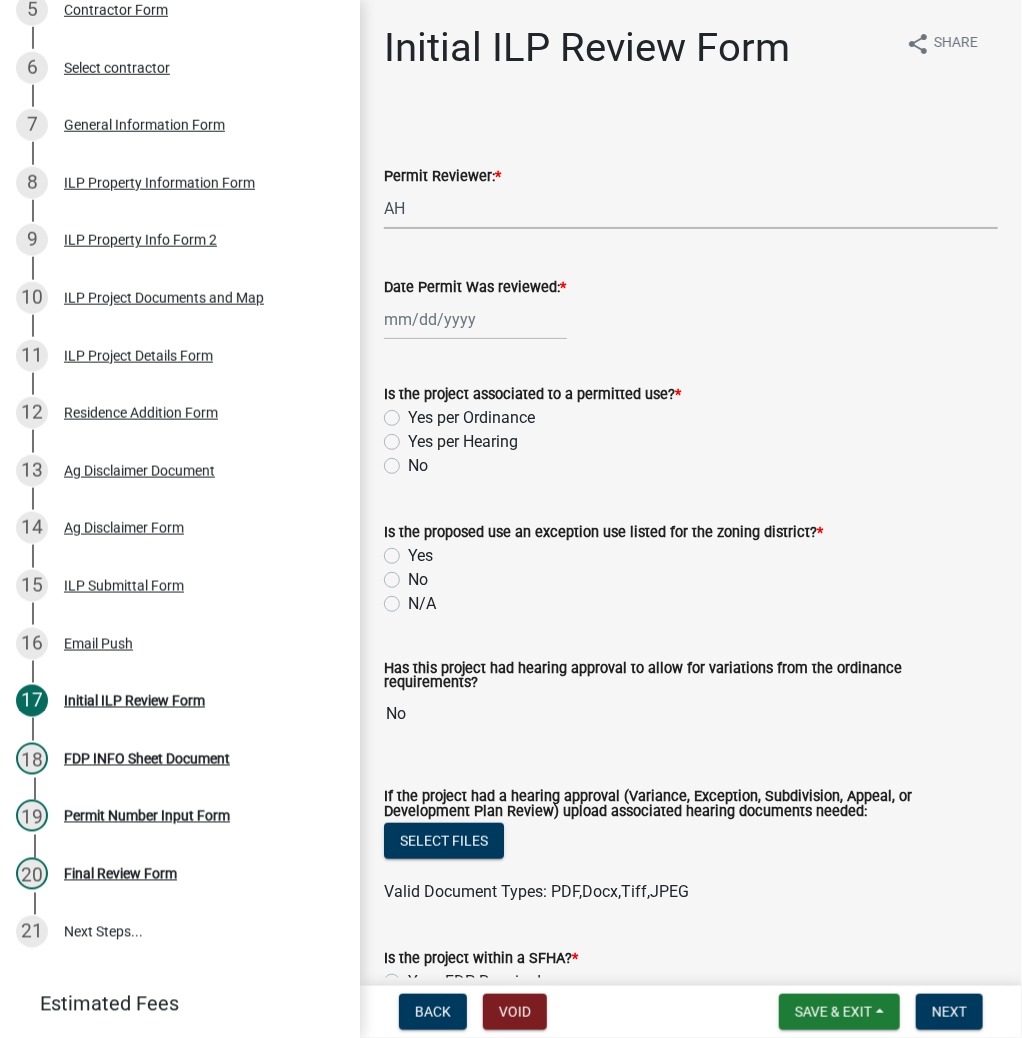 select on "7" 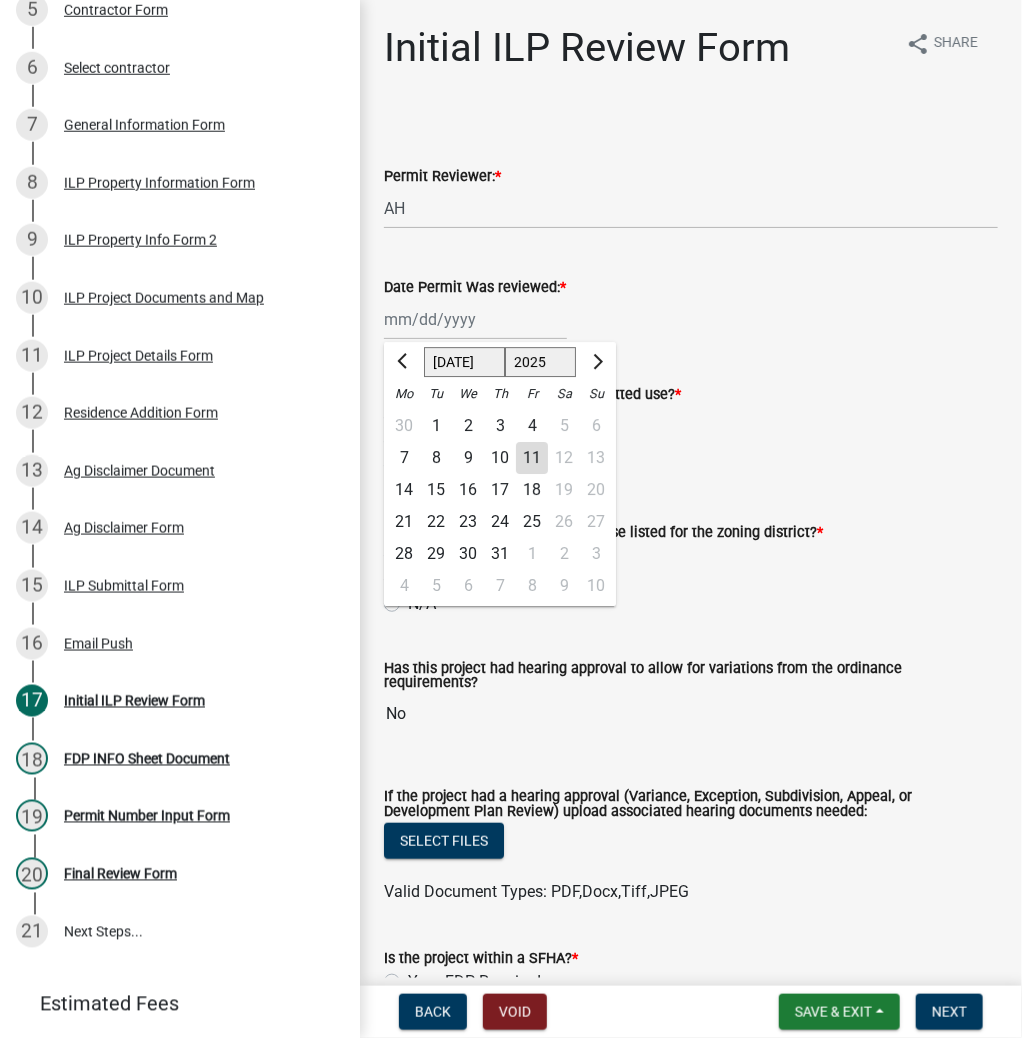 click on "11" 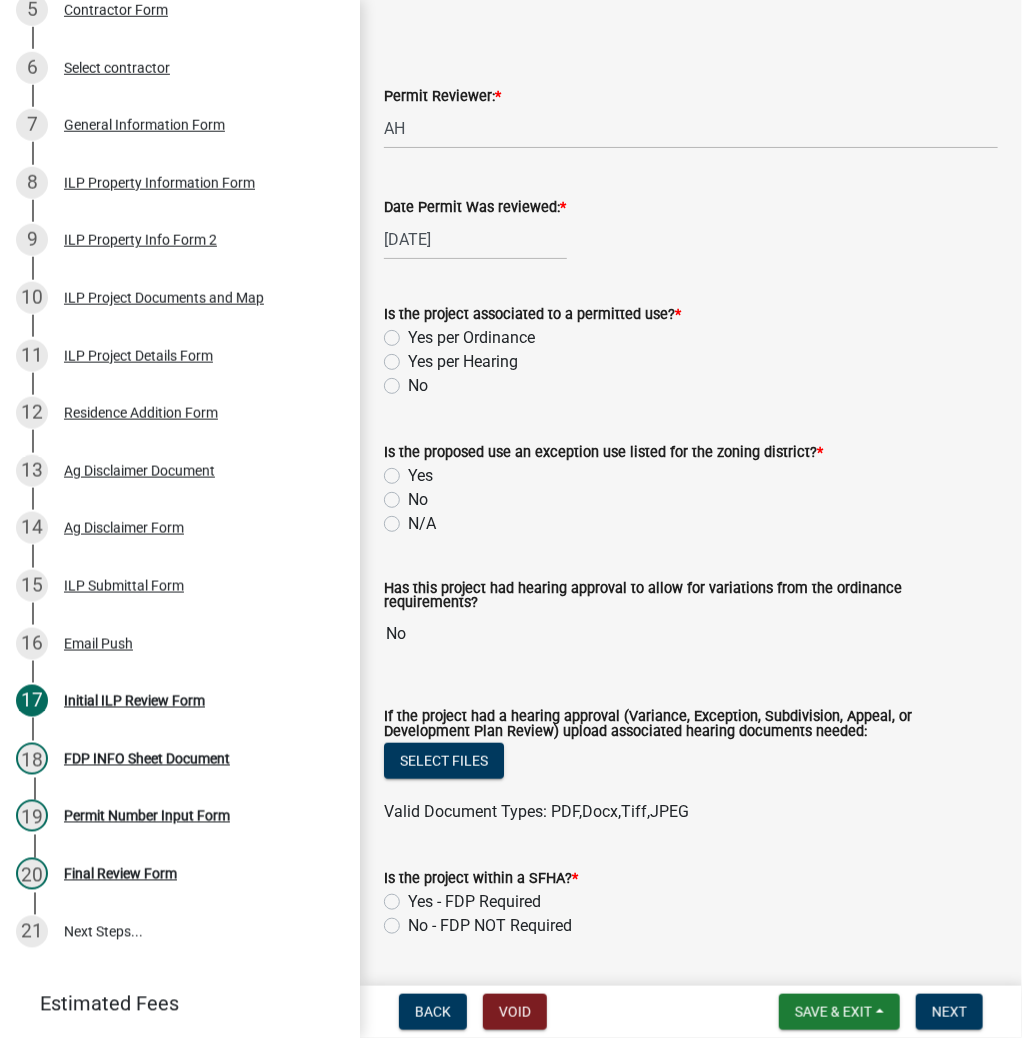 click on "Yes per Ordinance" 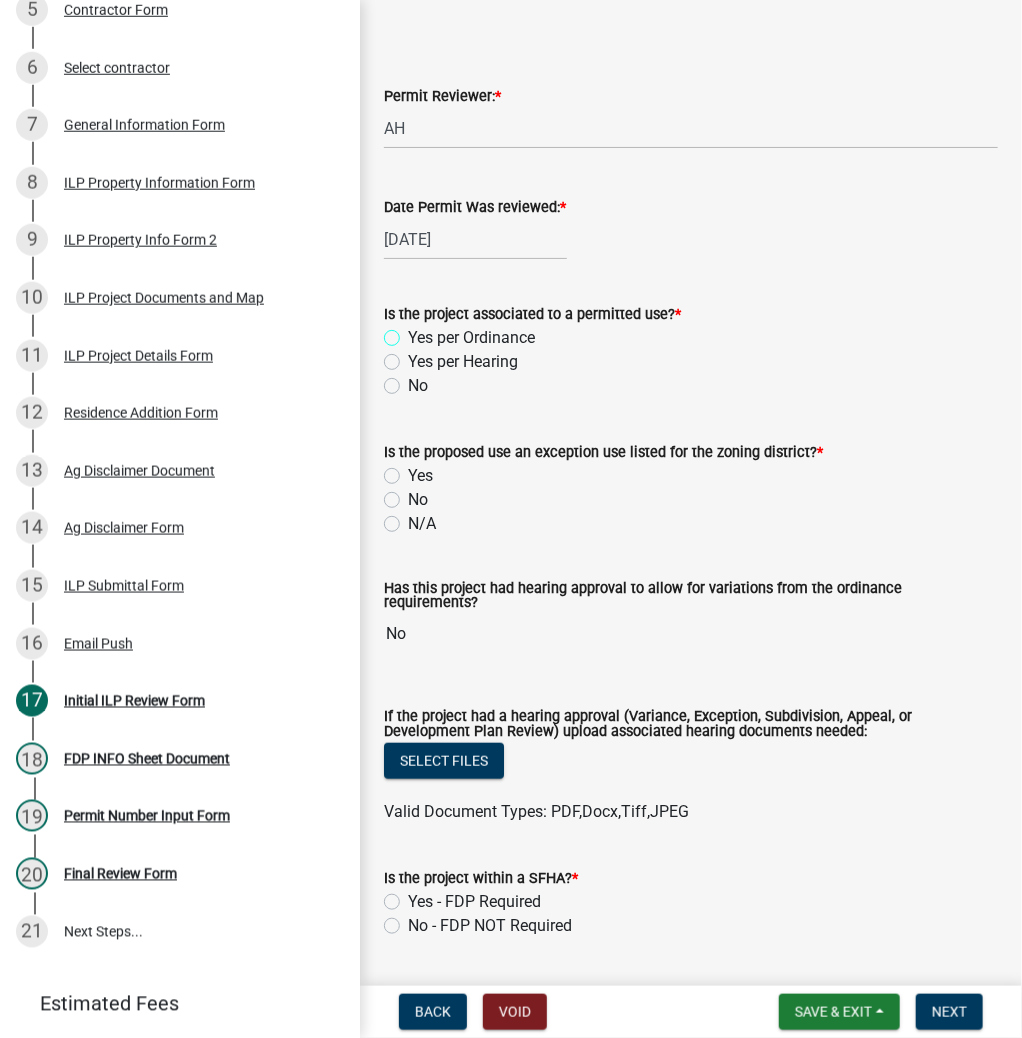 click on "Yes per Ordinance" at bounding box center (414, 332) 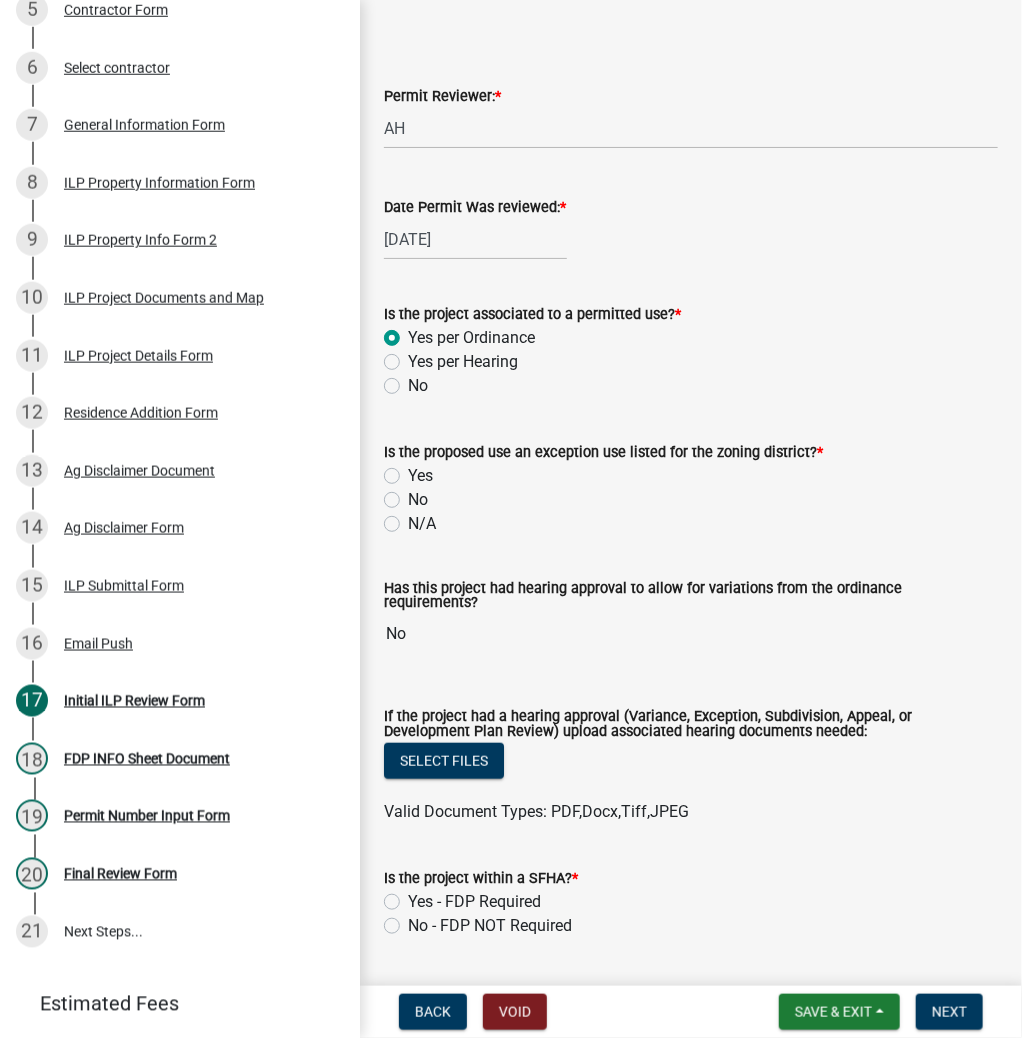 radio on "true" 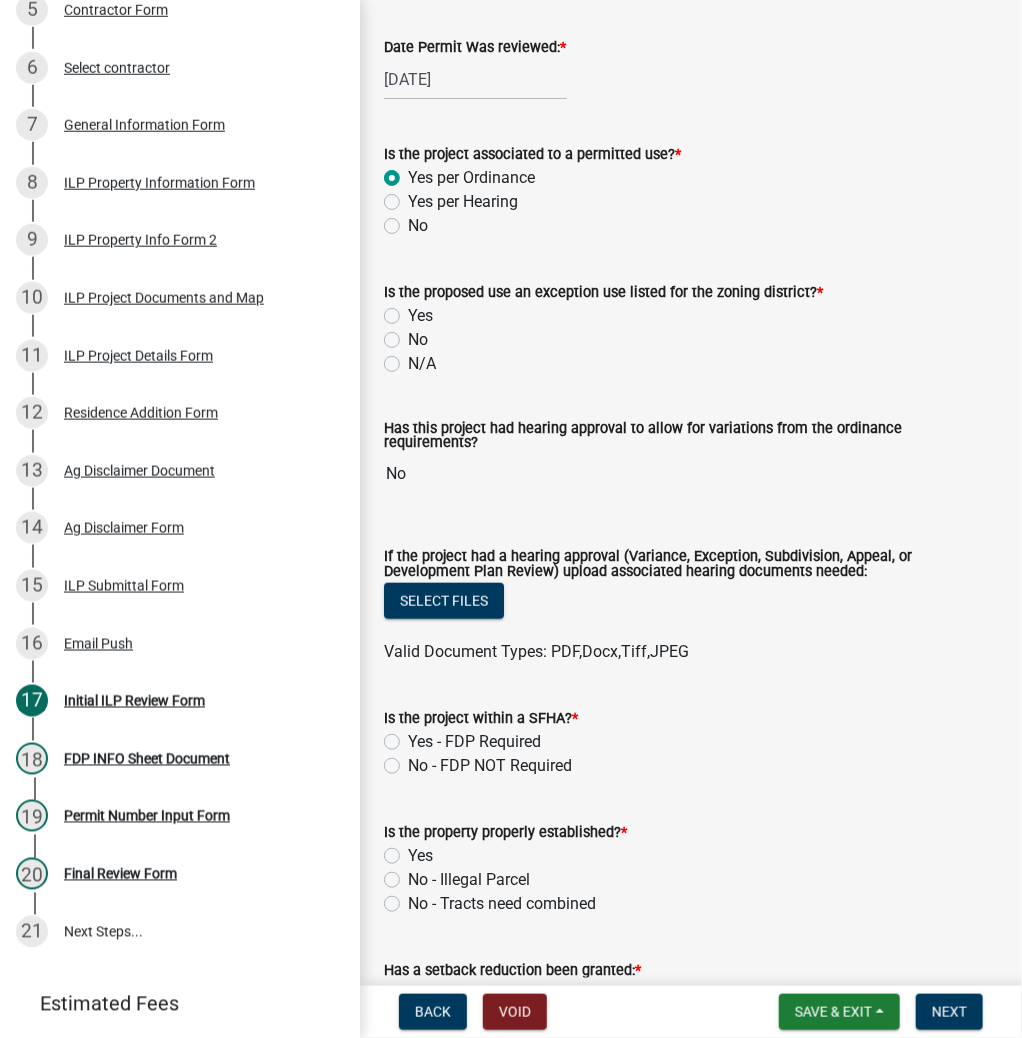 click on "N/A" 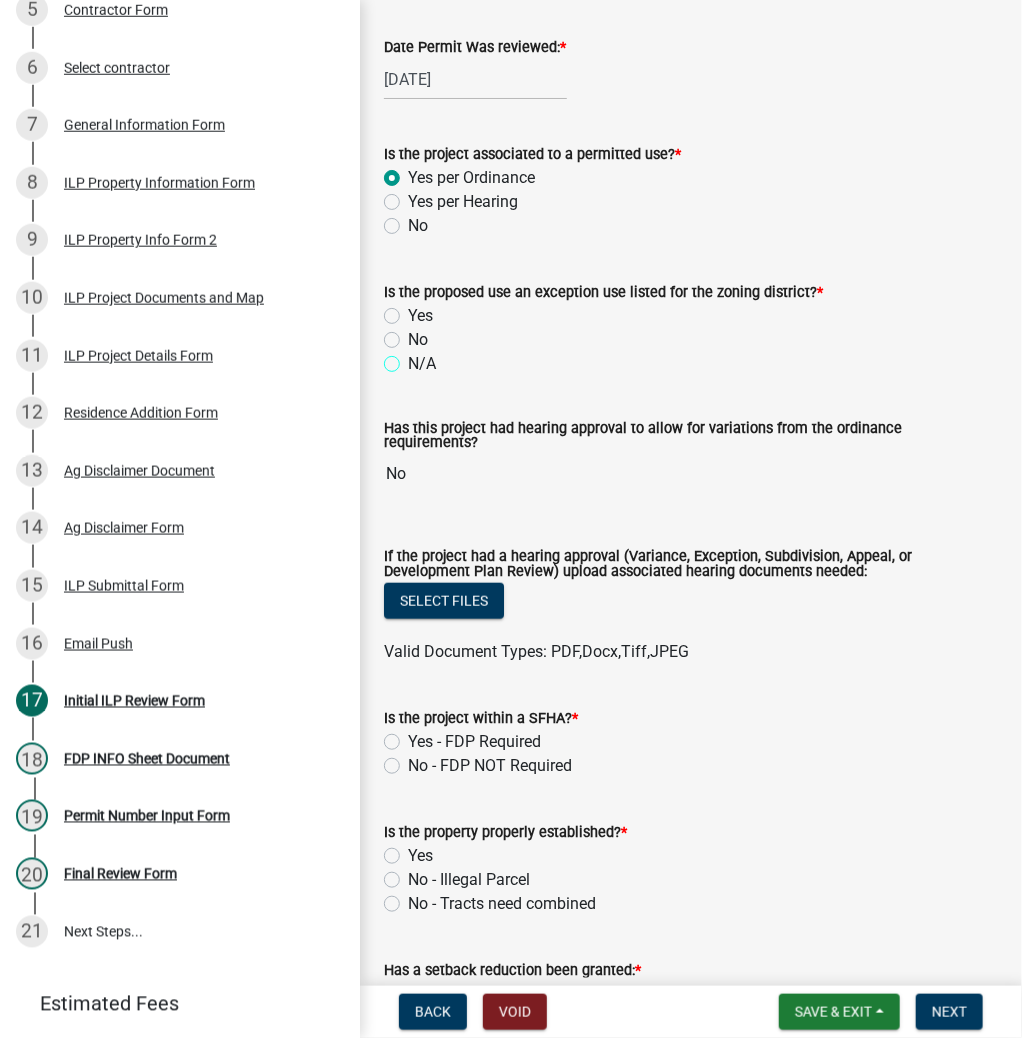 click on "N/A" at bounding box center (414, 358) 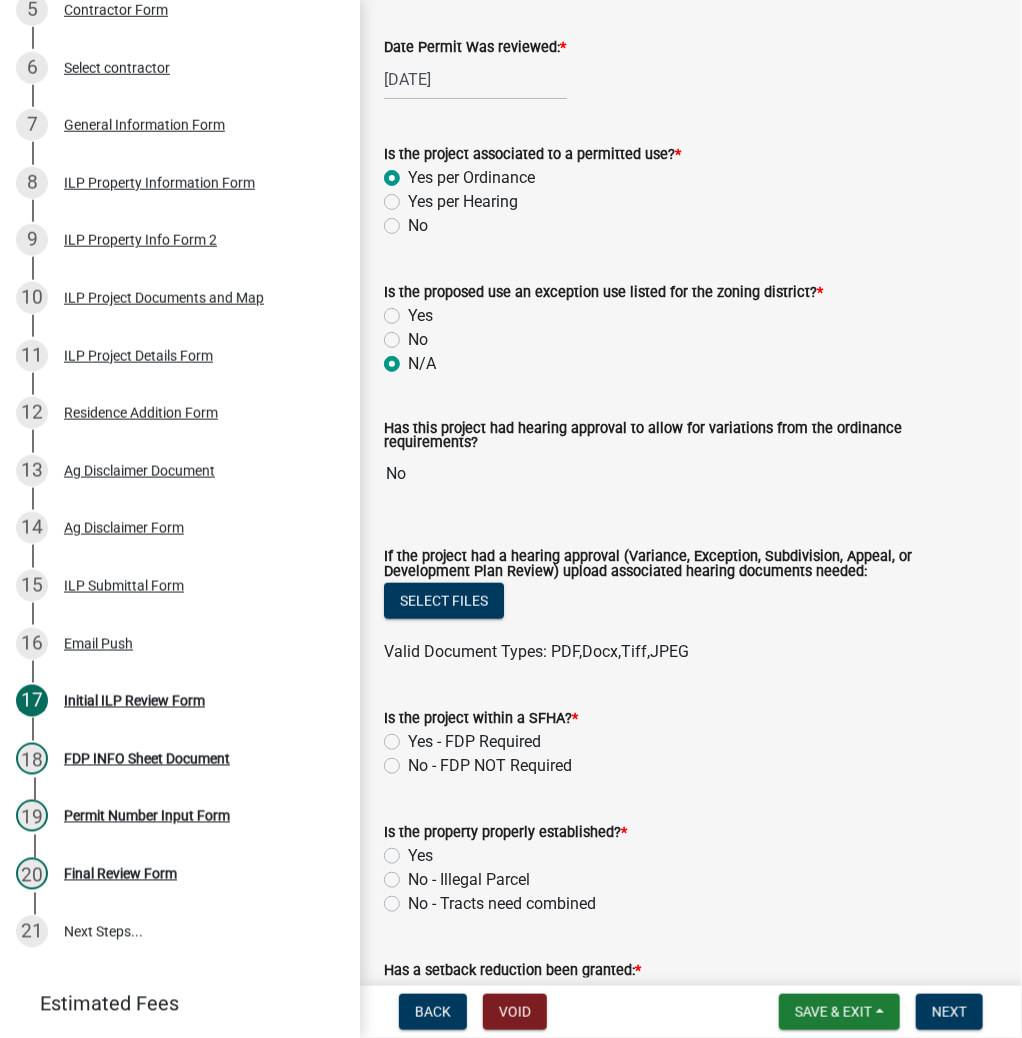 radio on "true" 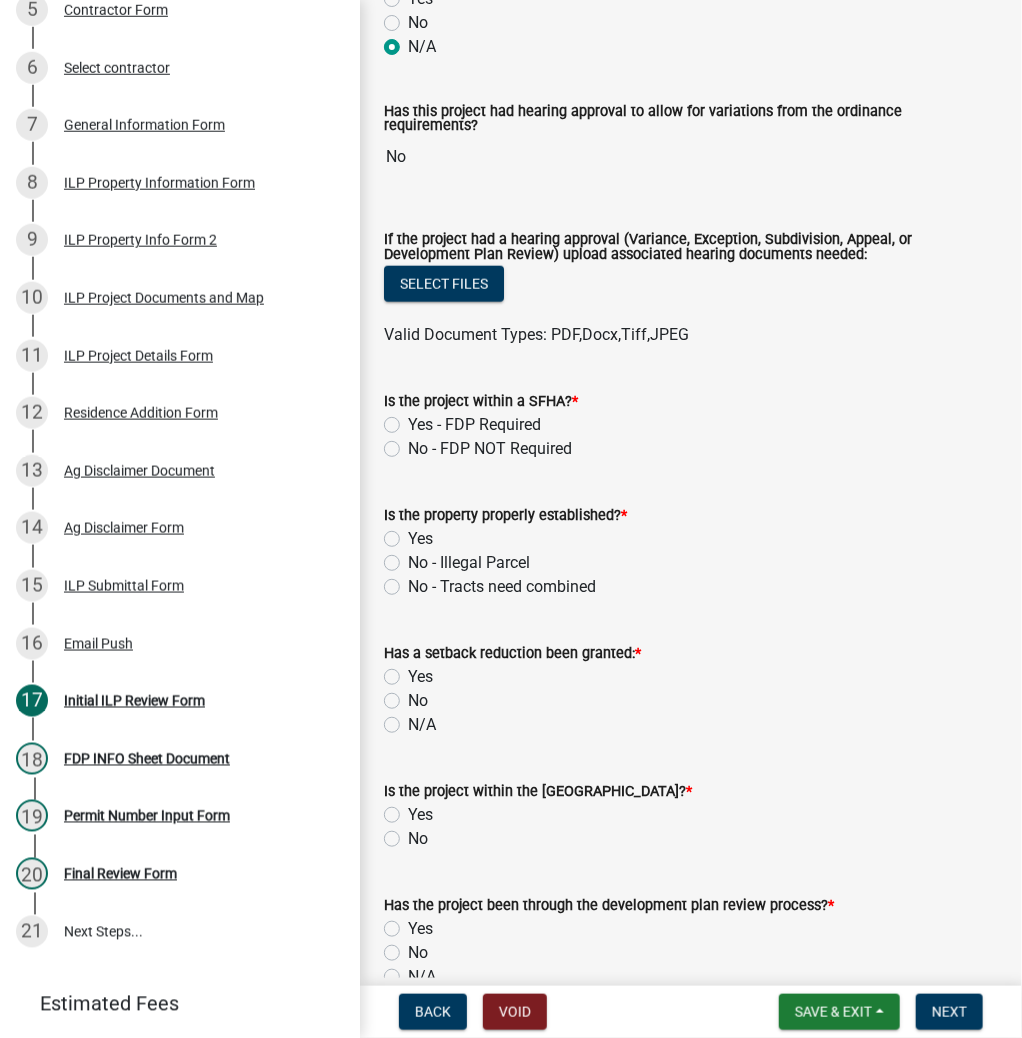 scroll, scrollTop: 560, scrollLeft: 0, axis: vertical 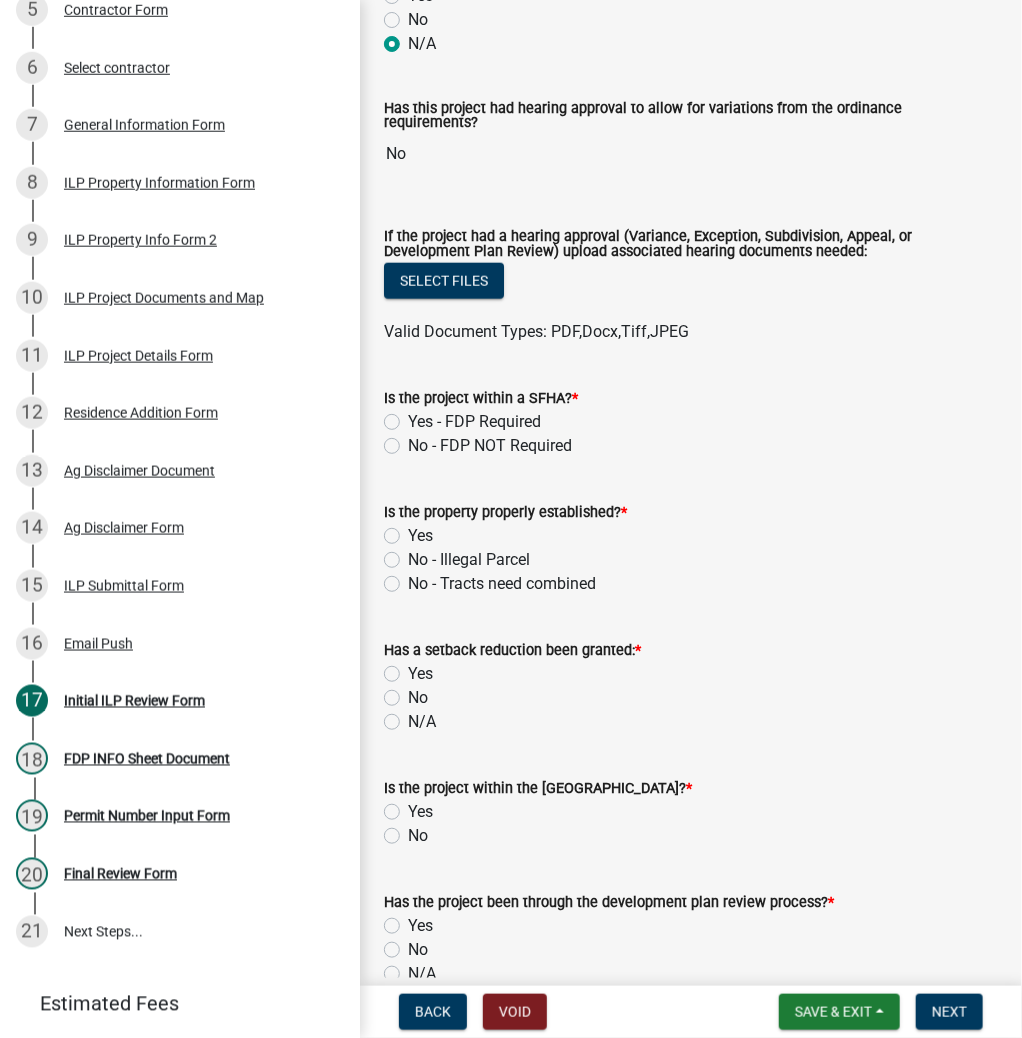 click on "No - FDP NOT Required" 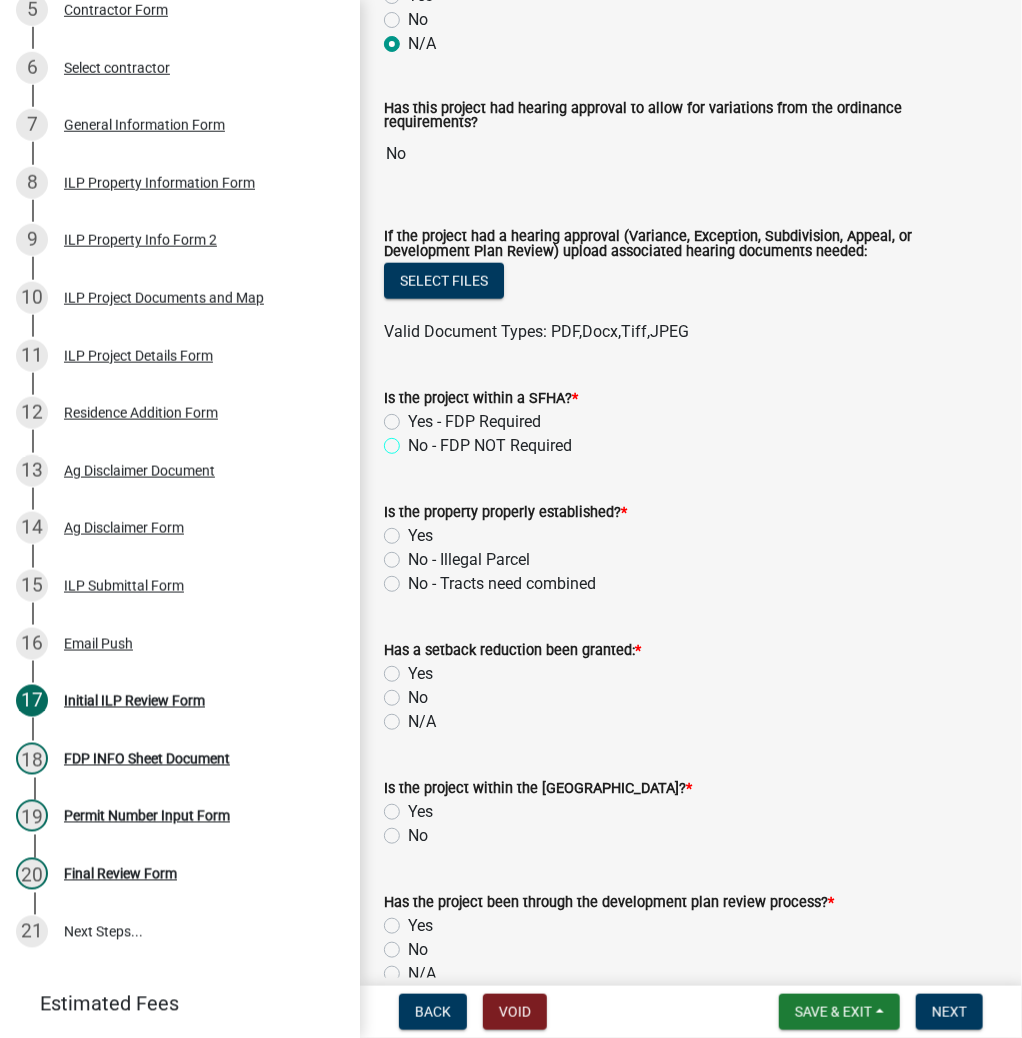 click on "No - FDP NOT Required" at bounding box center (414, 440) 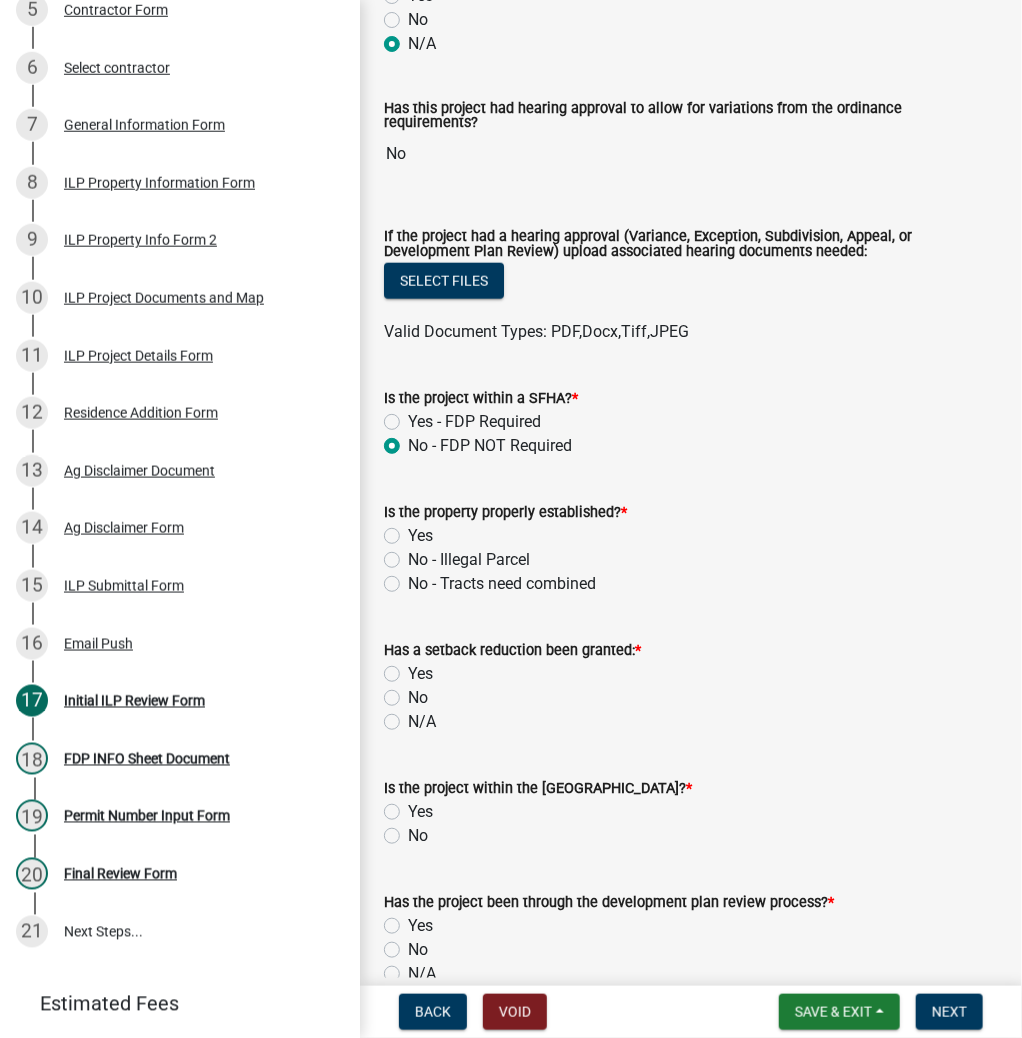 radio on "true" 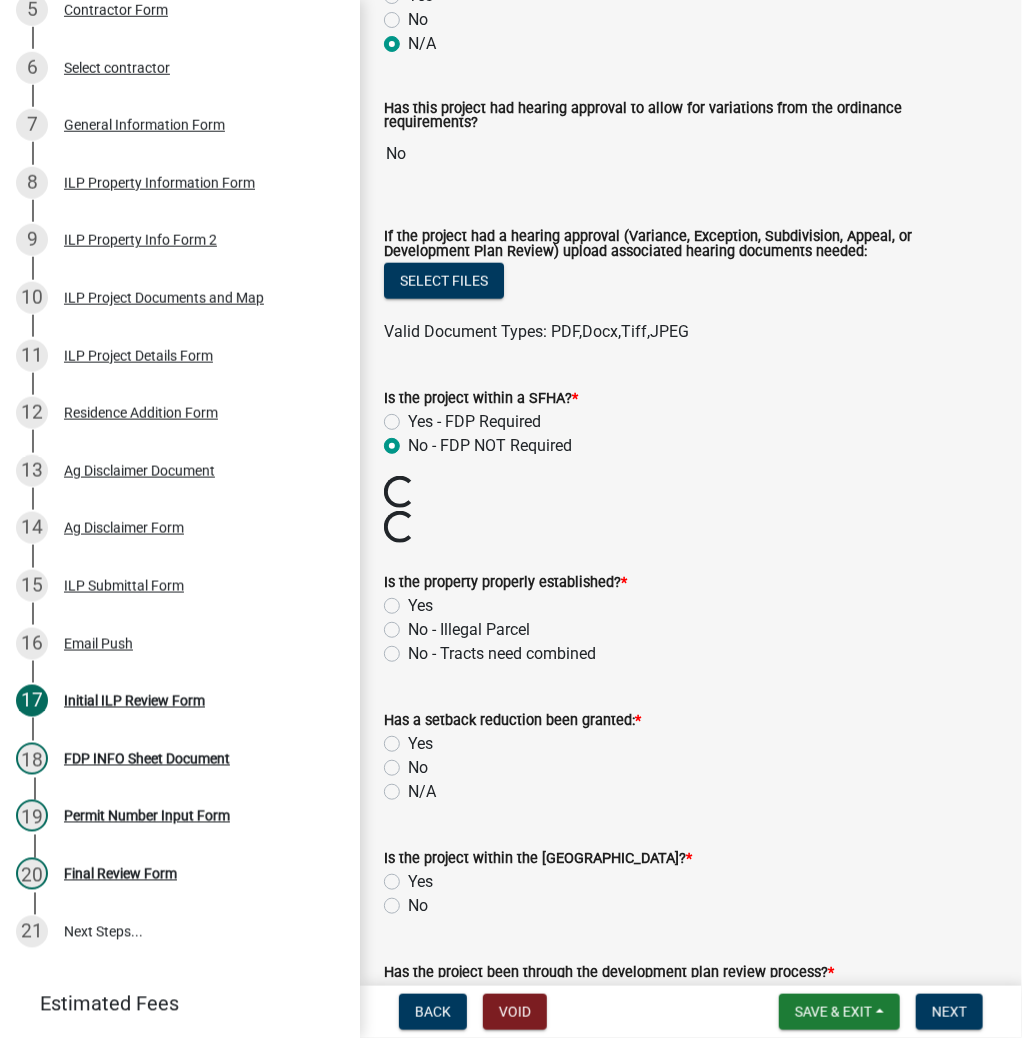 click on "Yes" 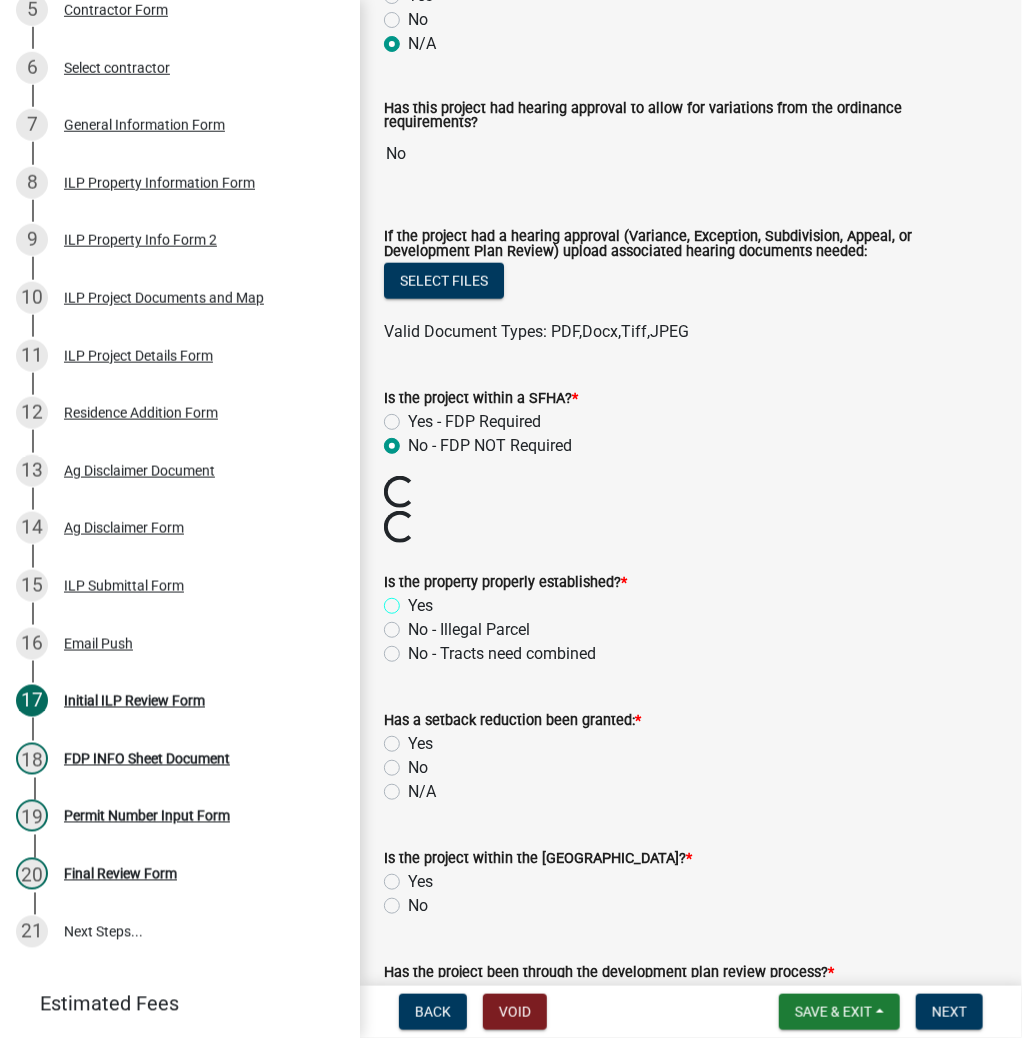 click on "Yes" at bounding box center (414, 600) 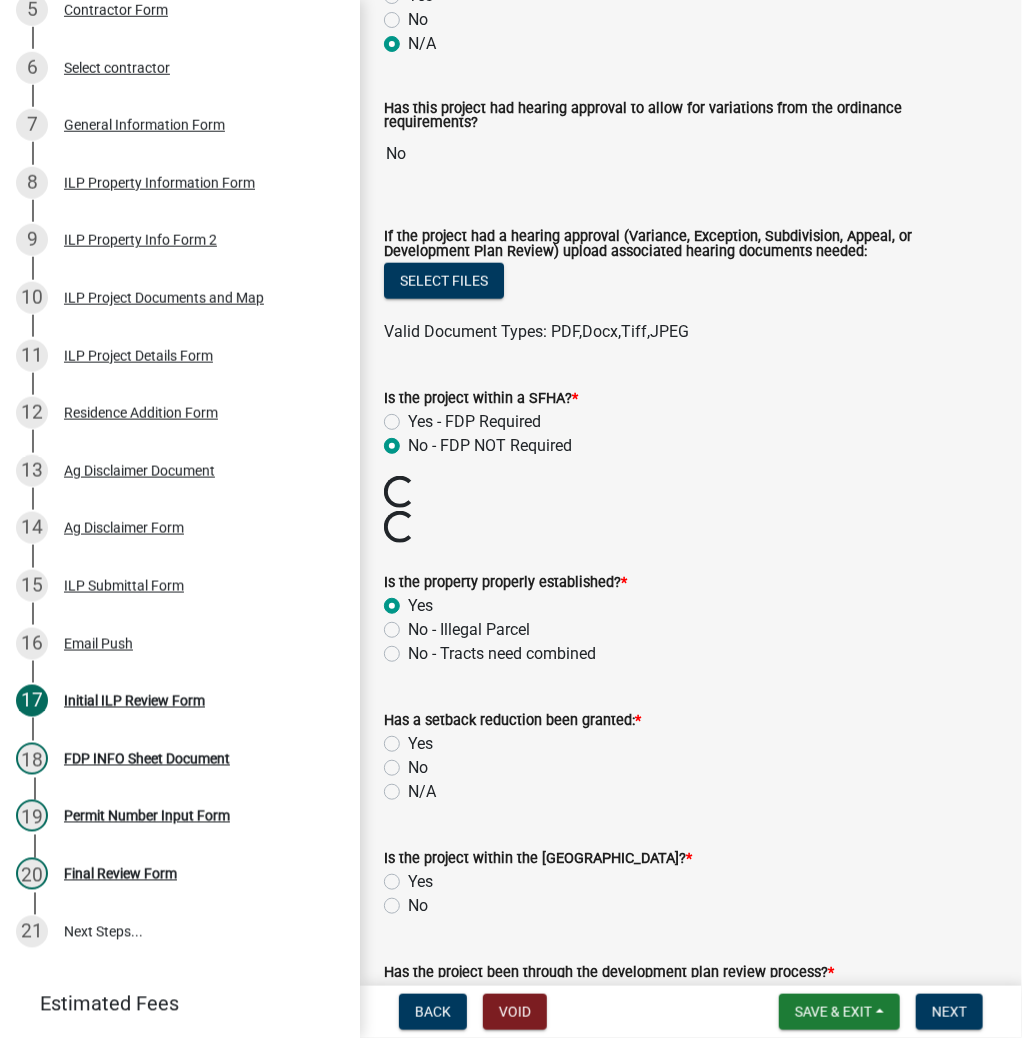 radio on "true" 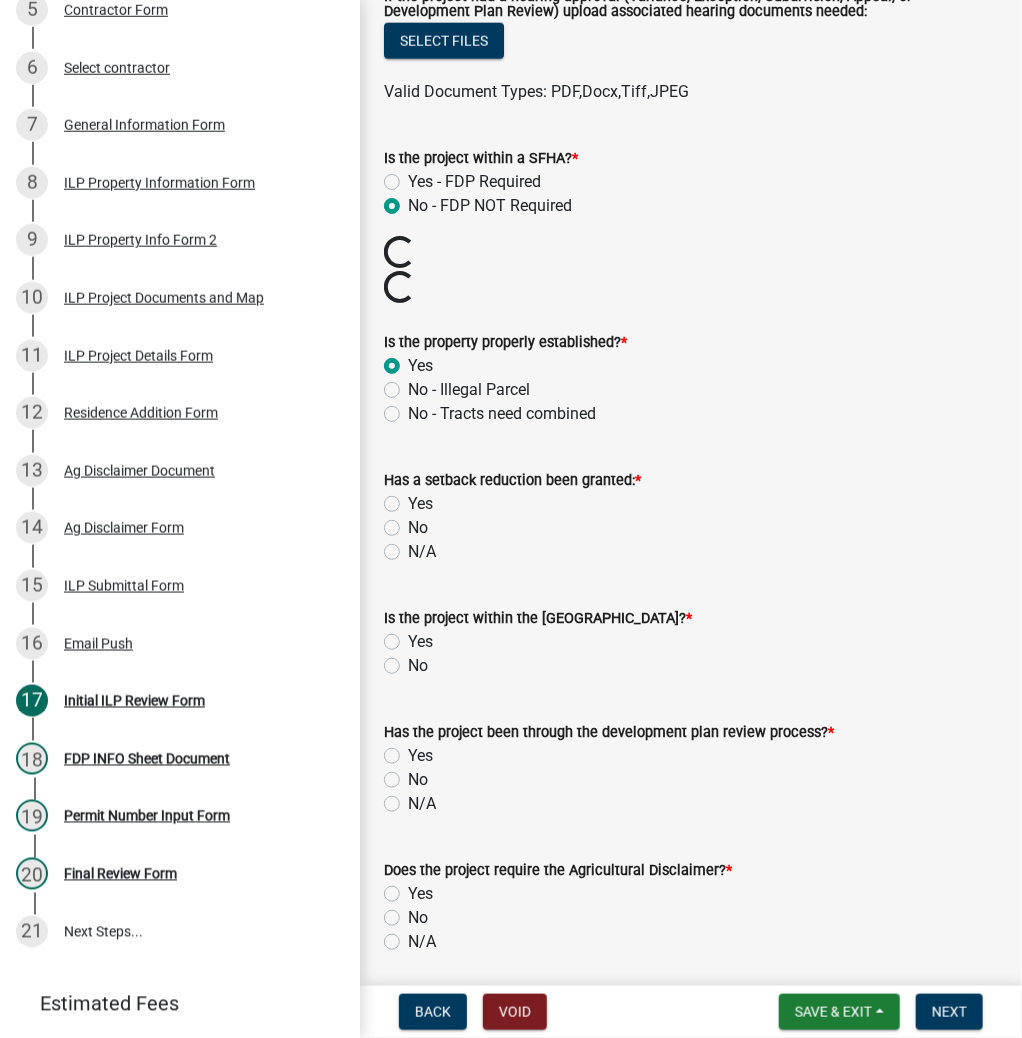 click on "N/A" 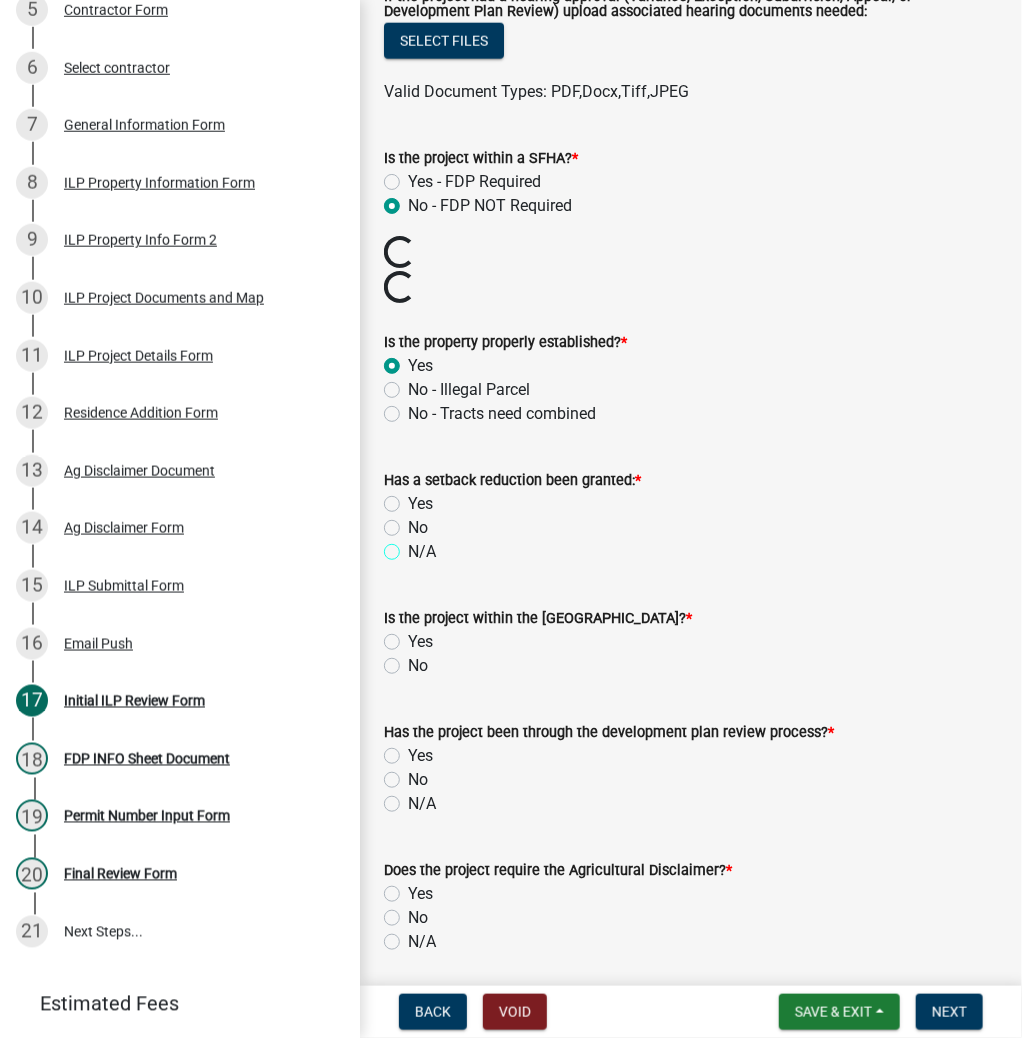 click on "N/A" at bounding box center [414, 546] 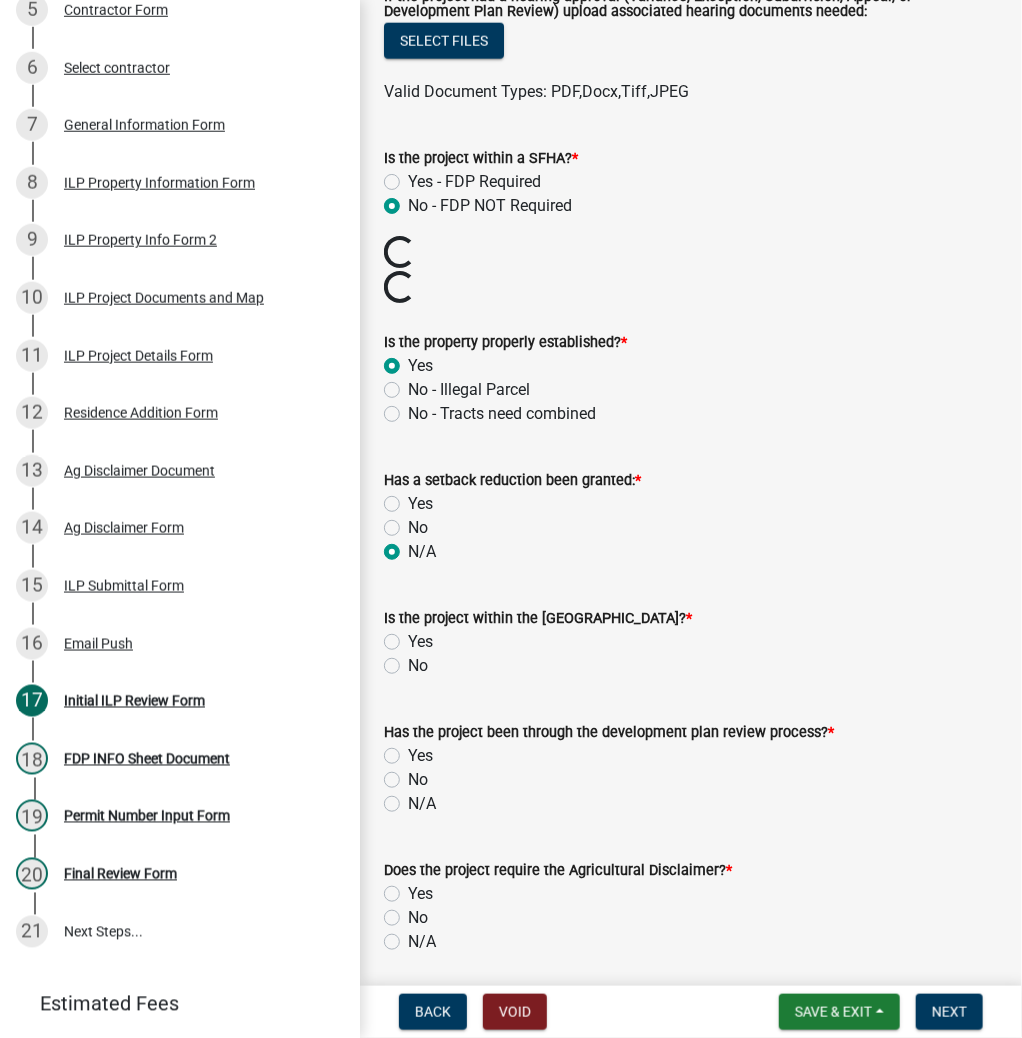 radio on "true" 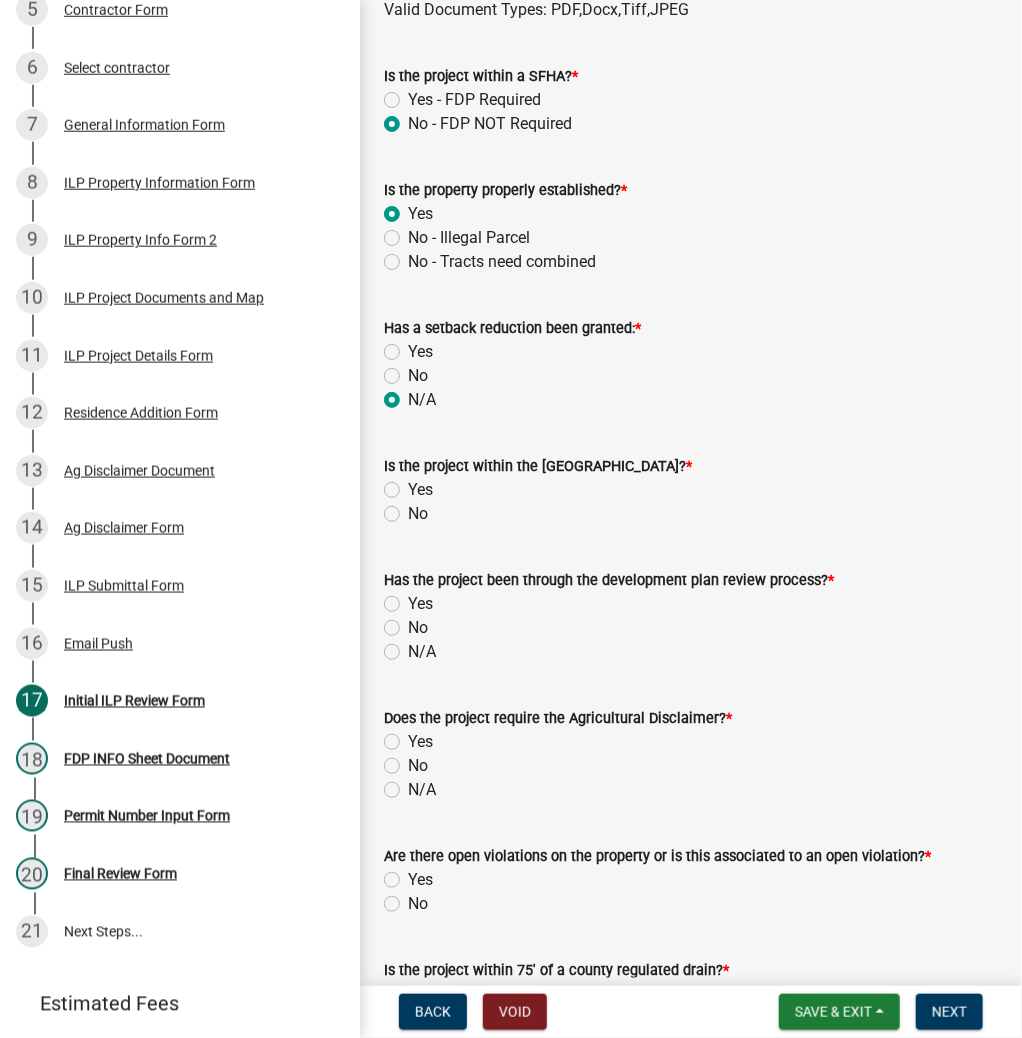 scroll, scrollTop: 1040, scrollLeft: 0, axis: vertical 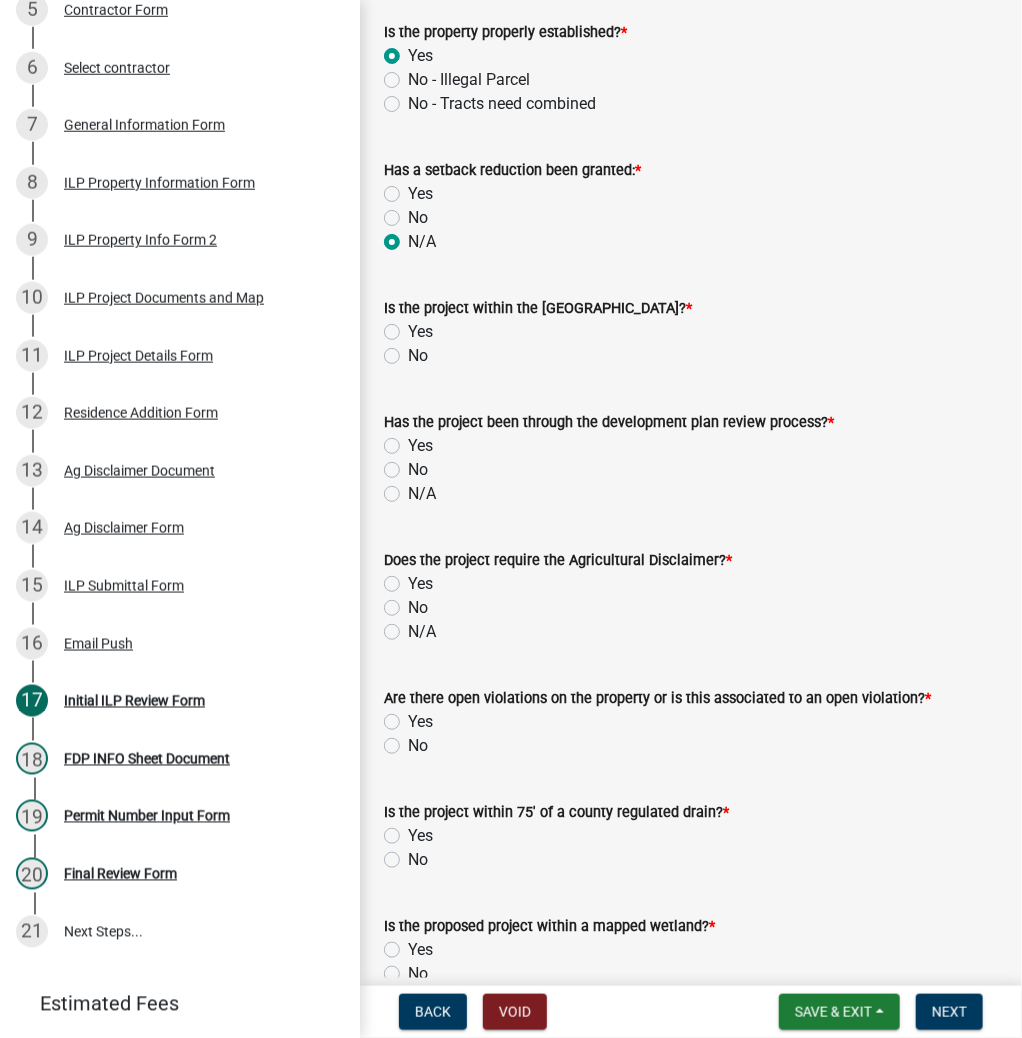 click on "No" 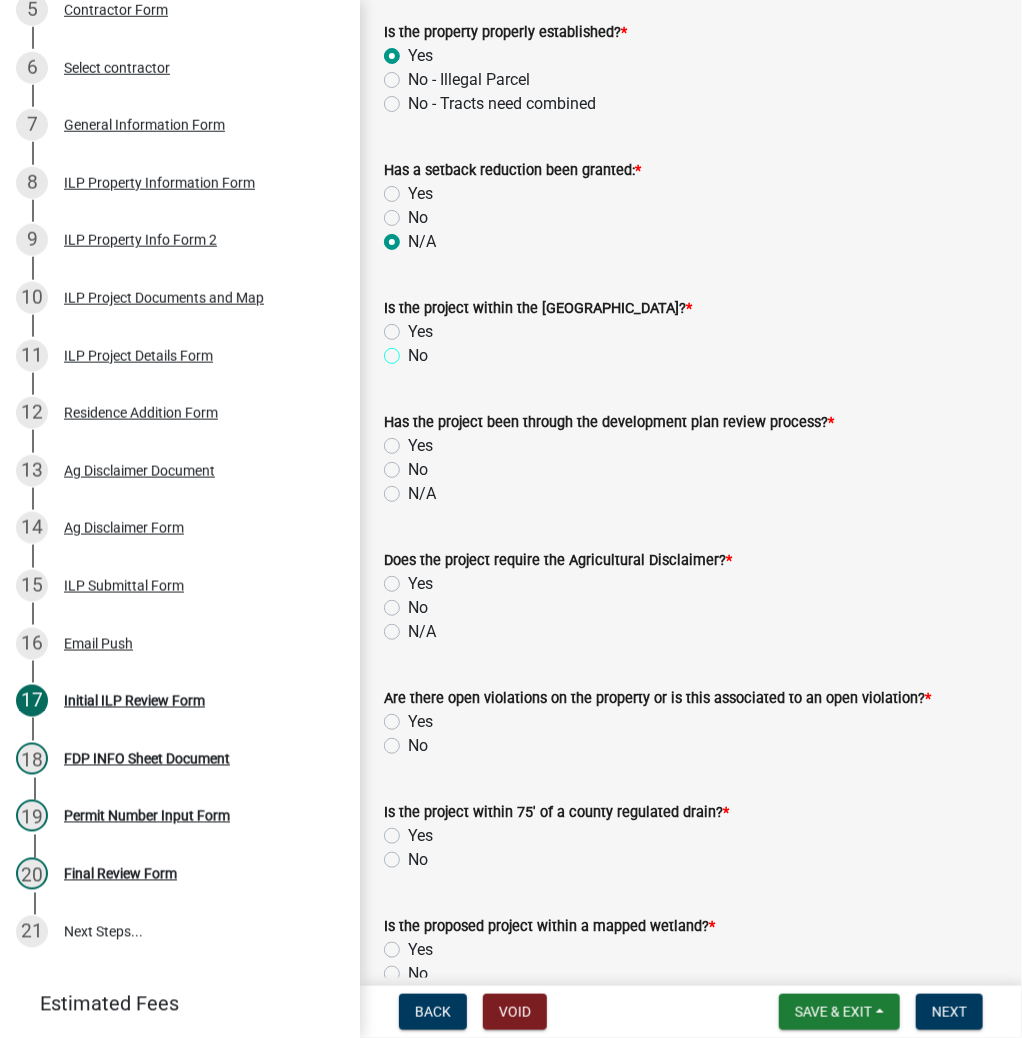 click on "No" at bounding box center (414, 350) 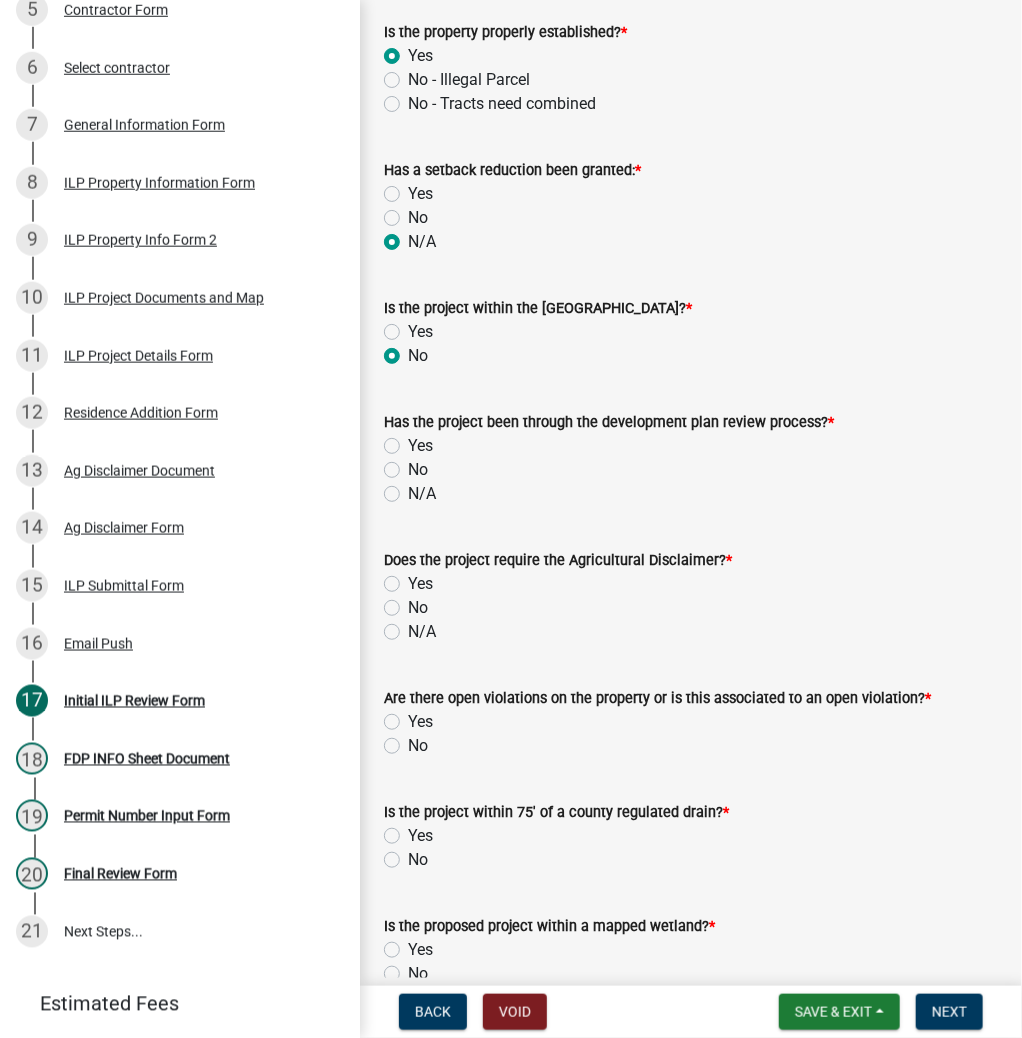 radio on "true" 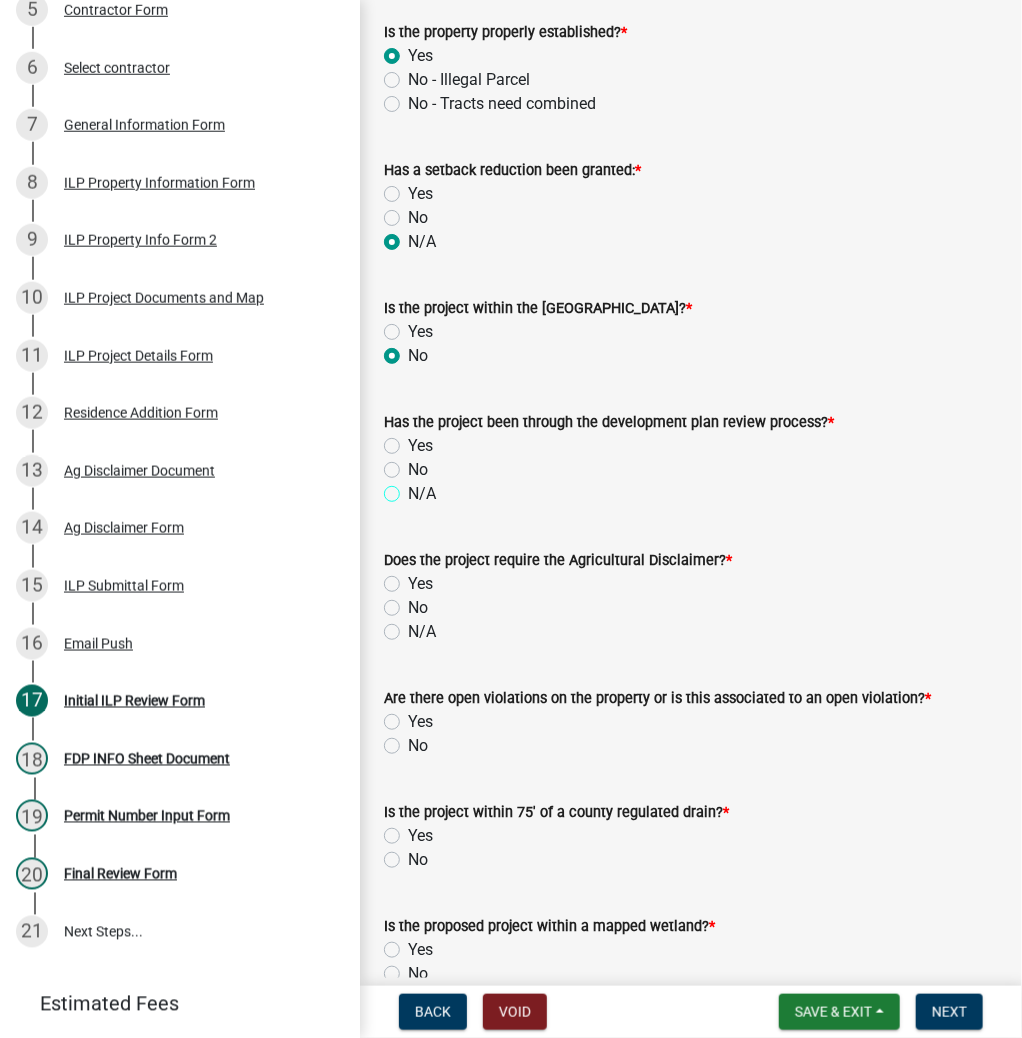 click on "N/A" at bounding box center [414, 488] 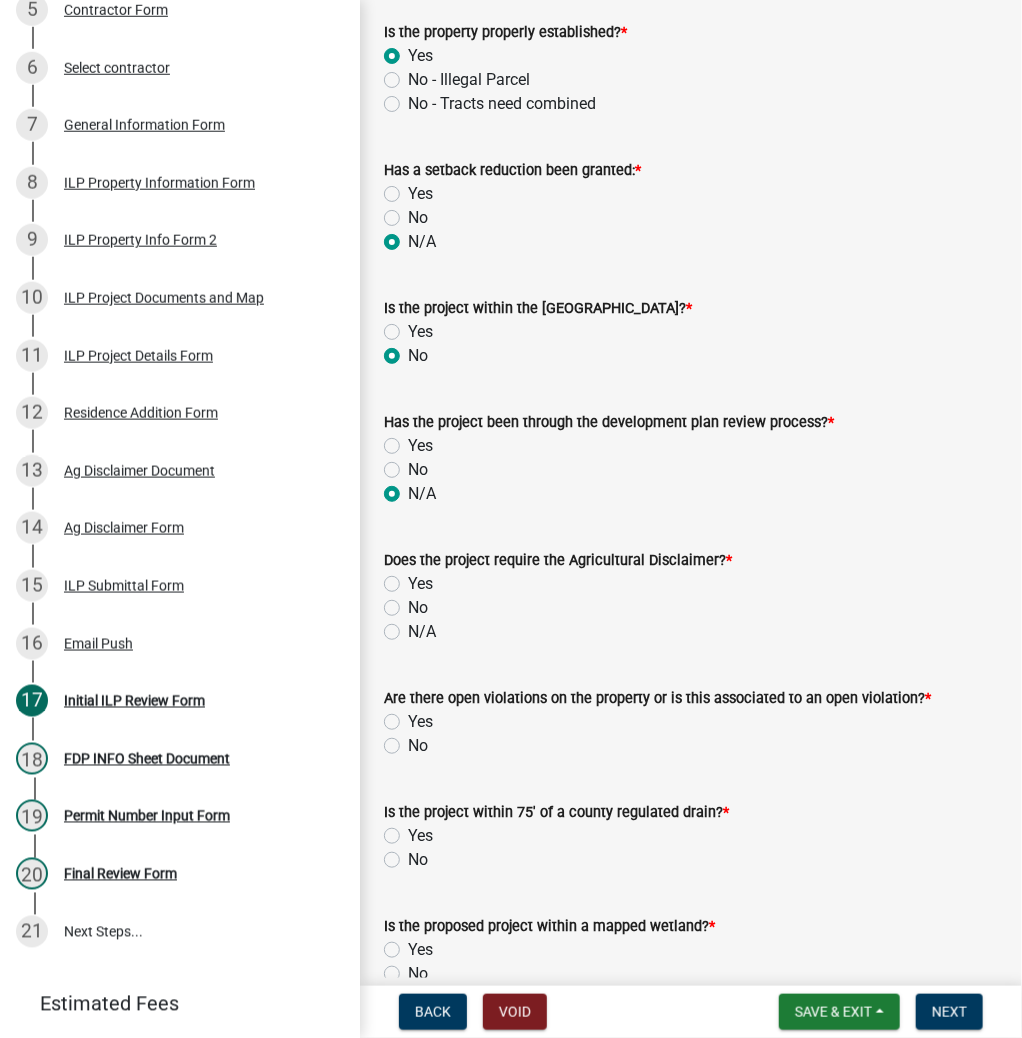 radio on "true" 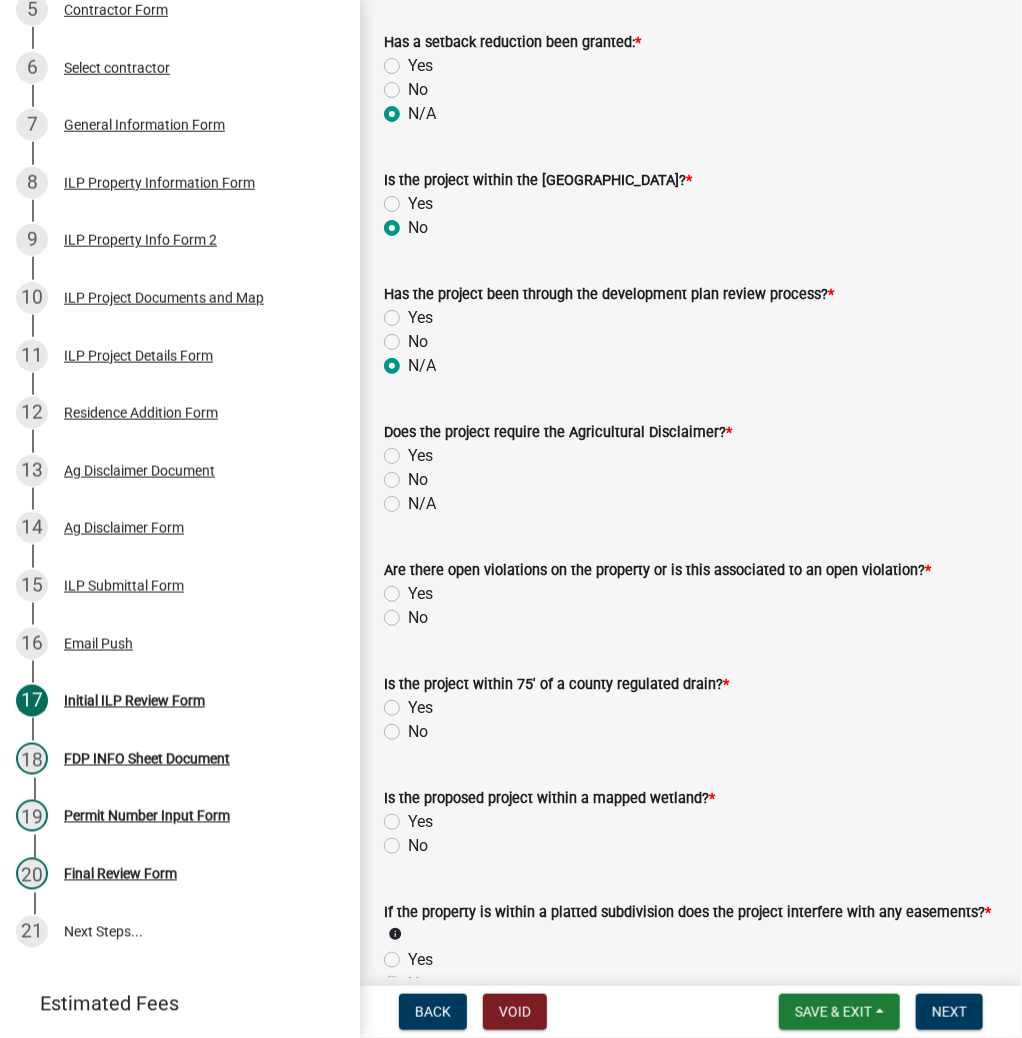 scroll, scrollTop: 1200, scrollLeft: 0, axis: vertical 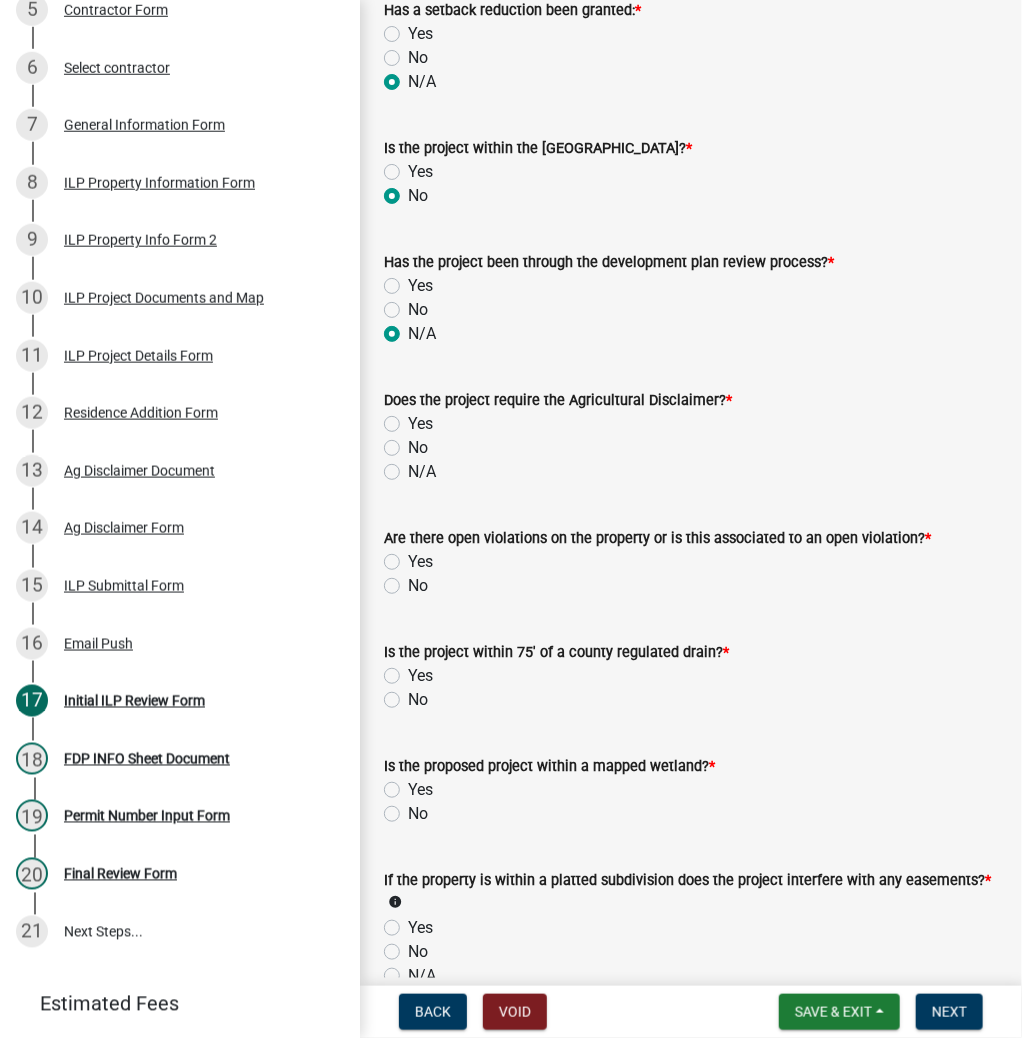 click on "Yes" 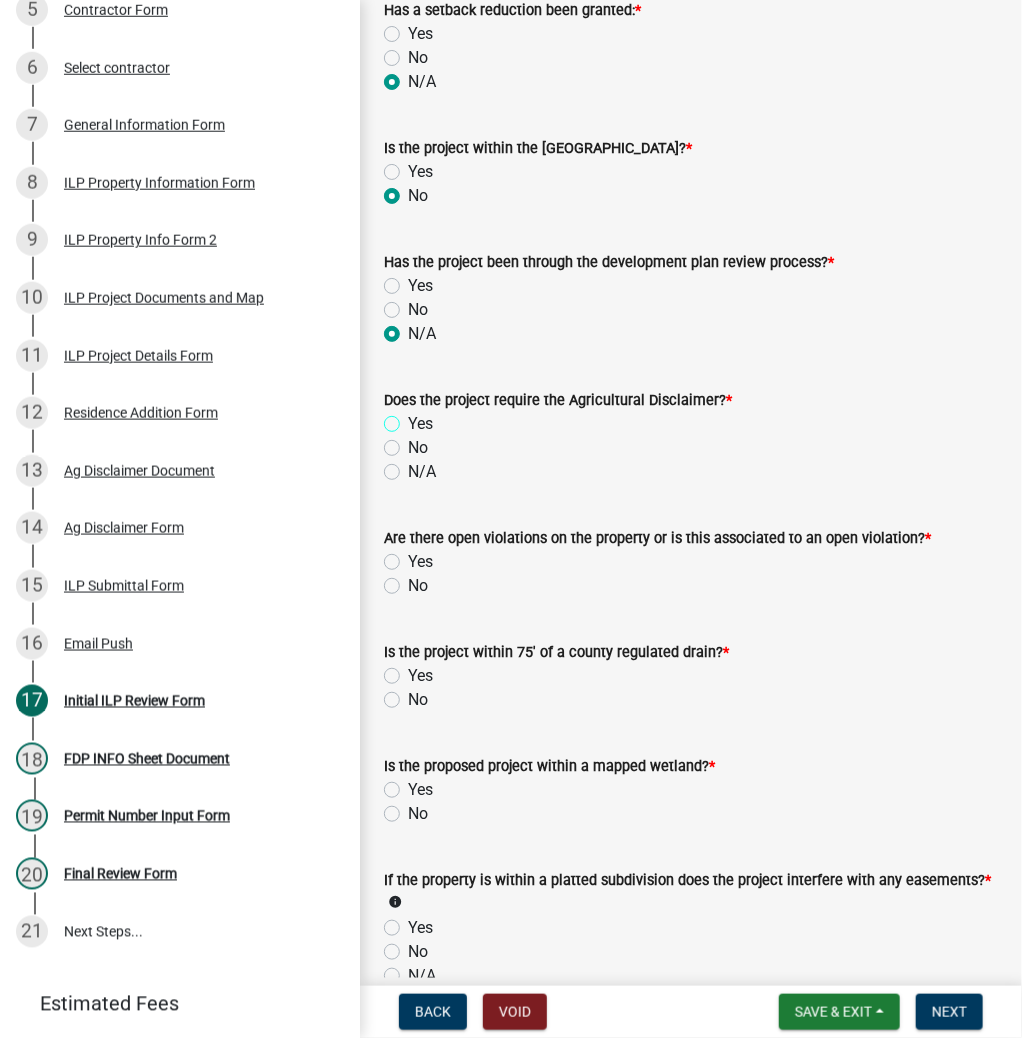 click on "Yes" at bounding box center [414, 418] 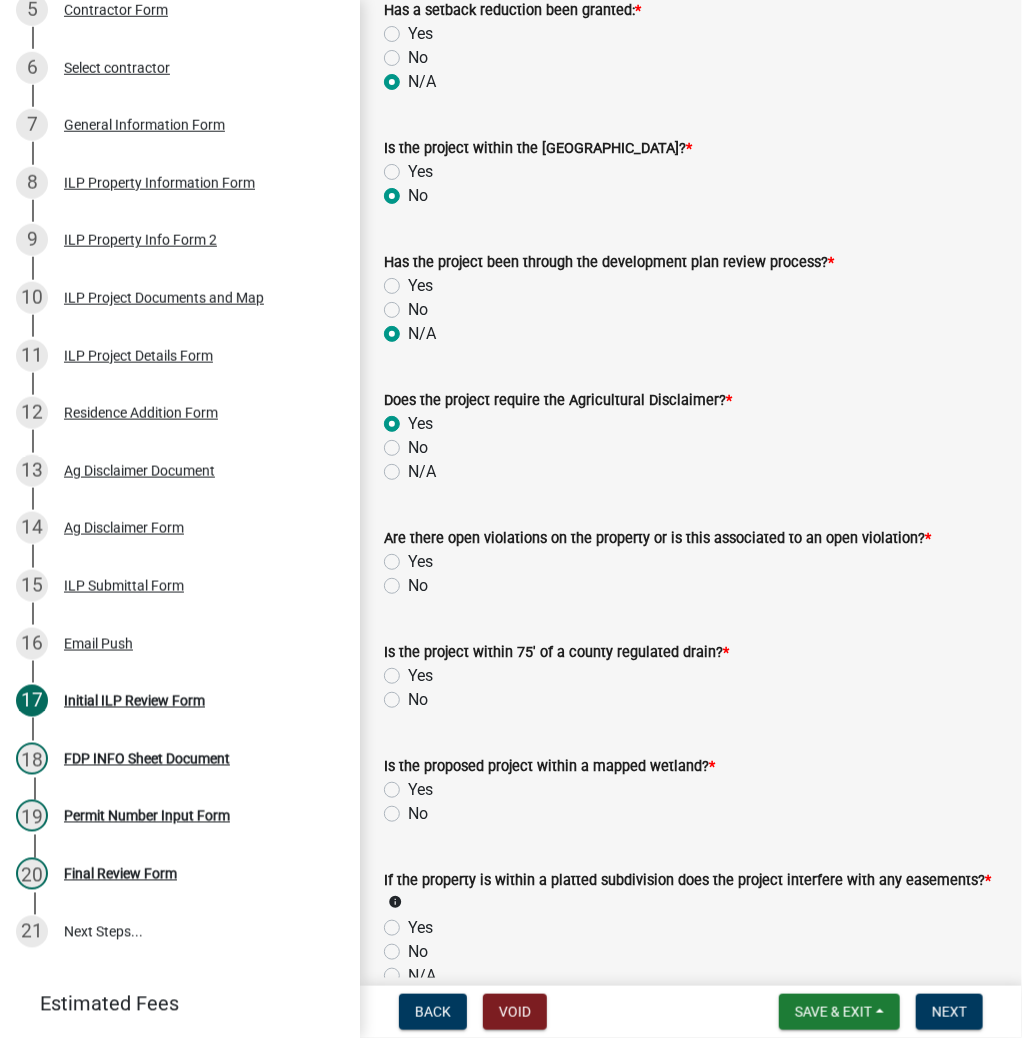 radio on "true" 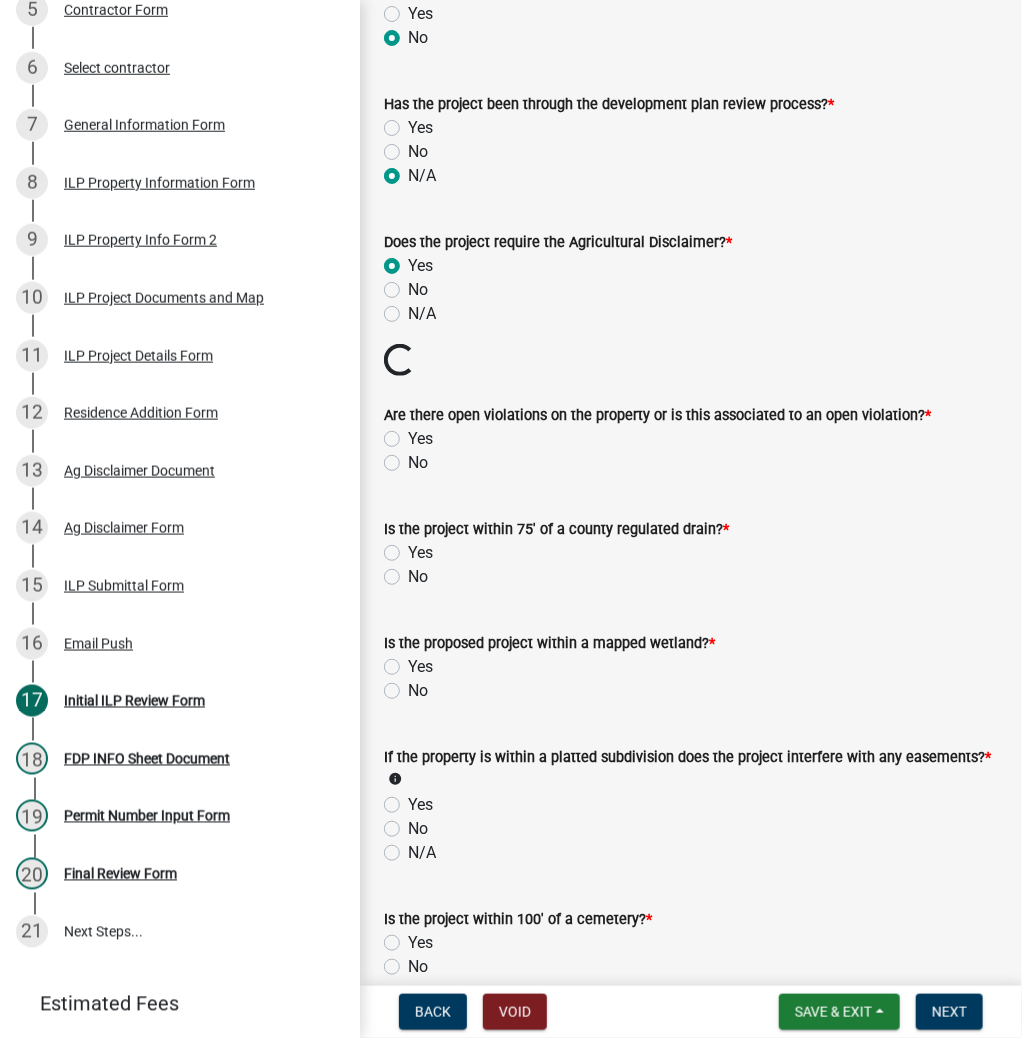 scroll, scrollTop: 1360, scrollLeft: 0, axis: vertical 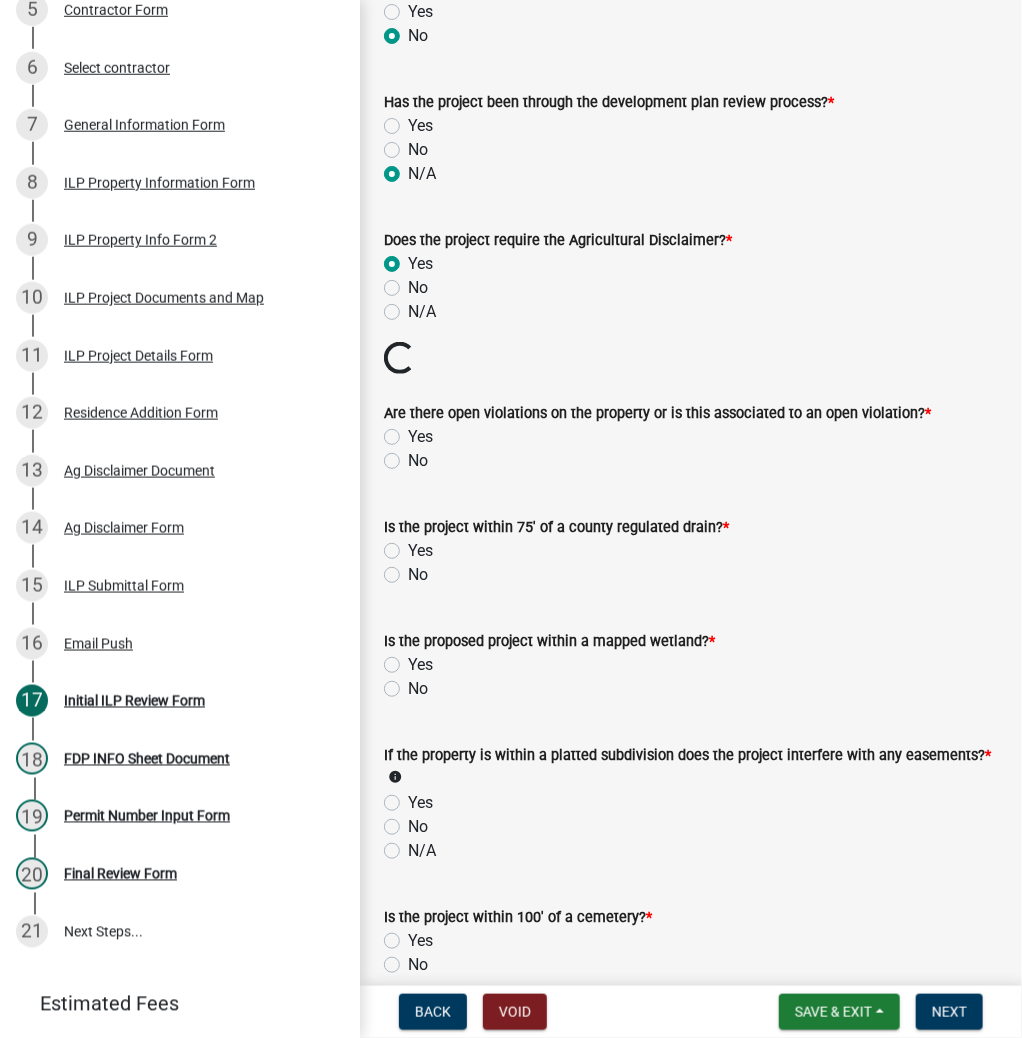 click on "No" 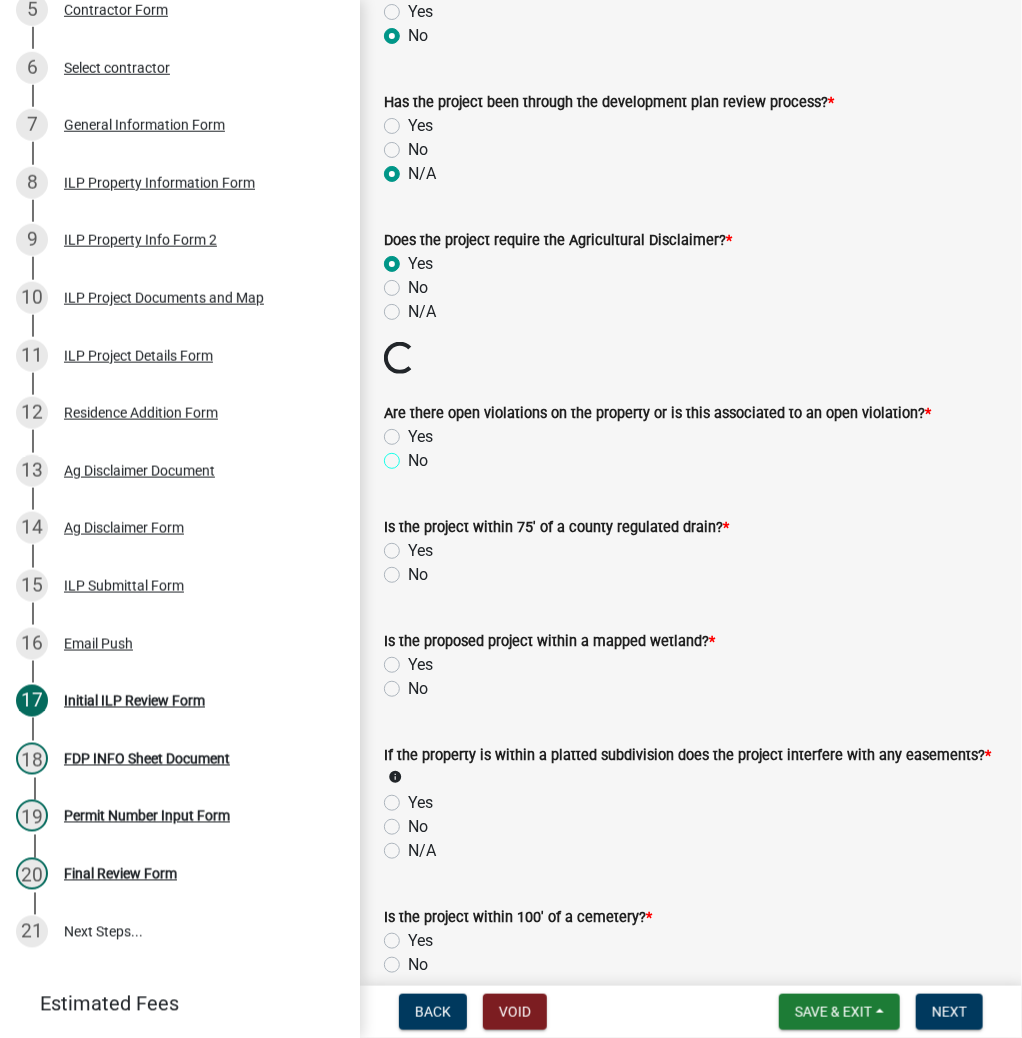 click on "No" at bounding box center (414, 455) 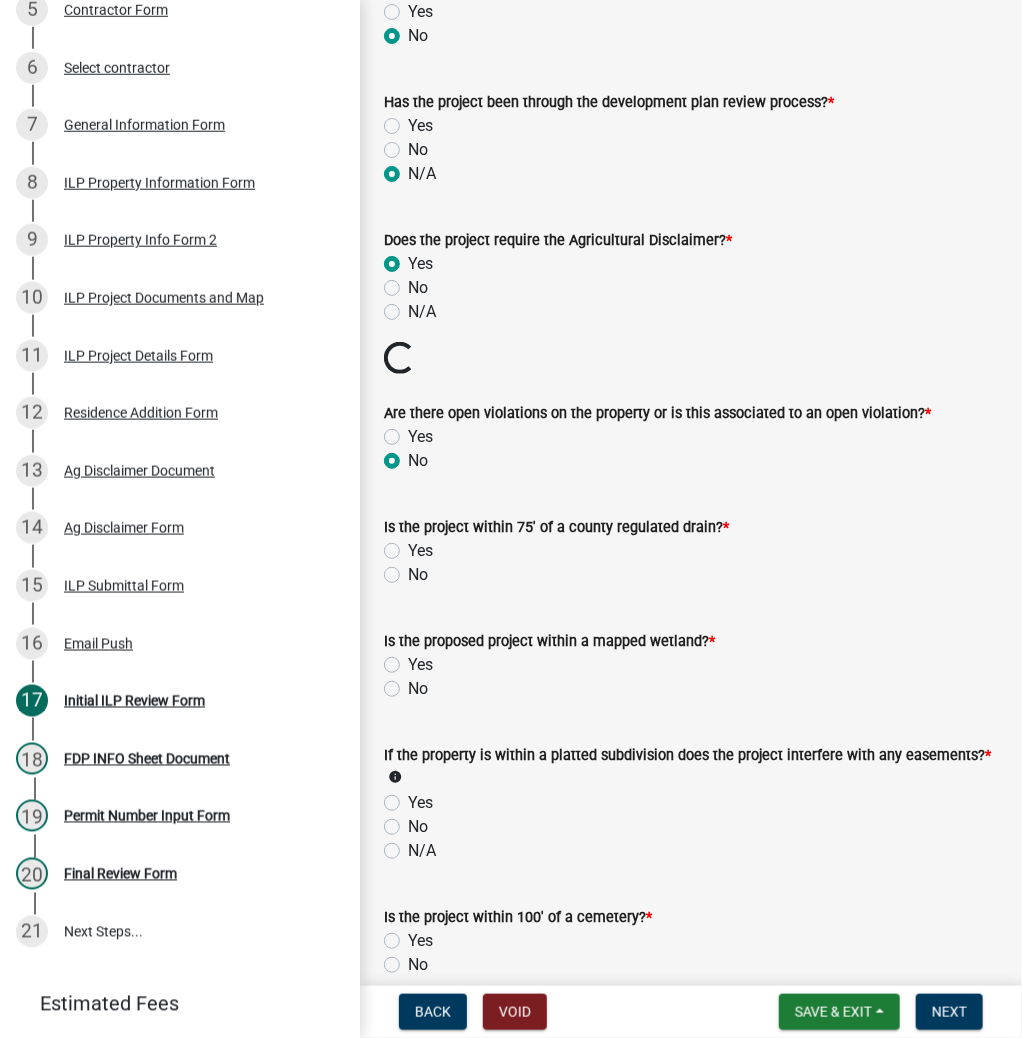radio on "true" 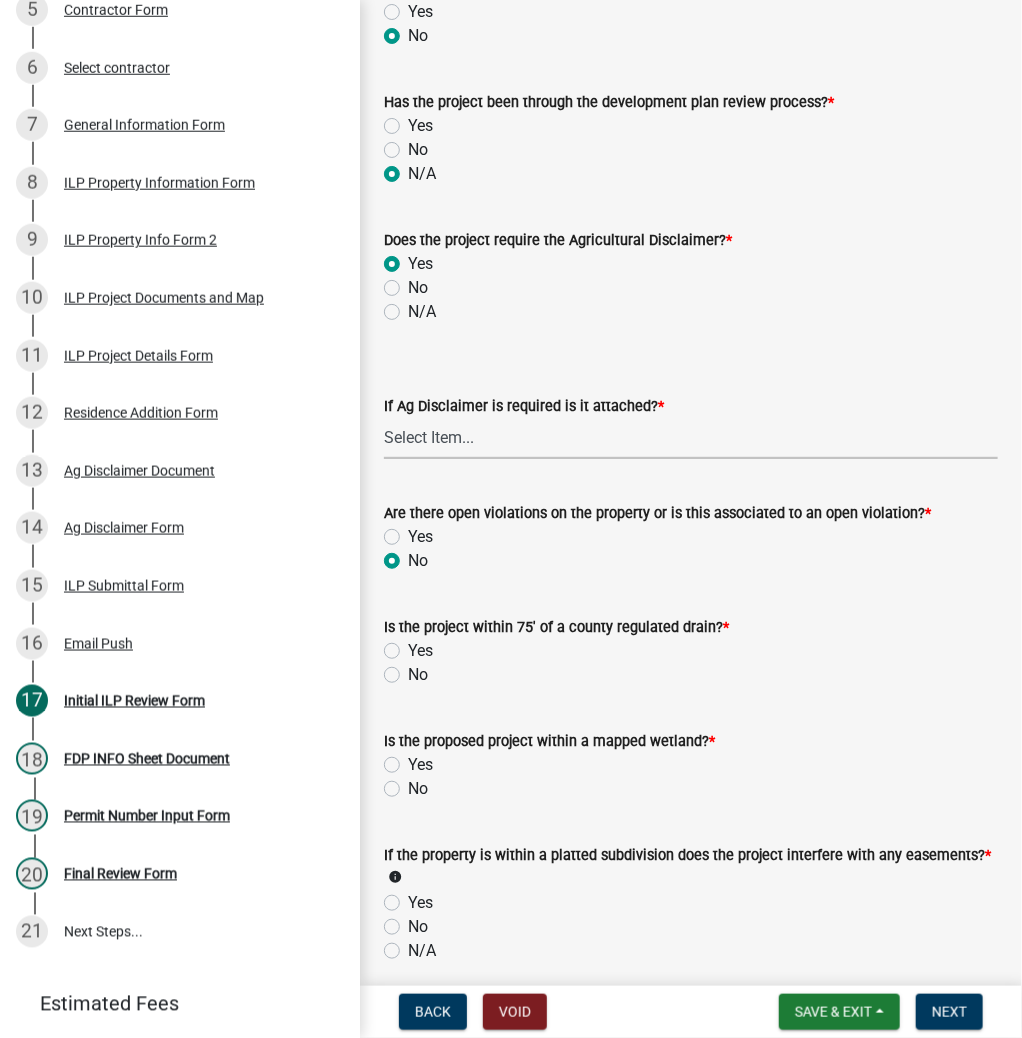 click on "Select Item...   Yes   No" at bounding box center [691, 438] 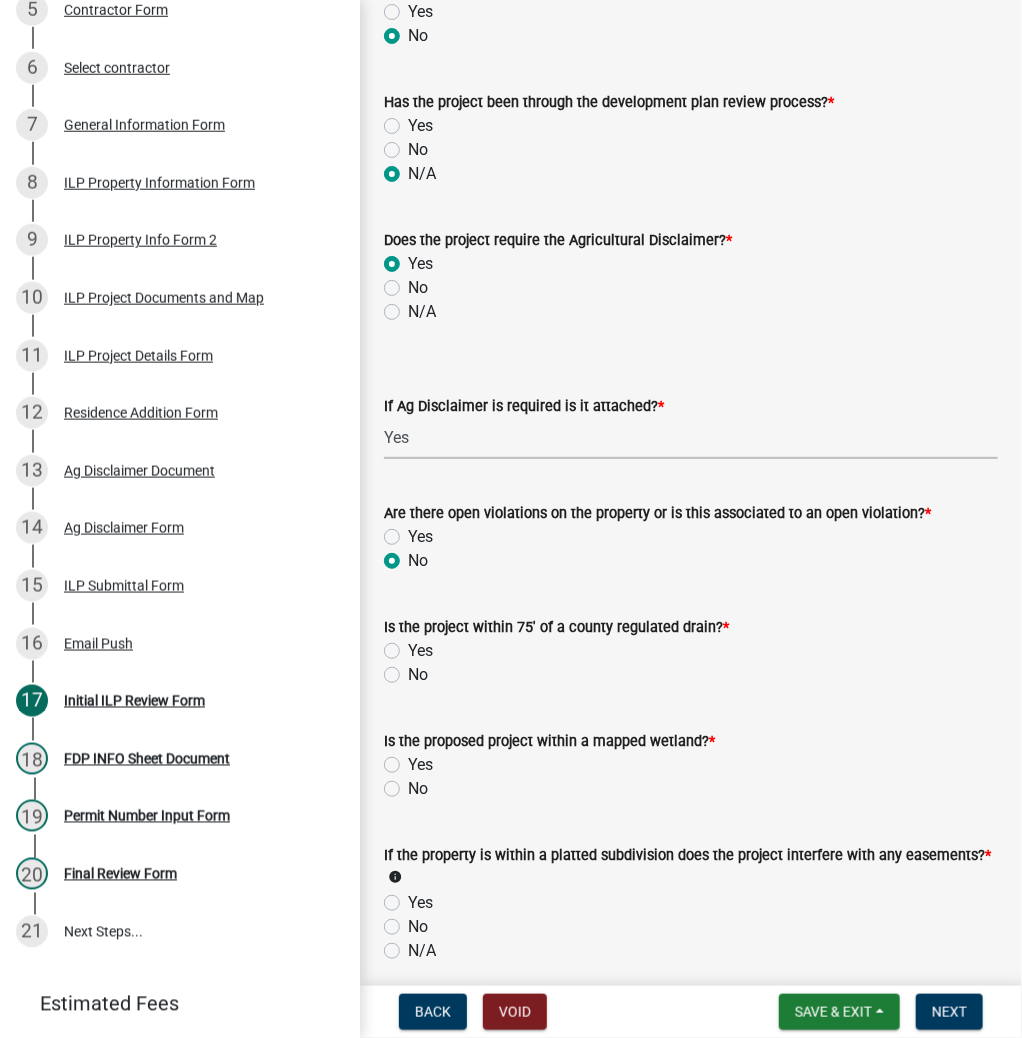 click on "Select Item...   Yes   No" at bounding box center (691, 438) 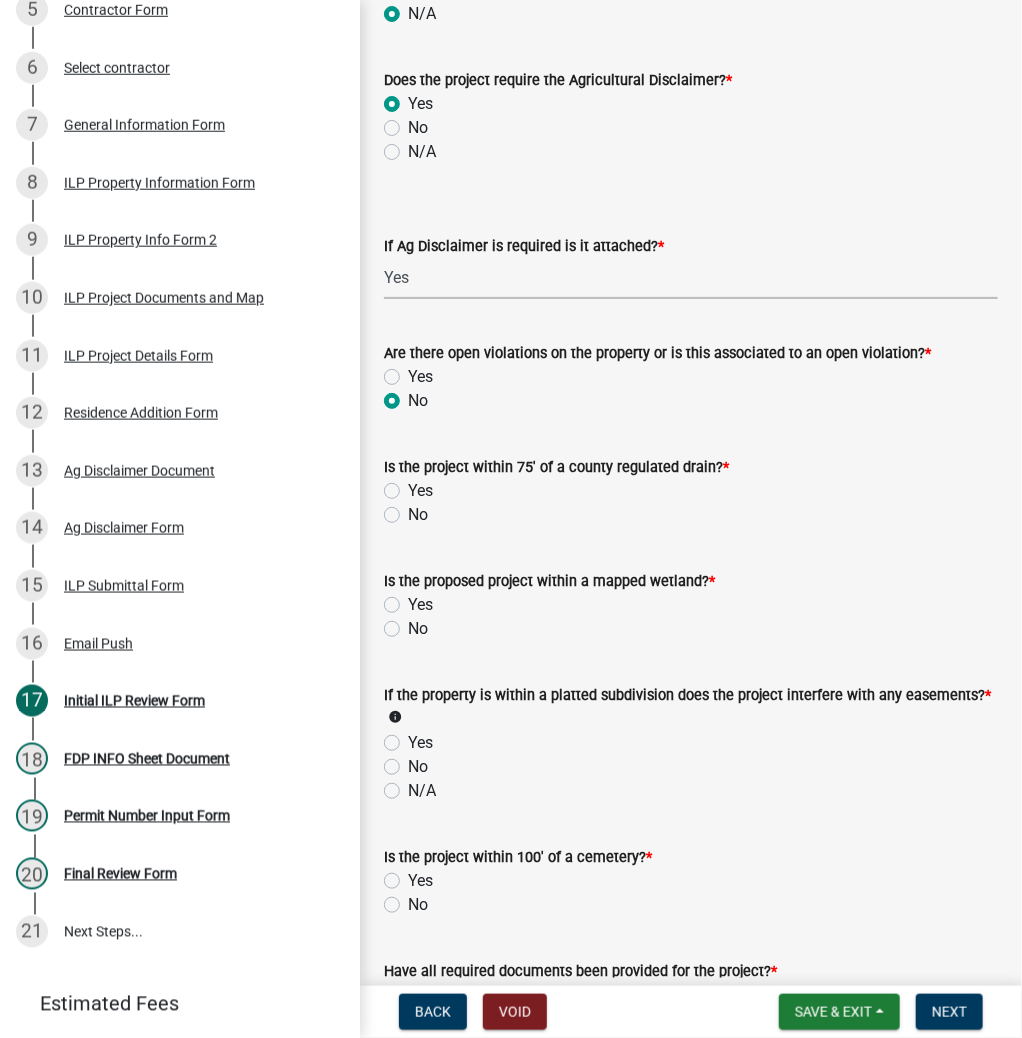 click on "No" 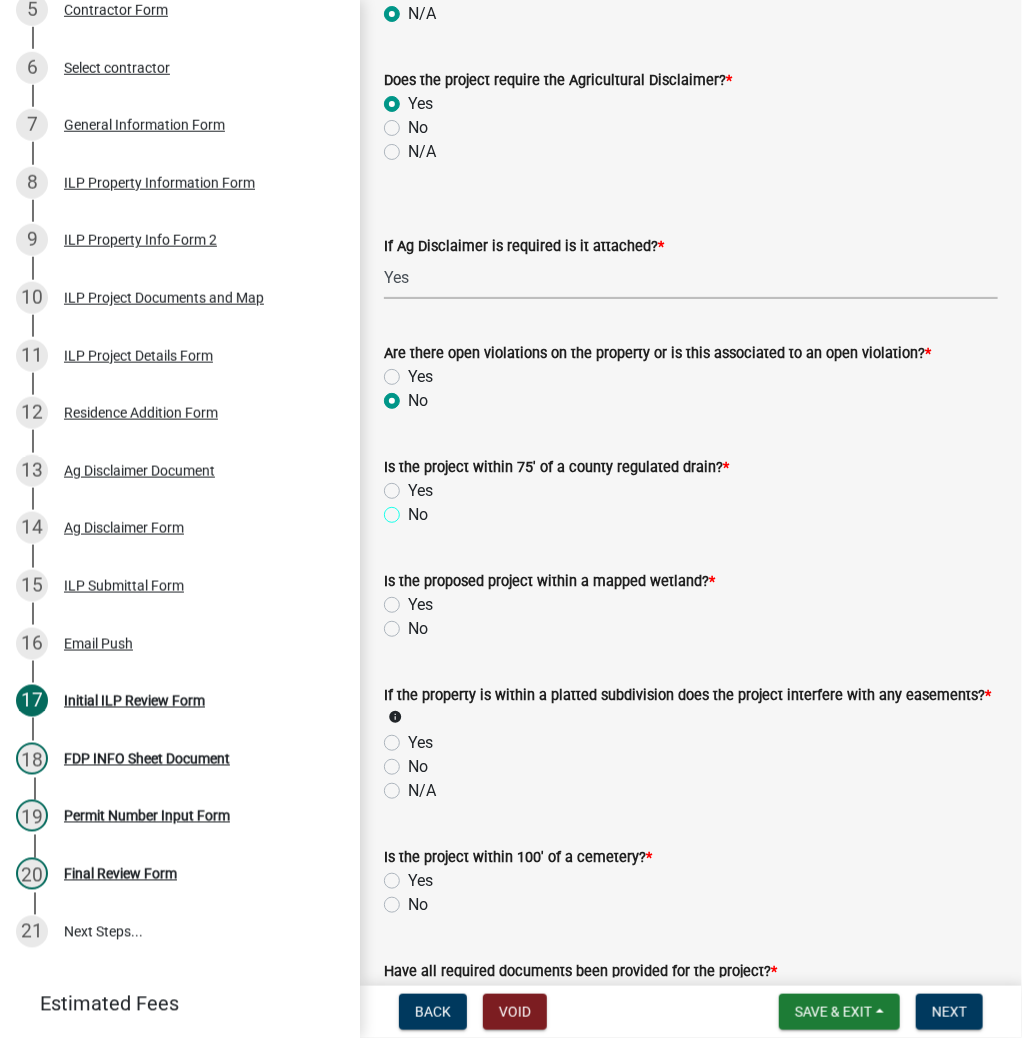 click on "No" at bounding box center (414, 509) 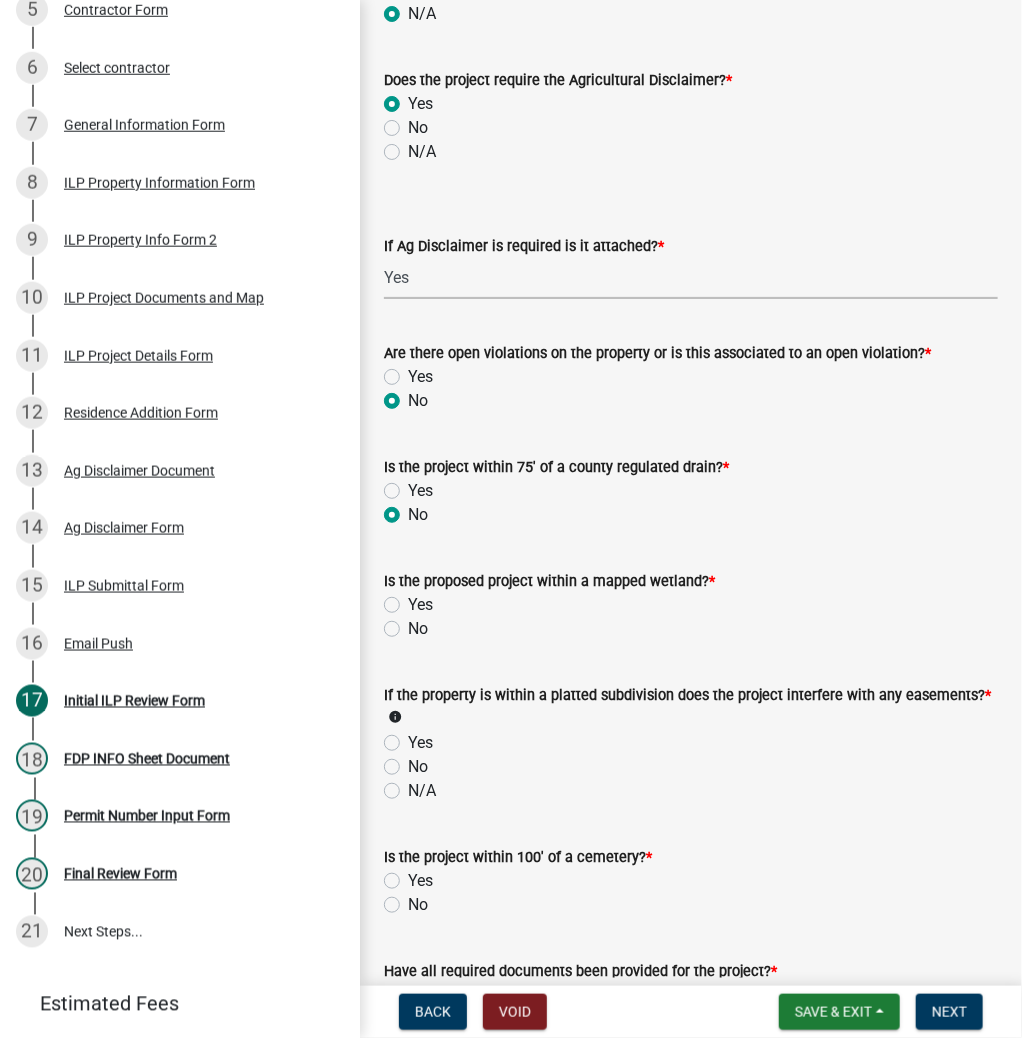 radio on "true" 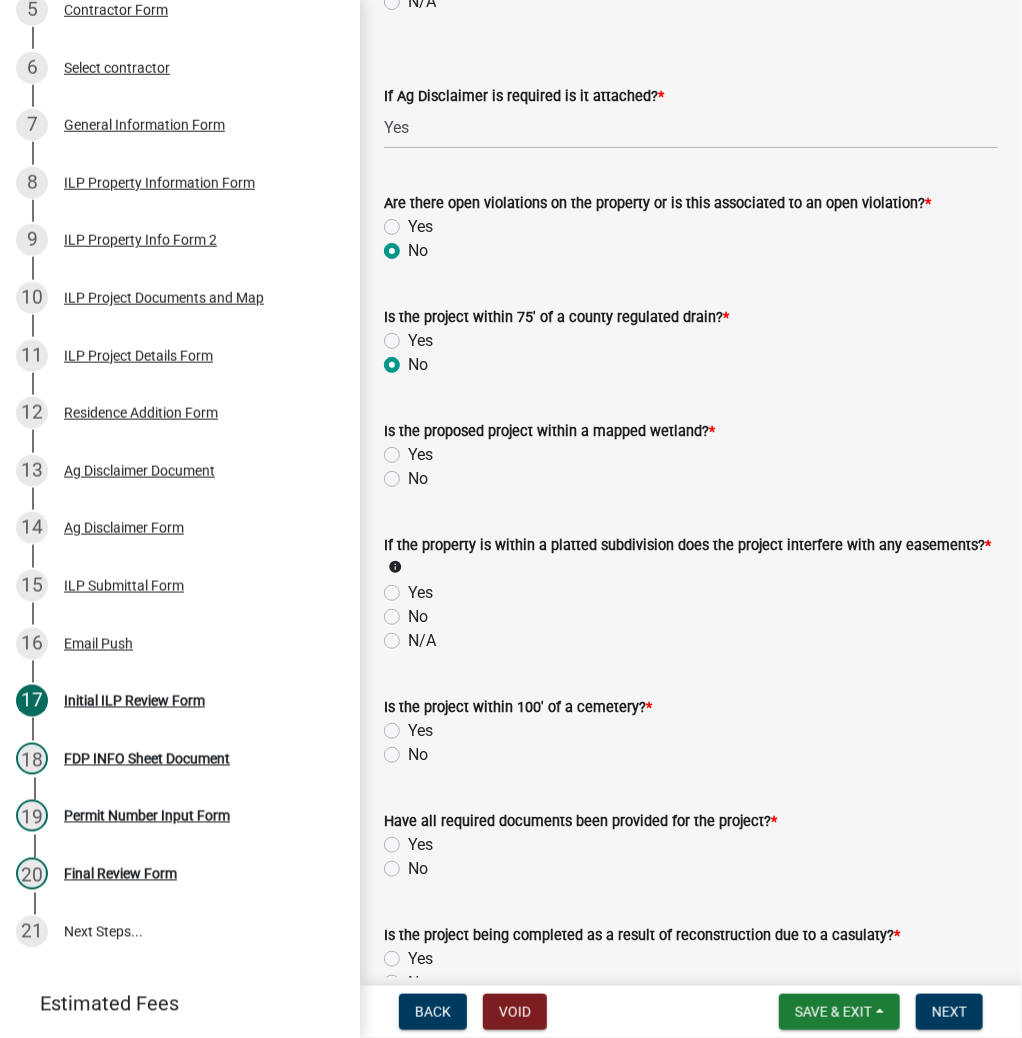 scroll, scrollTop: 1680, scrollLeft: 0, axis: vertical 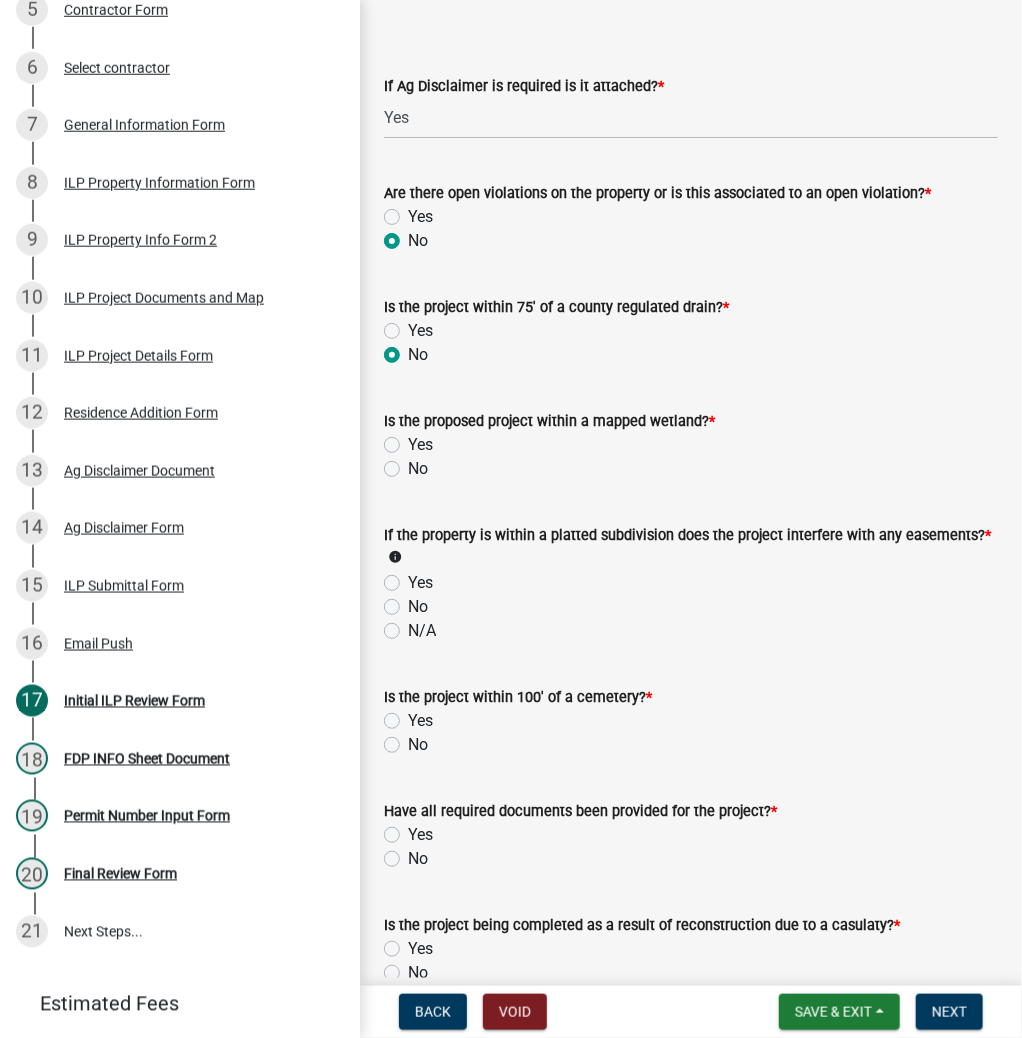 click on "No" 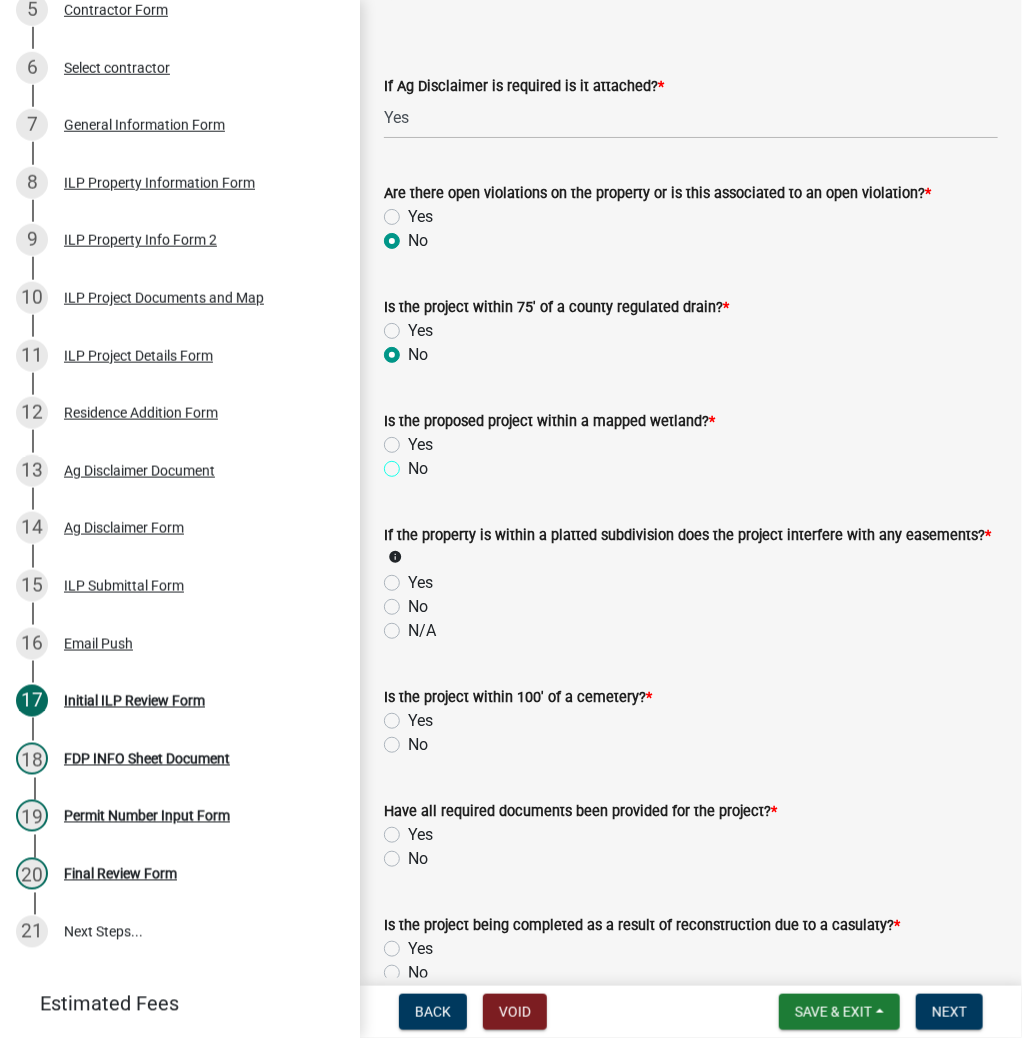 click on "No" at bounding box center [414, 463] 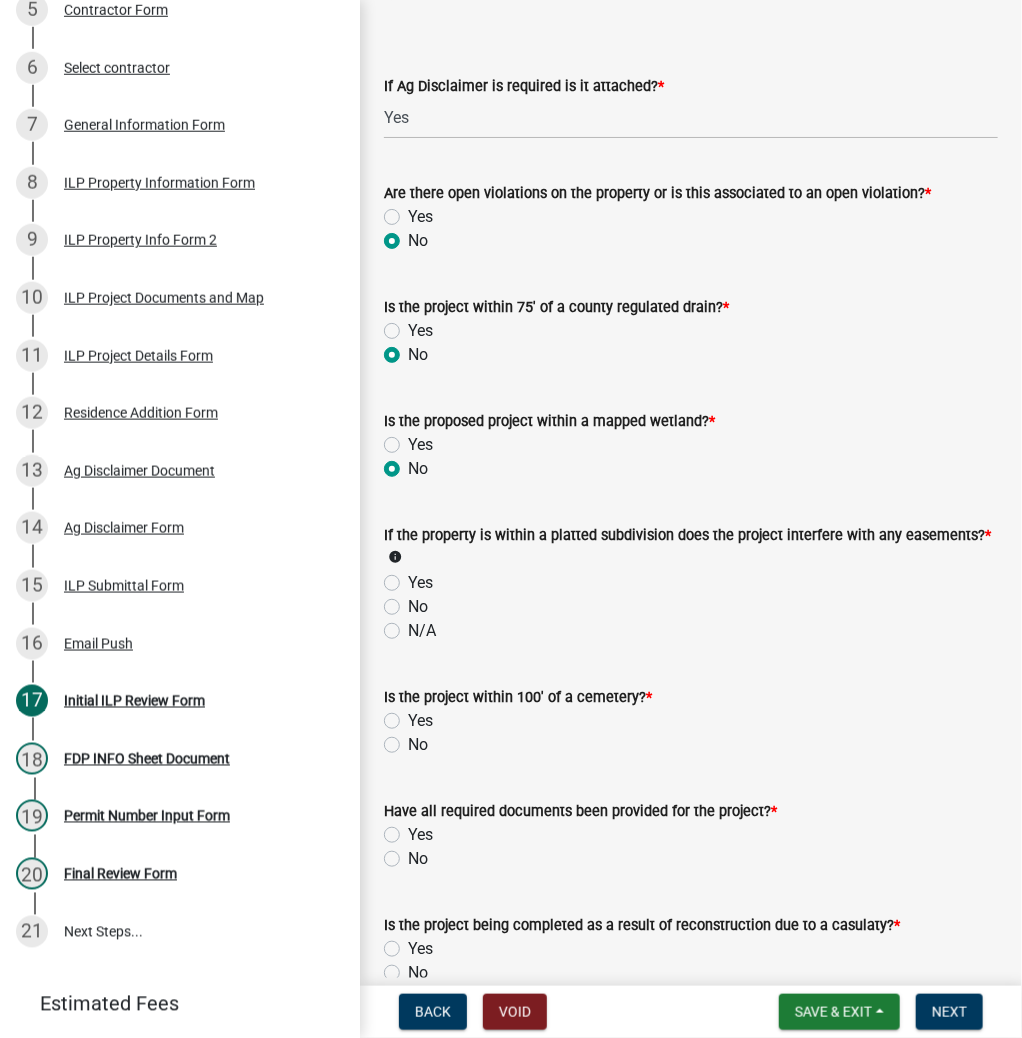 radio on "true" 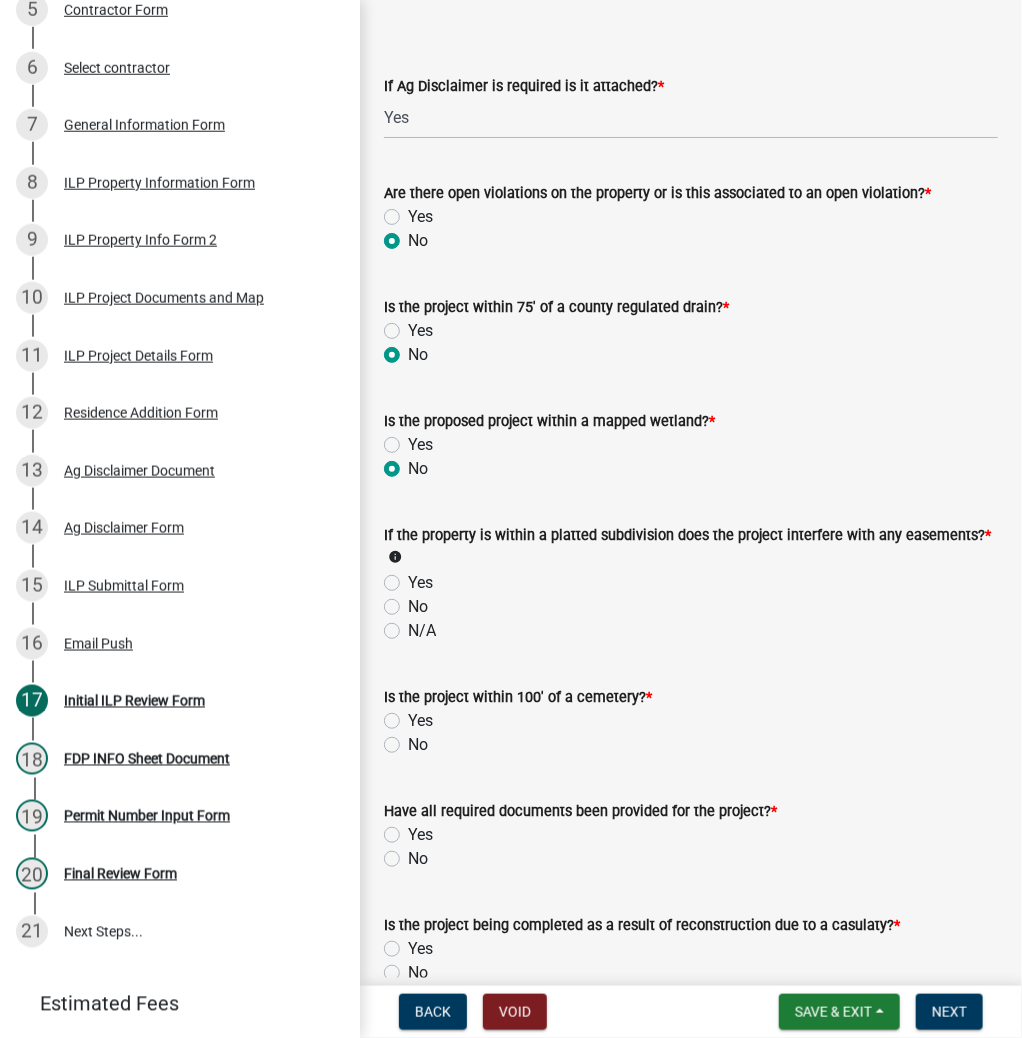 click on "N/A" 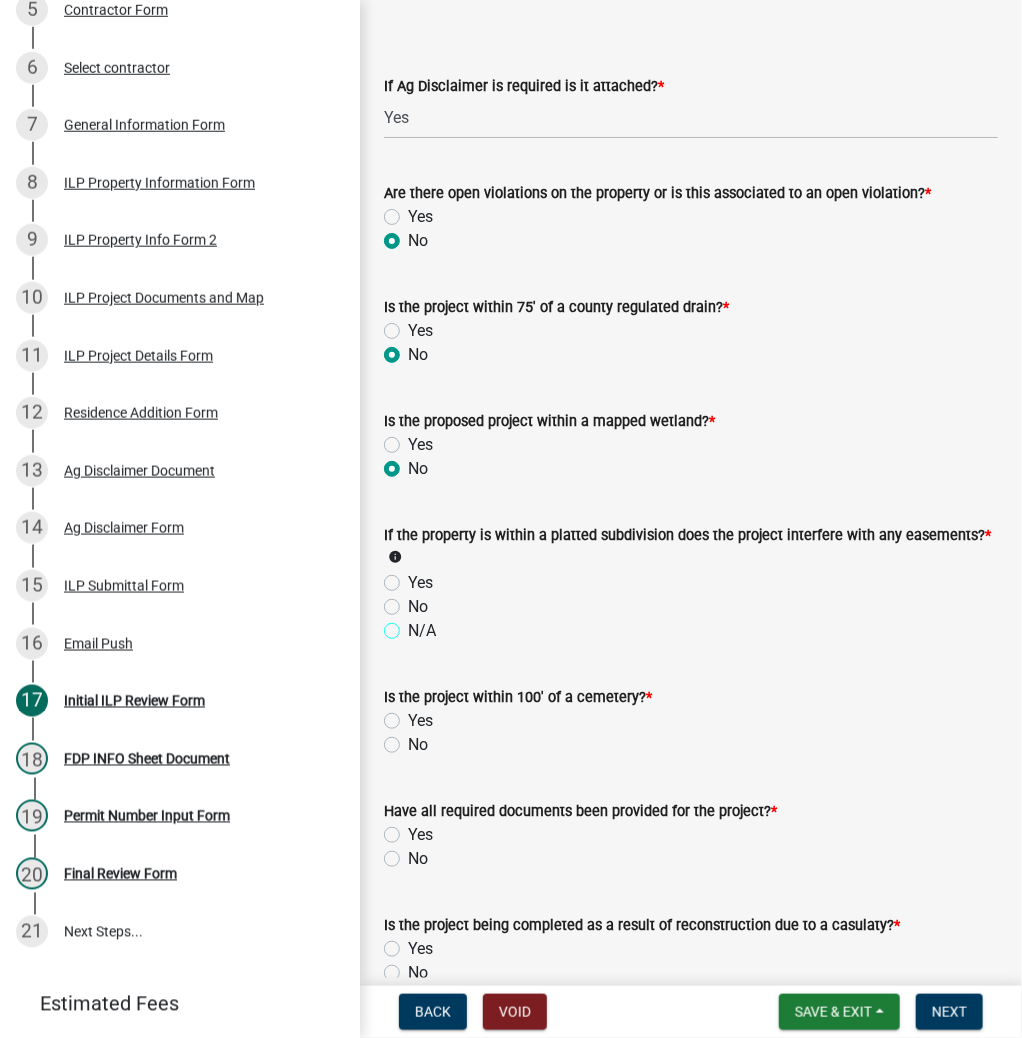 click on "N/A" at bounding box center [414, 625] 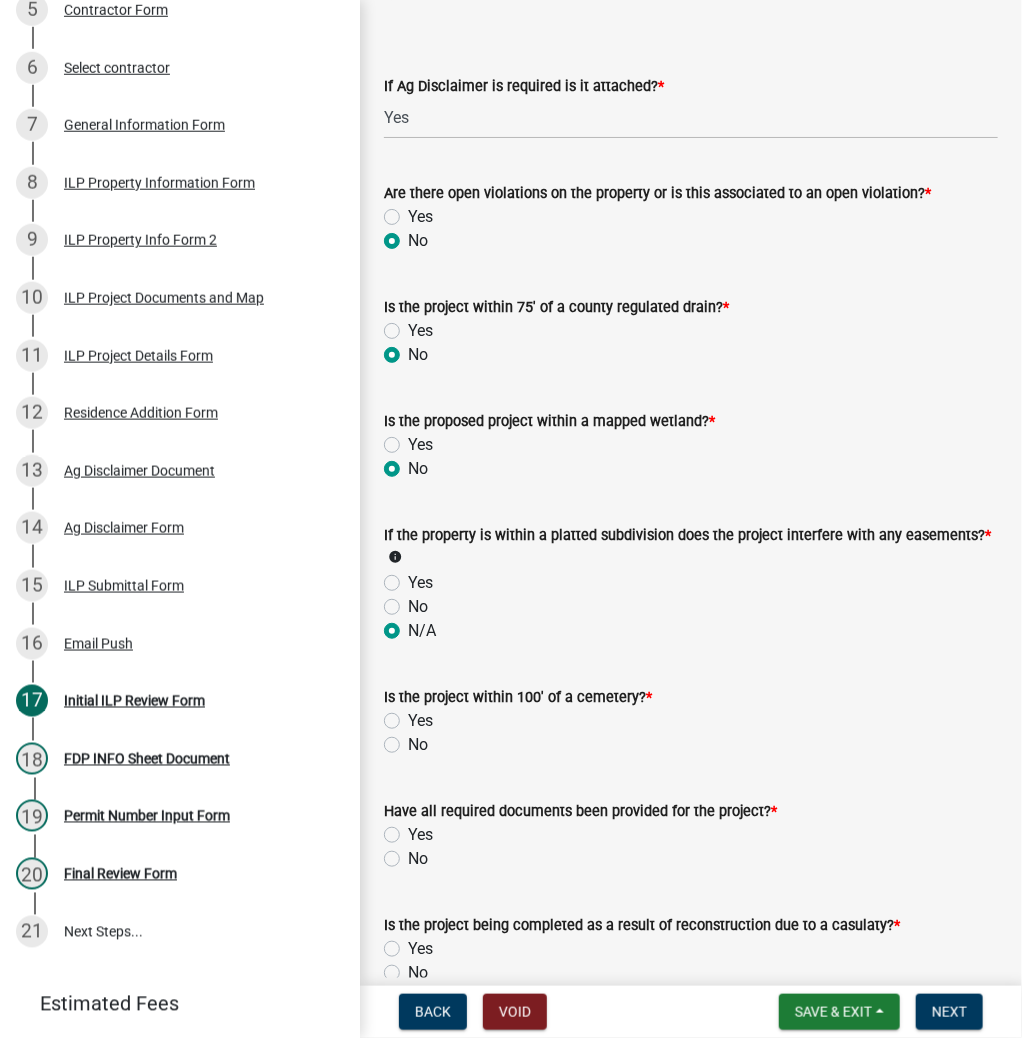 radio on "true" 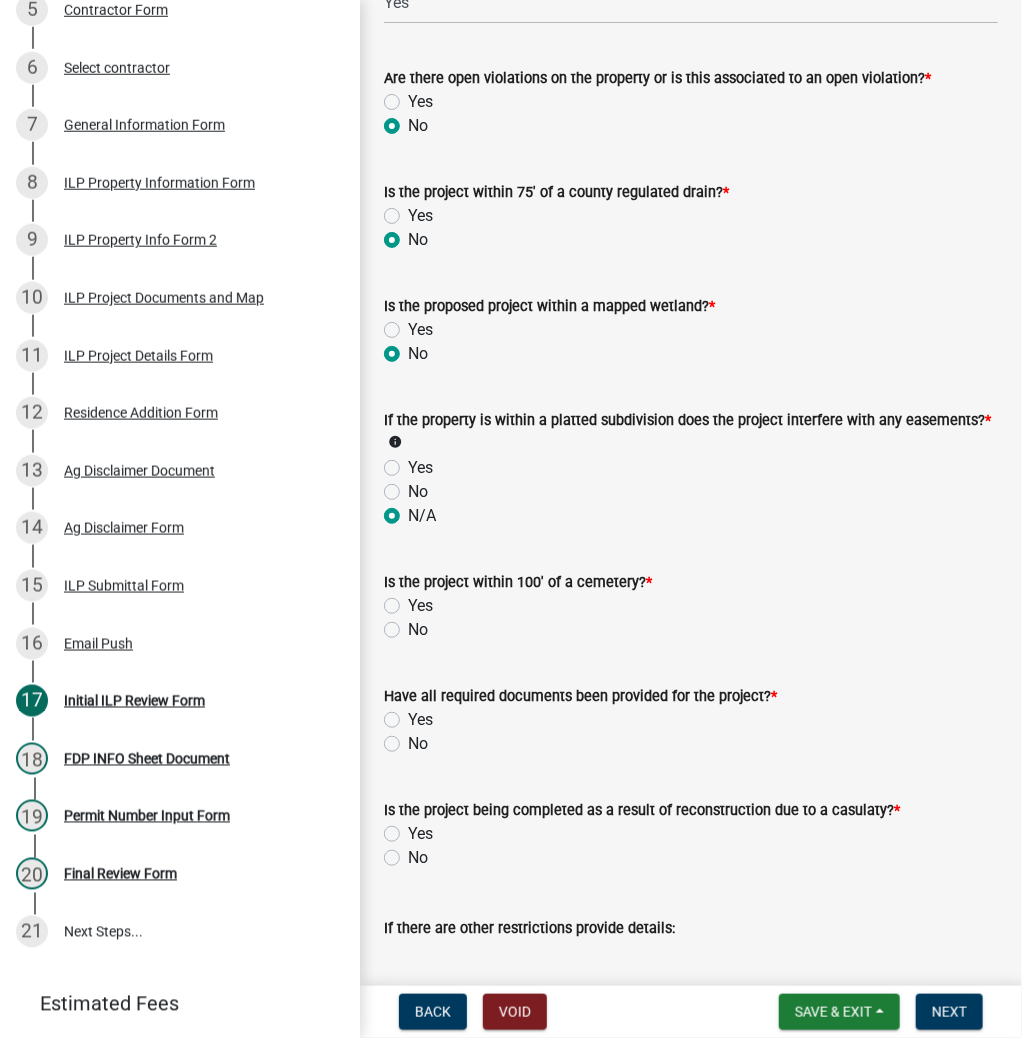 scroll, scrollTop: 1920, scrollLeft: 0, axis: vertical 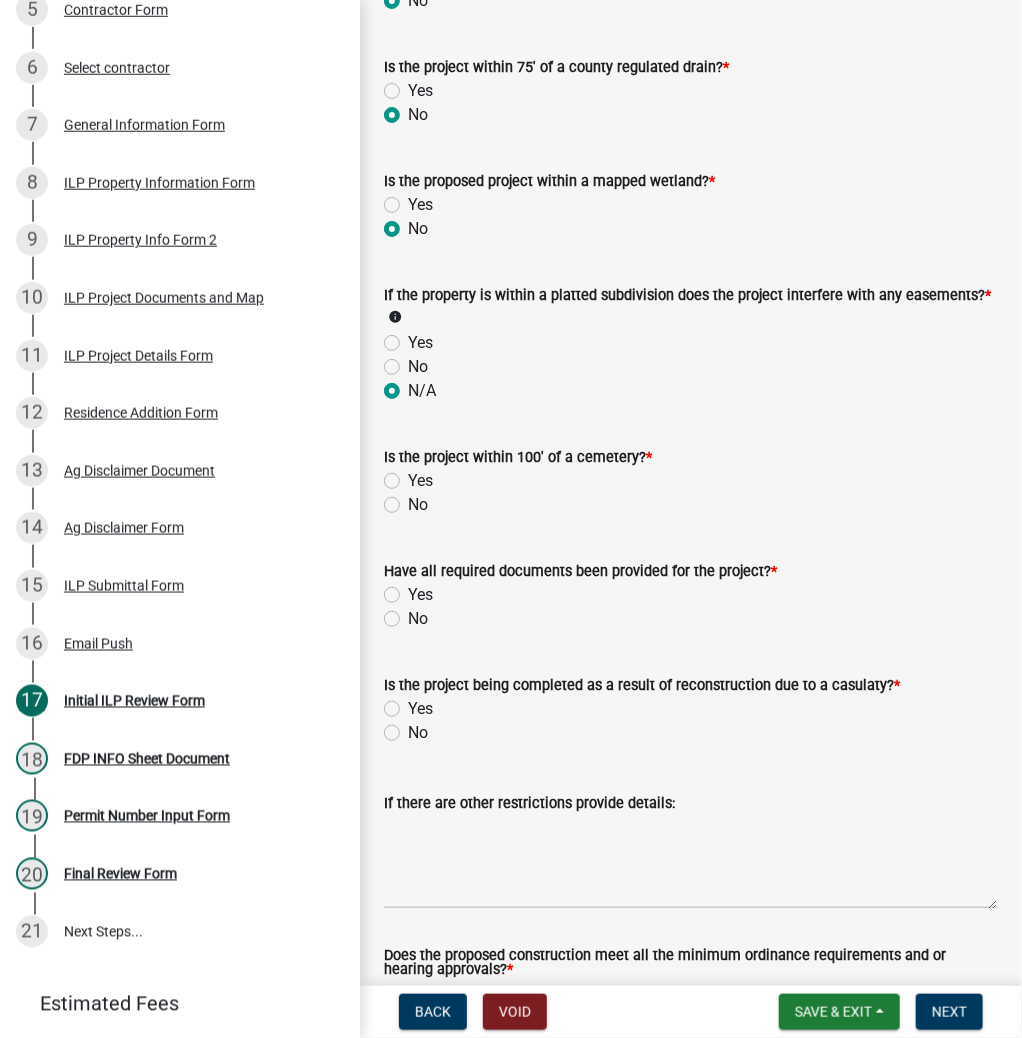 click on "No" 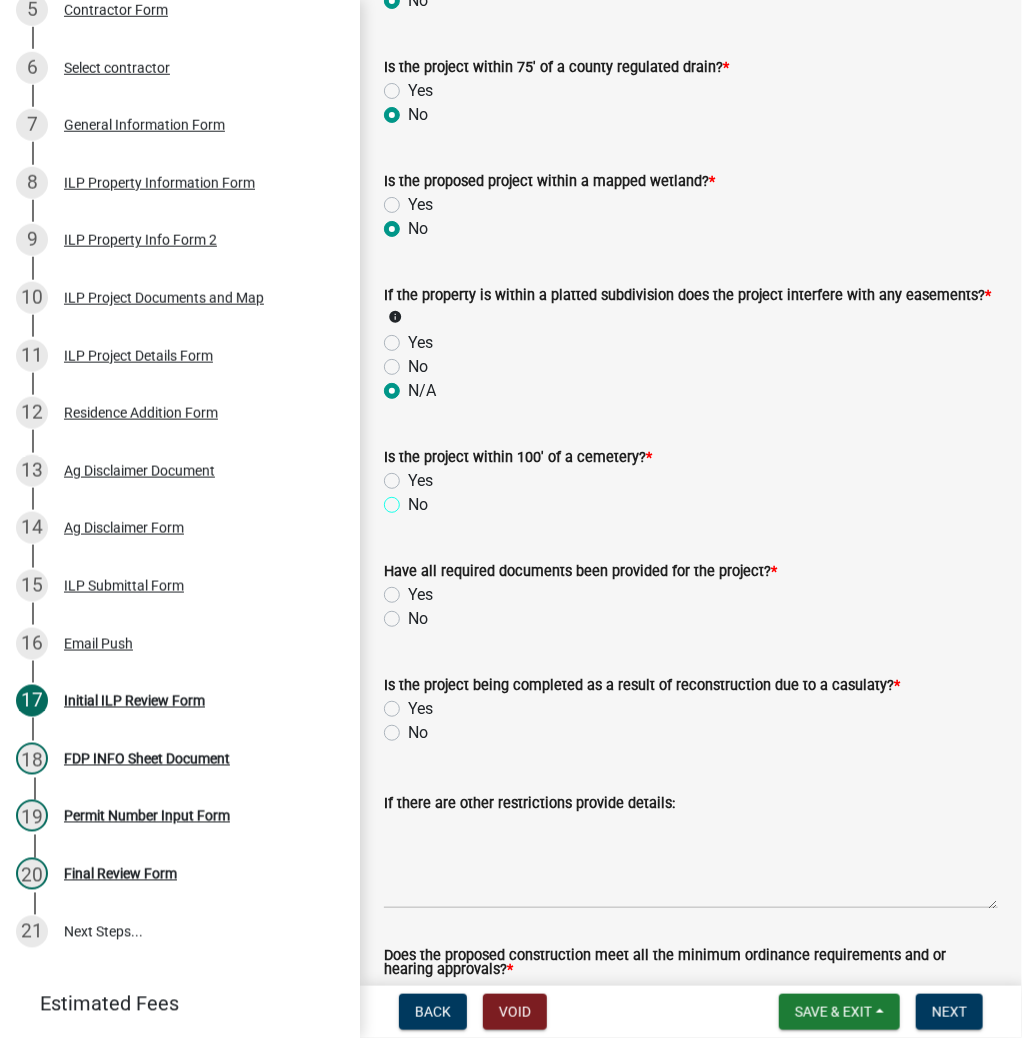 click on "No" at bounding box center [414, 499] 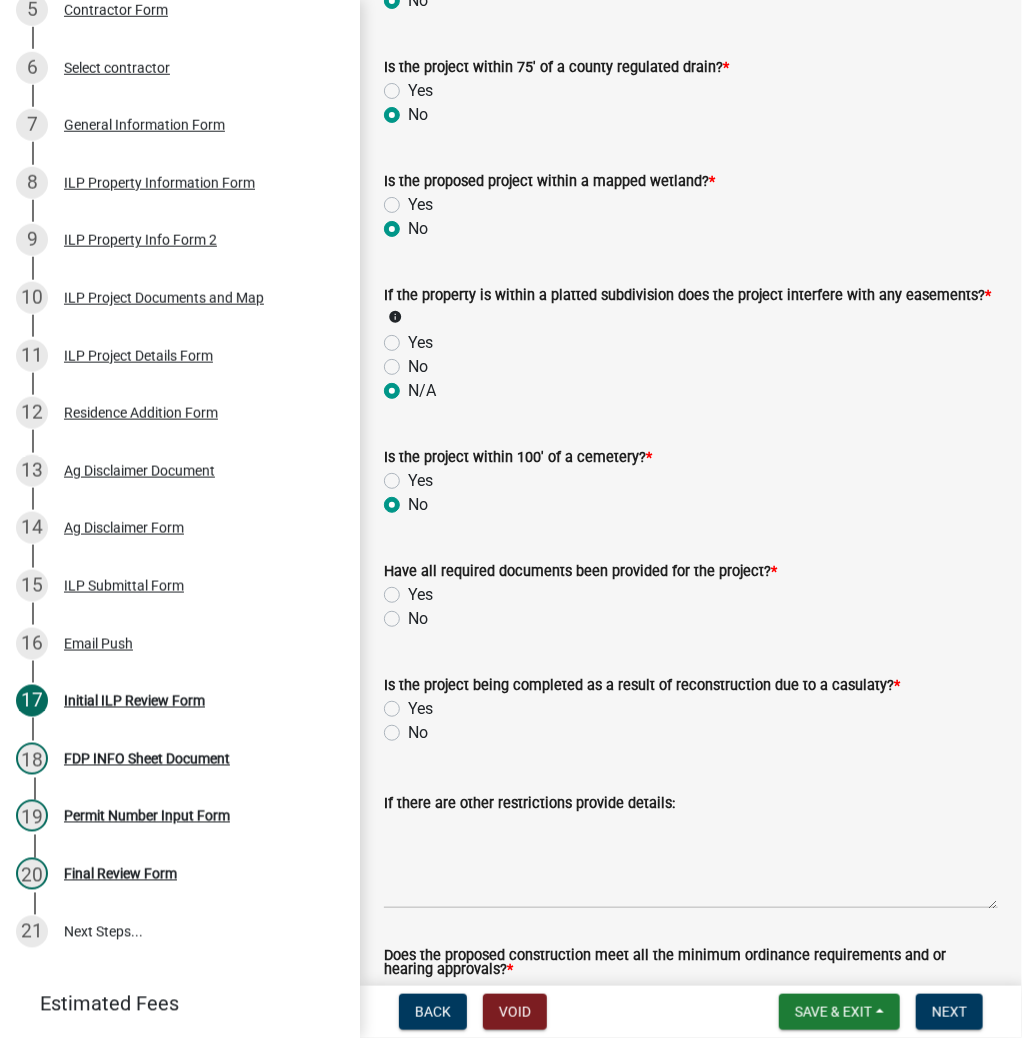 radio on "true" 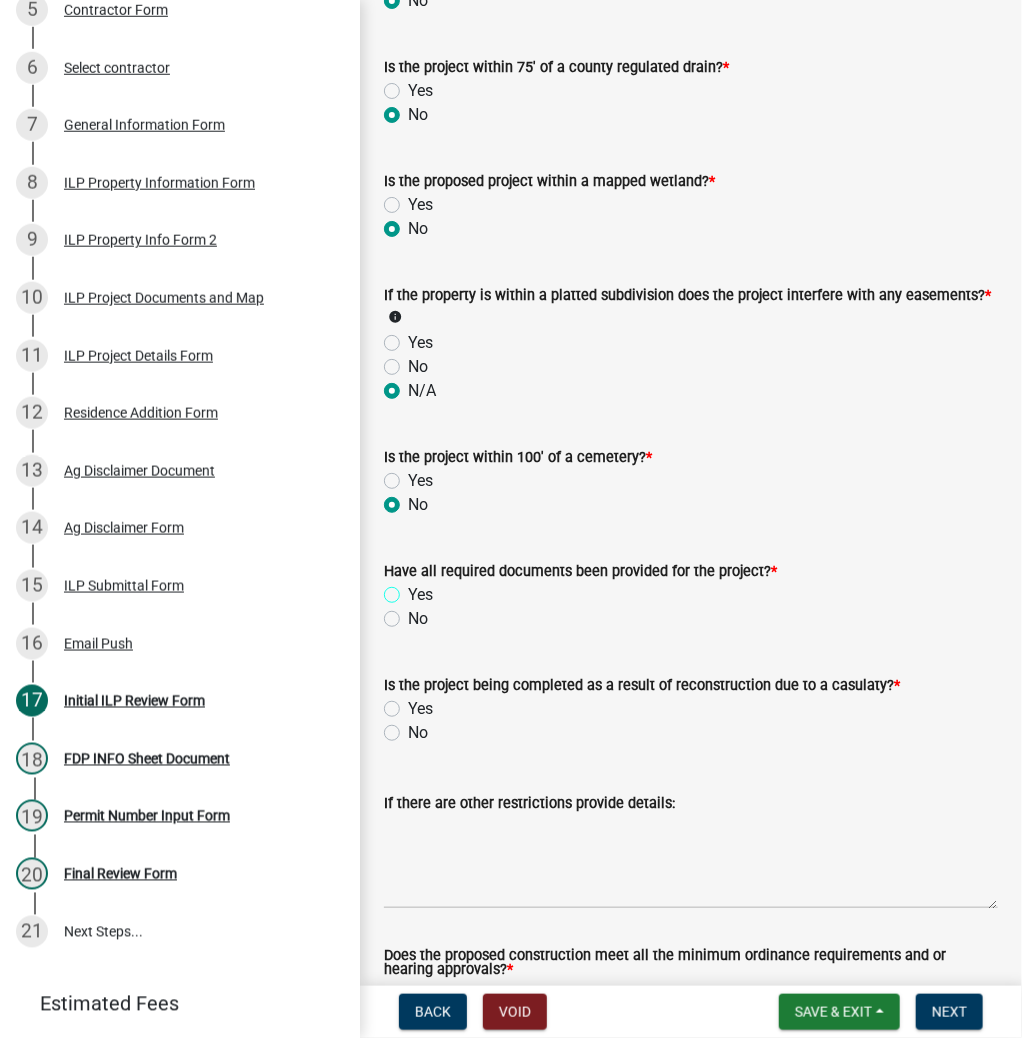 click on "Yes" at bounding box center [414, 589] 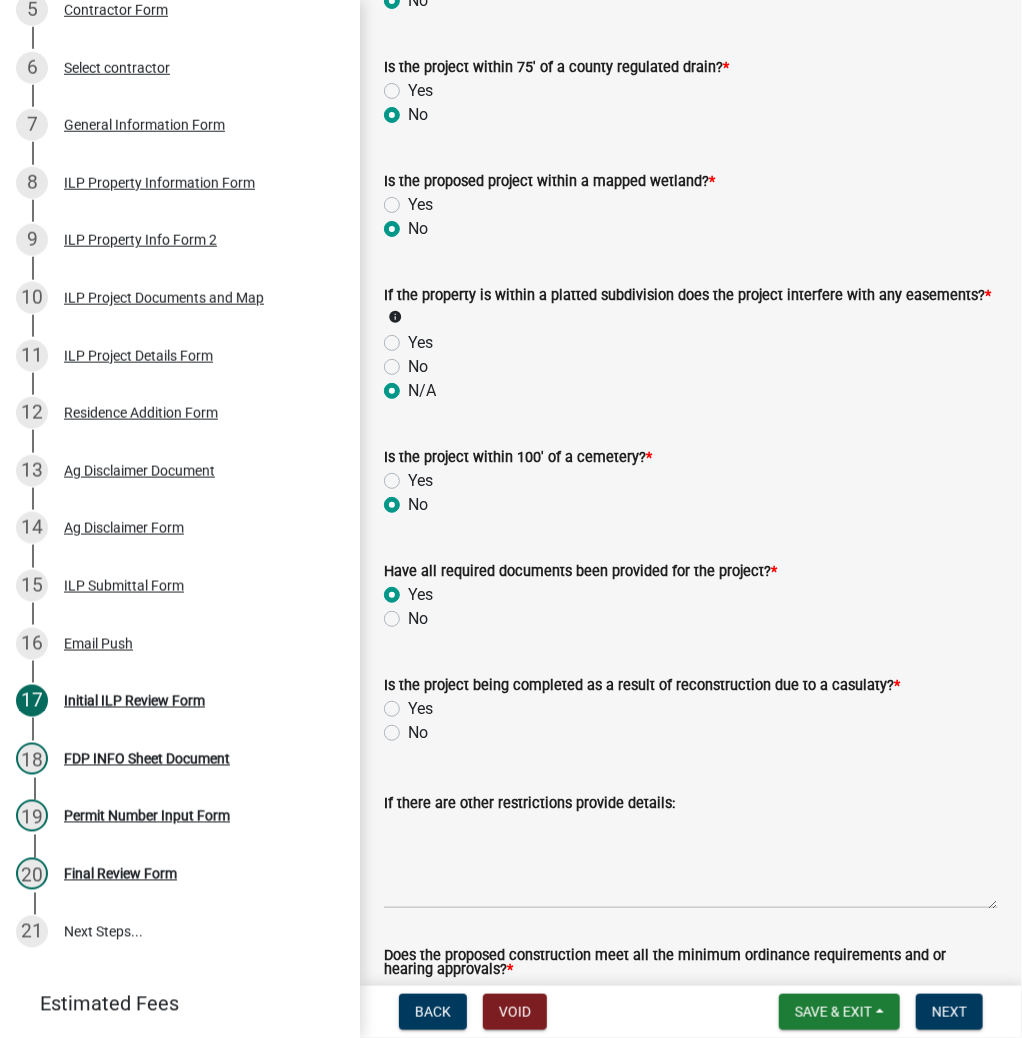 radio on "true" 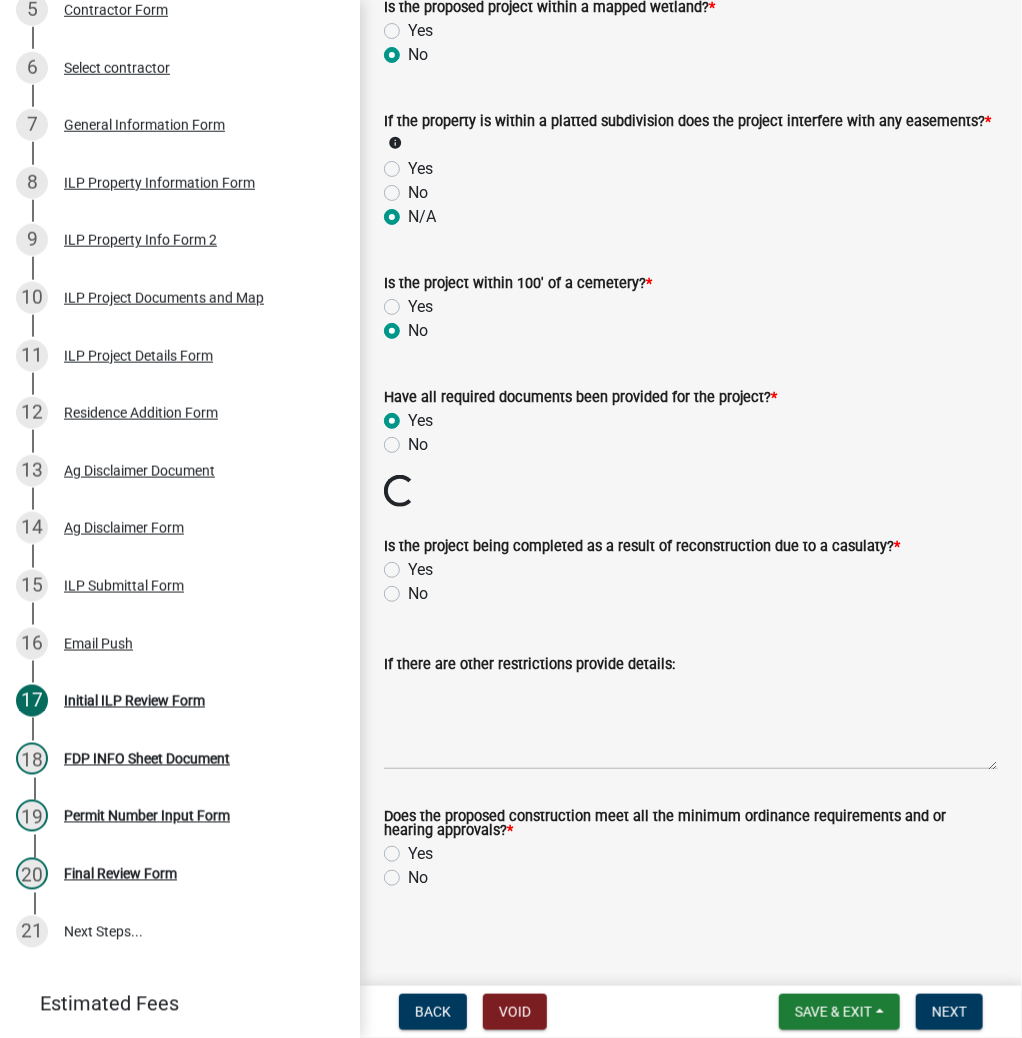 click on "No" 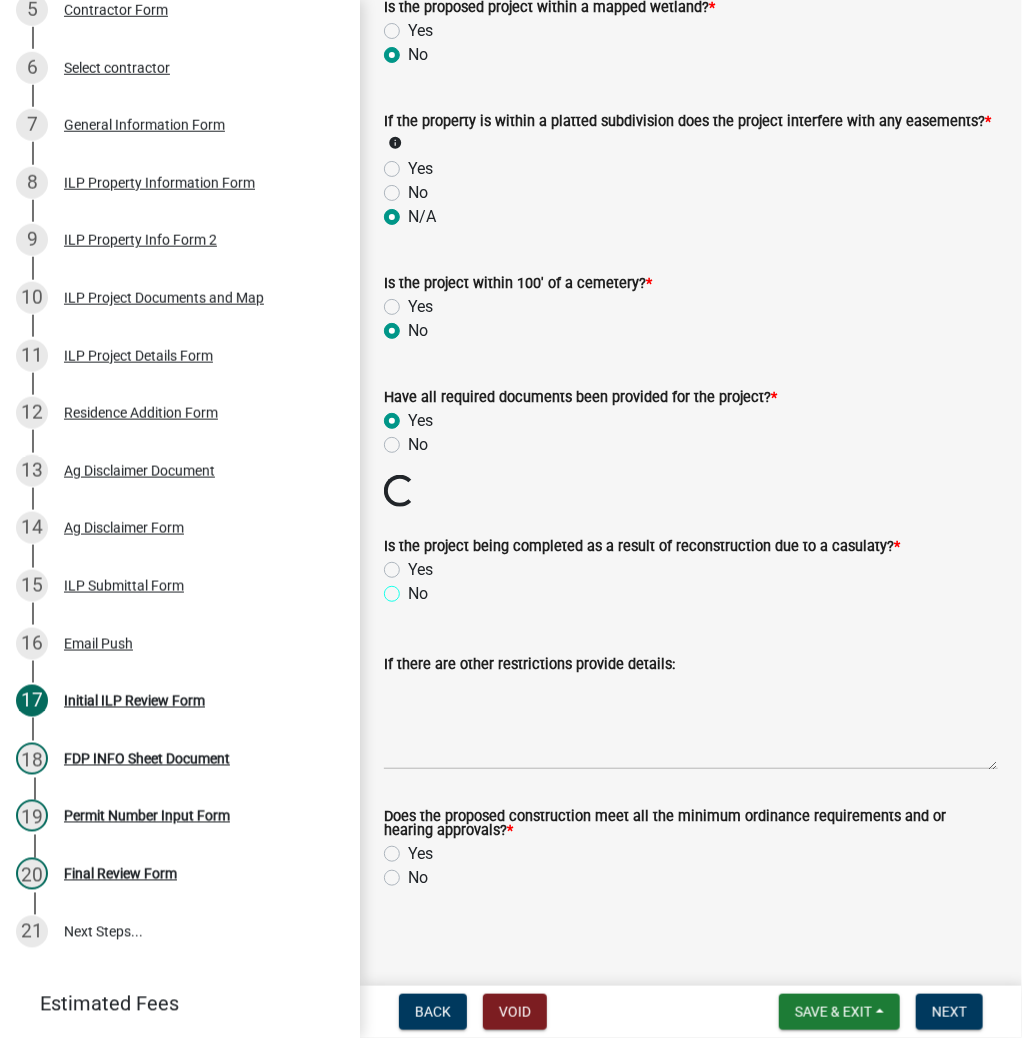 click on "No" at bounding box center (414, 588) 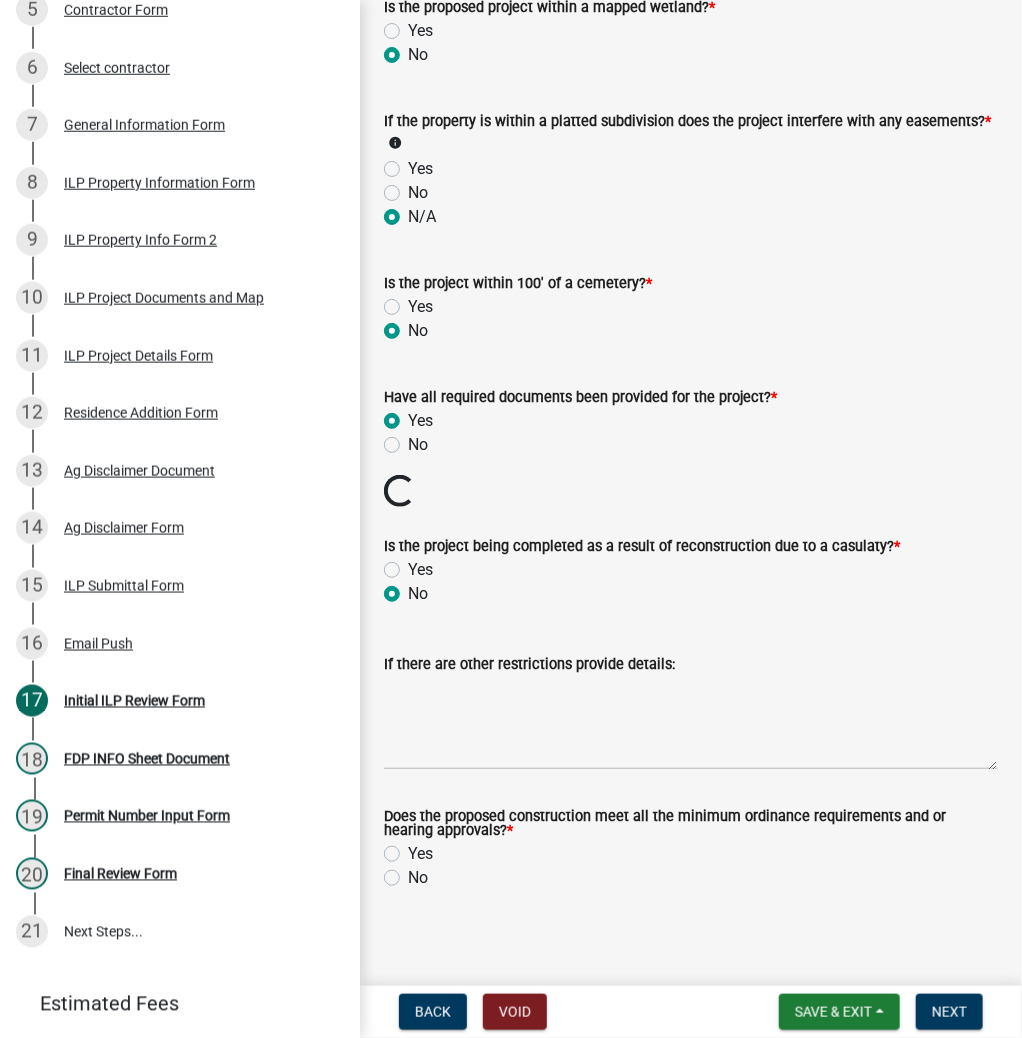 radio on "true" 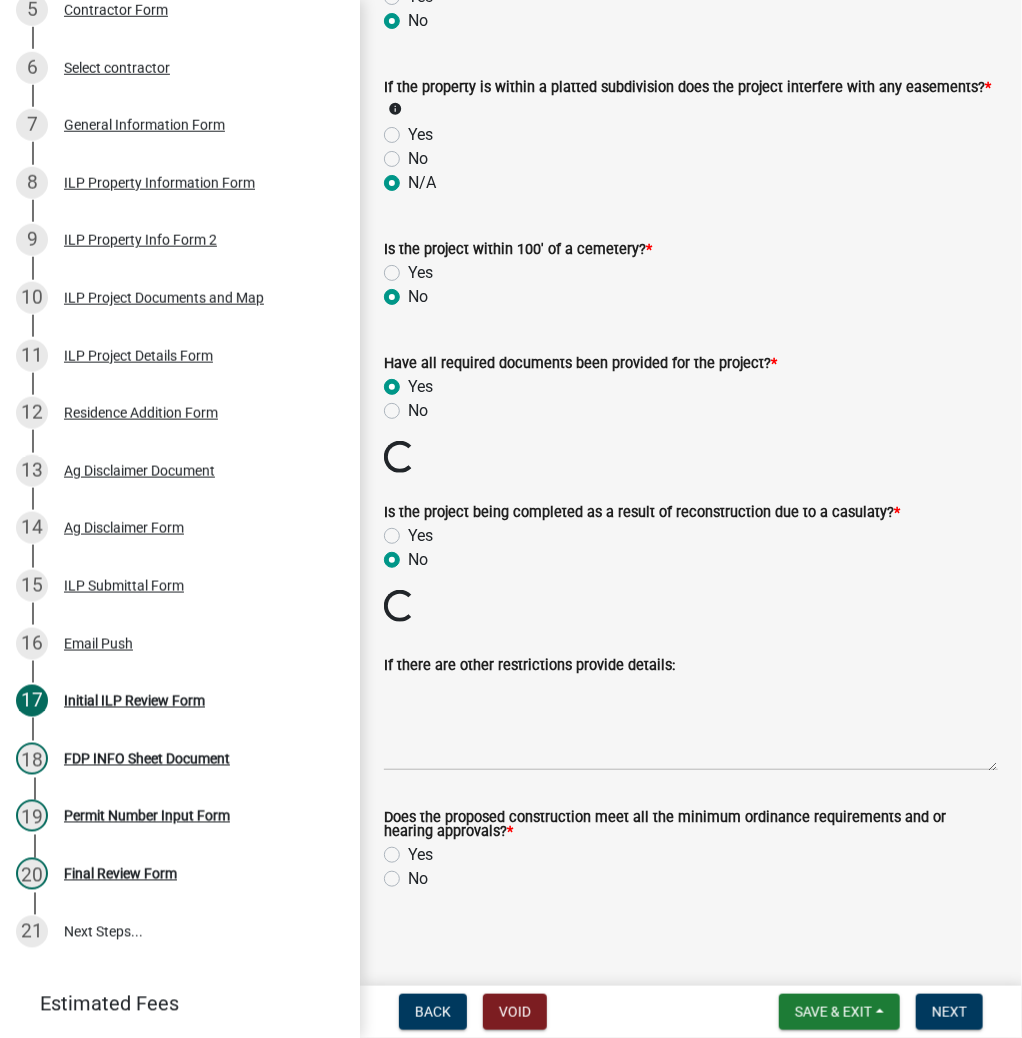 scroll, scrollTop: 2128, scrollLeft: 0, axis: vertical 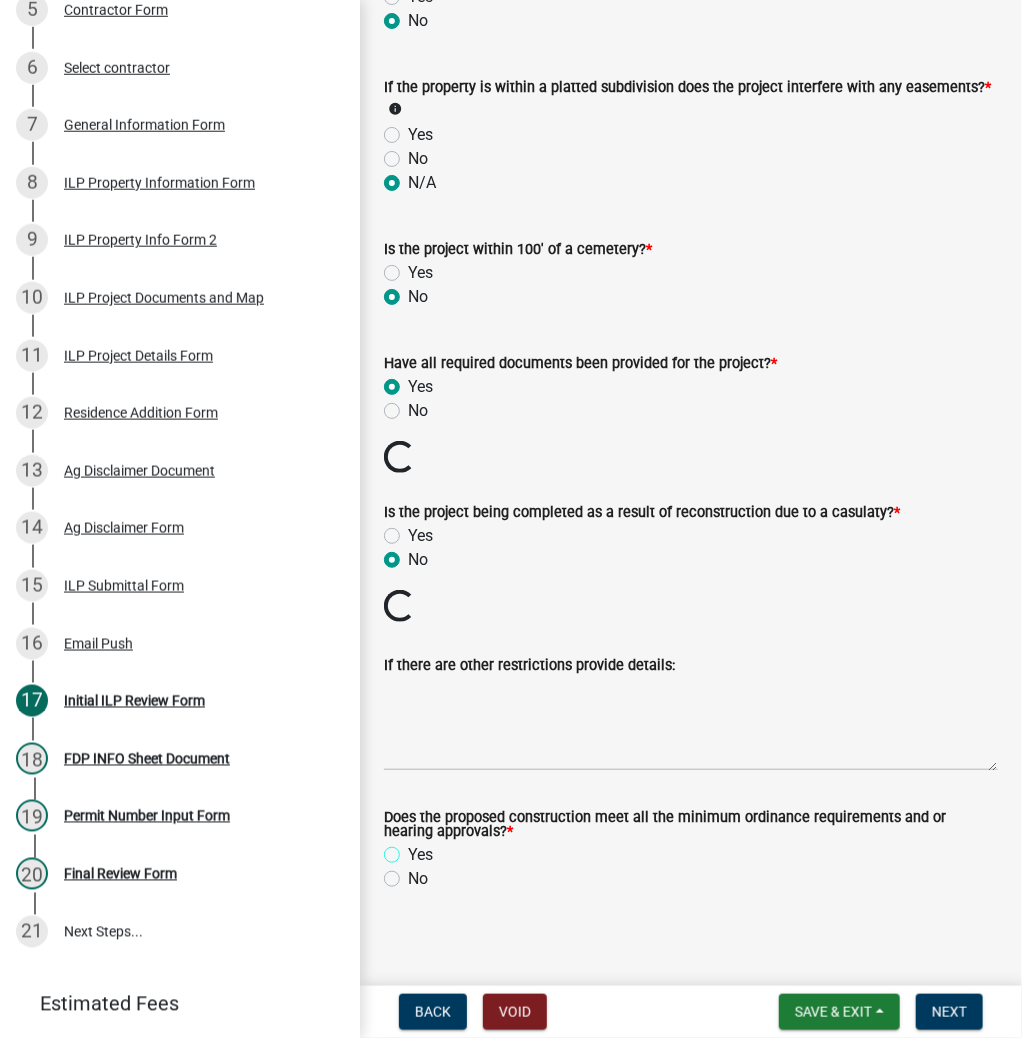 click on "Yes" at bounding box center [414, 849] 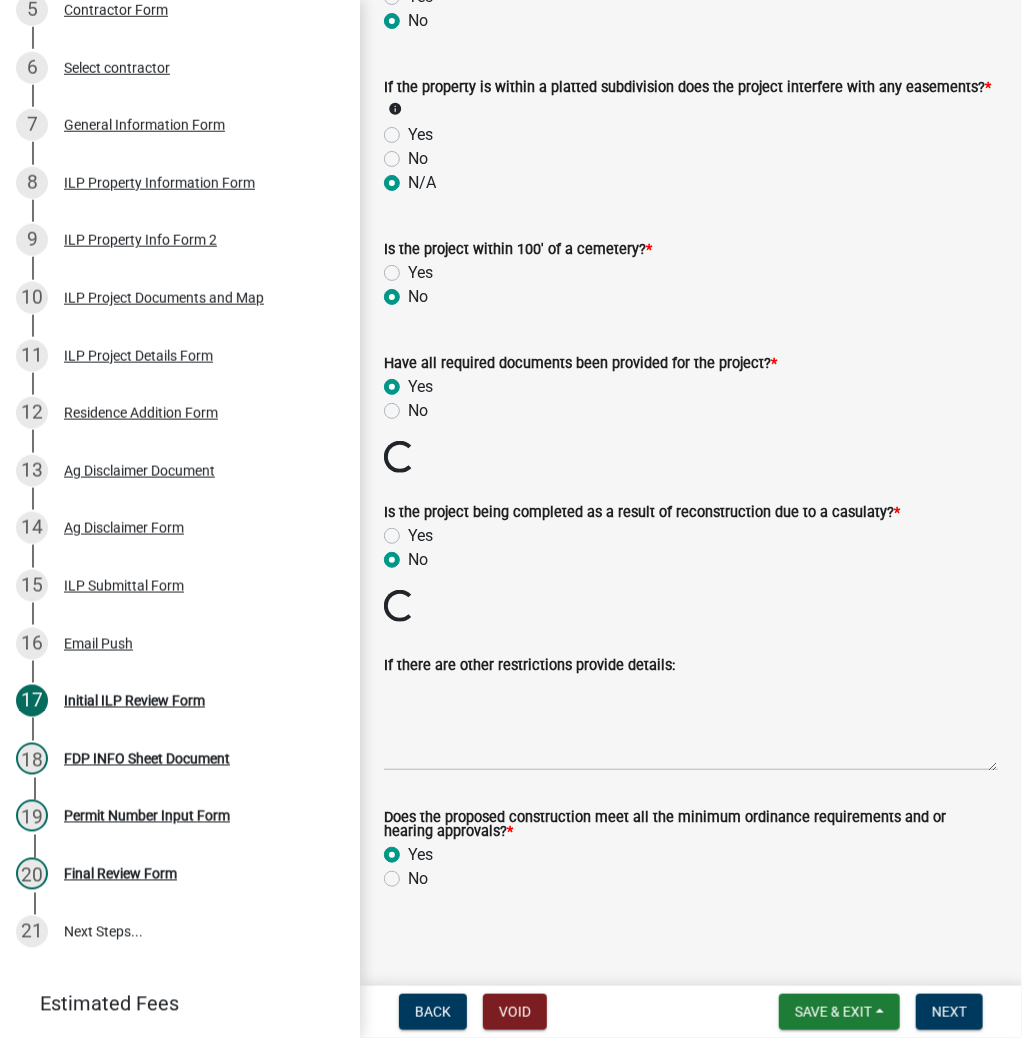 radio on "true" 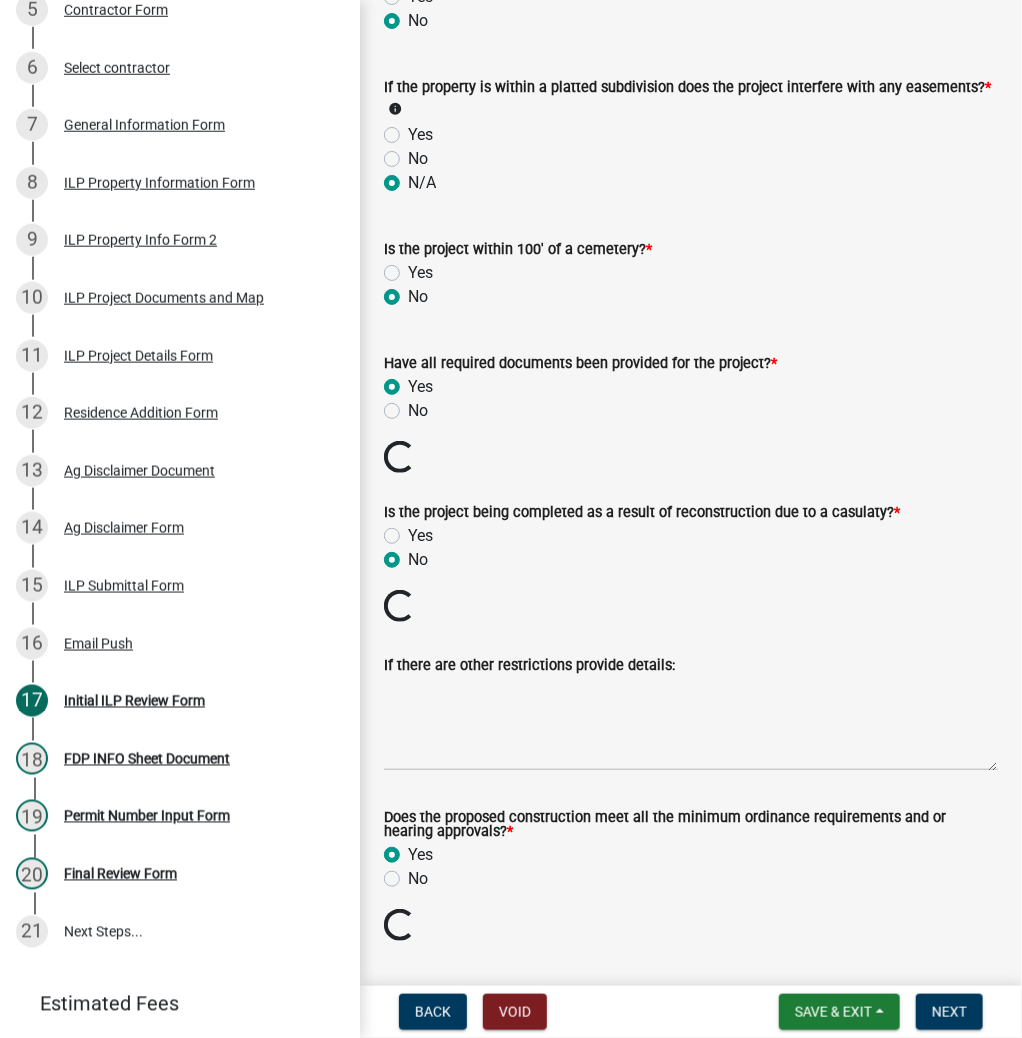 scroll, scrollTop: 2060, scrollLeft: 0, axis: vertical 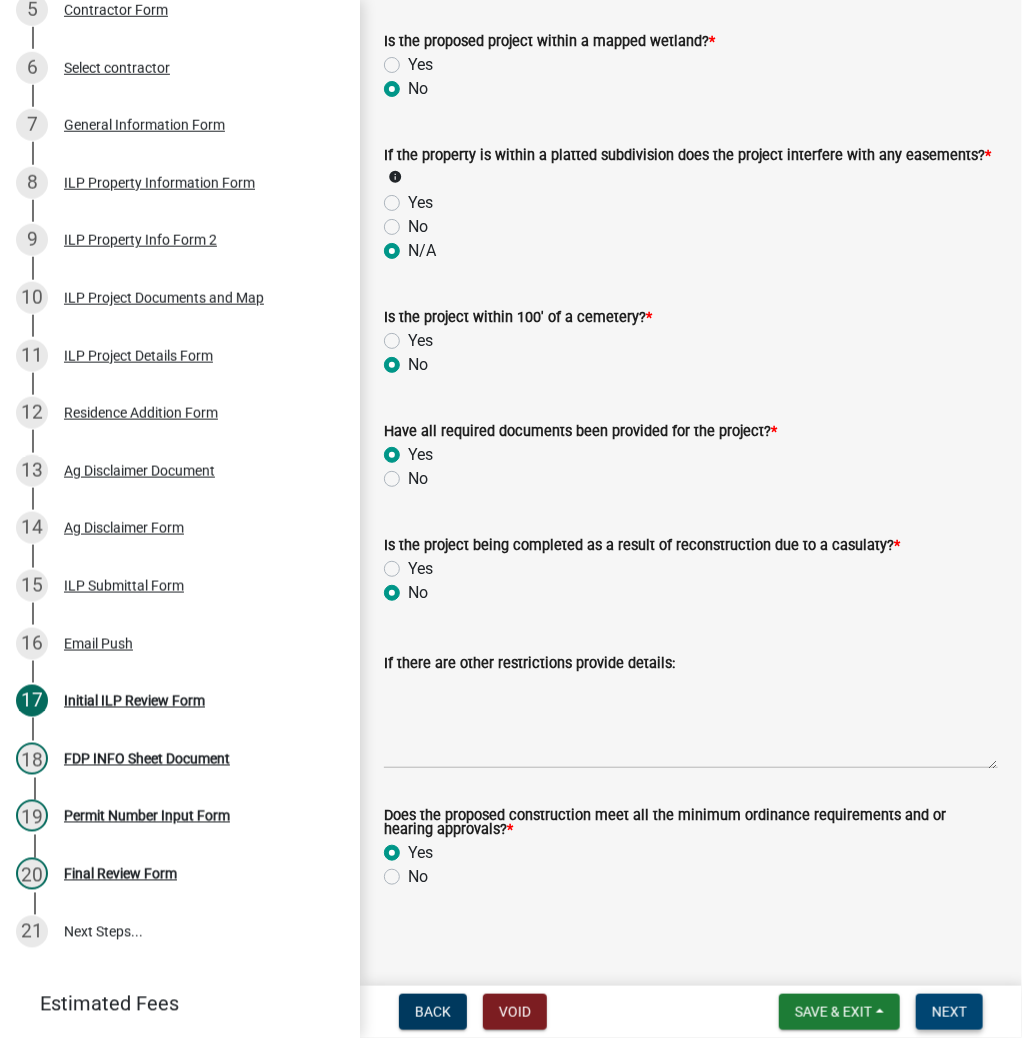 click on "Next" at bounding box center [949, 1012] 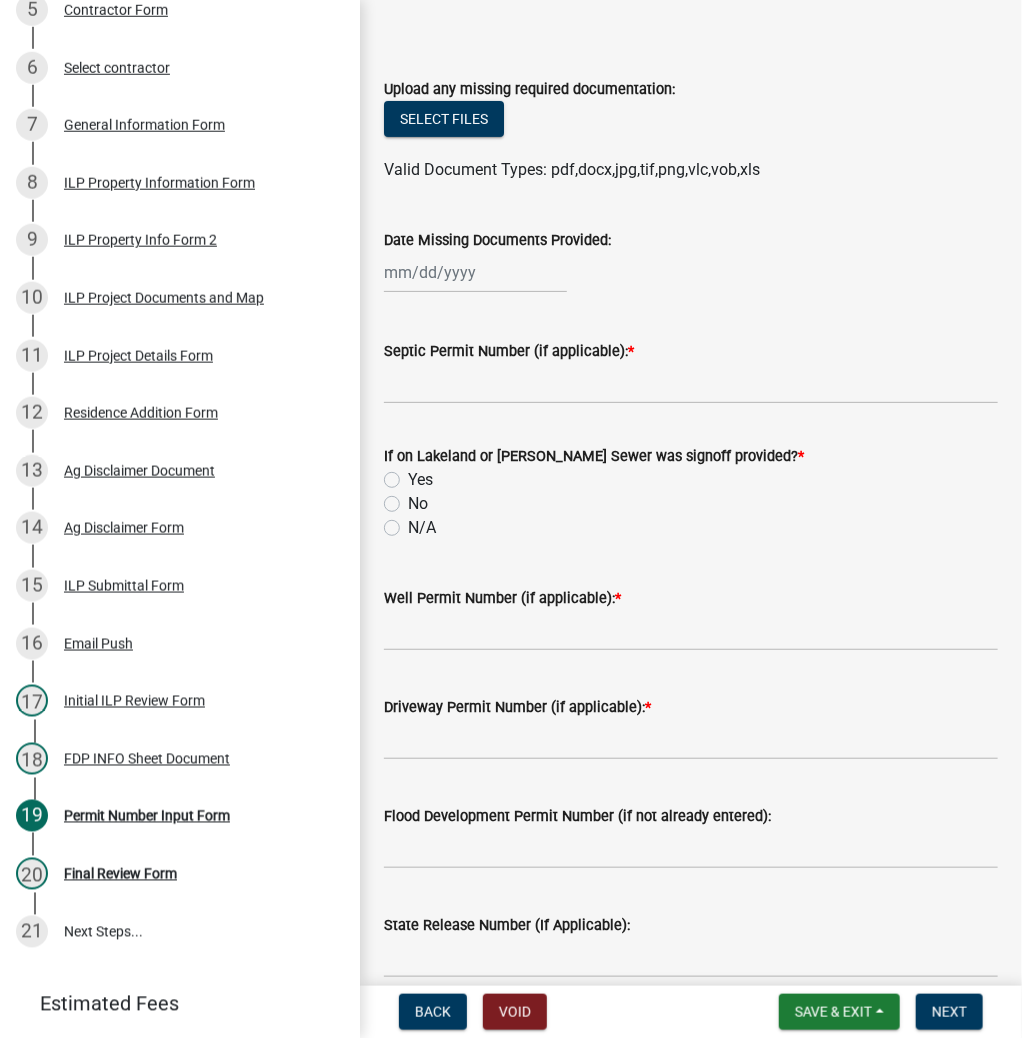 scroll, scrollTop: 160, scrollLeft: 0, axis: vertical 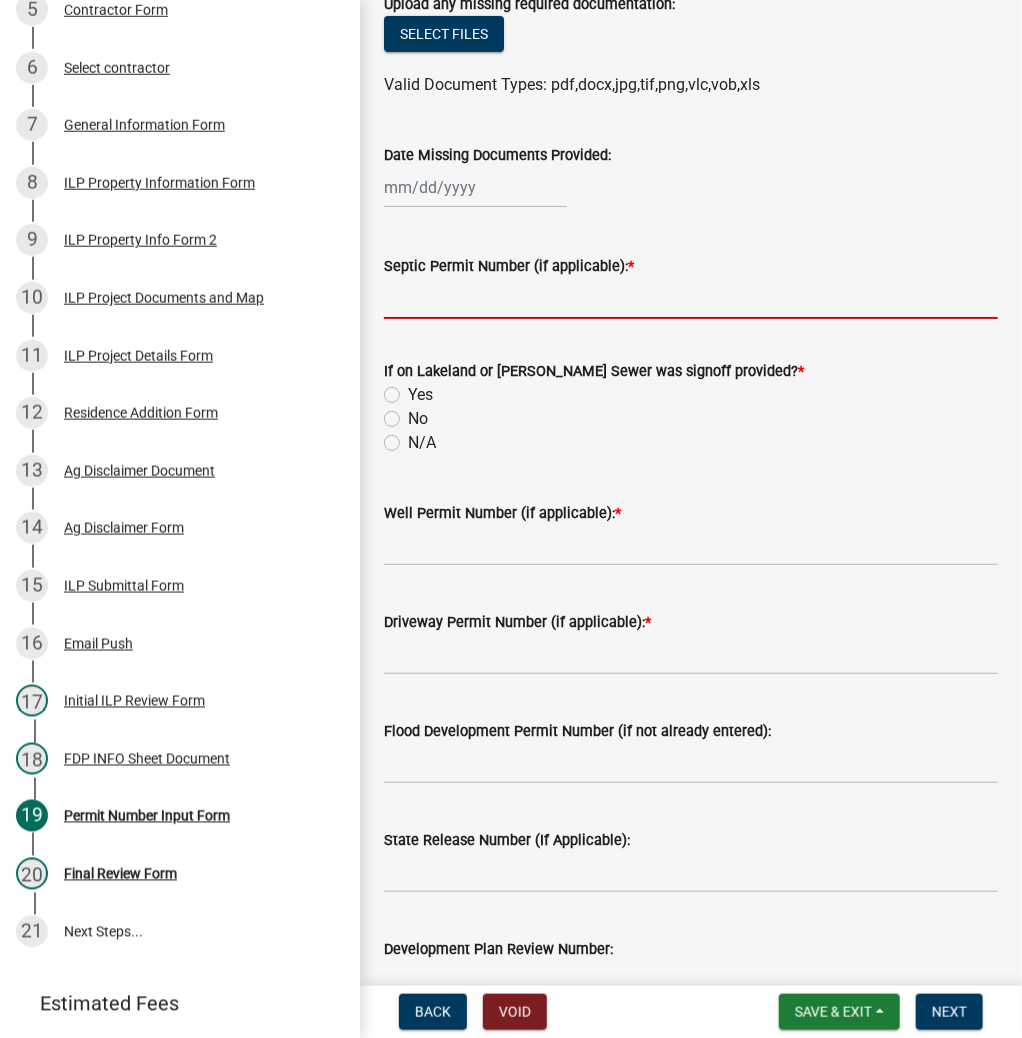 click on "Septic Permit Number (if applicable):  *" at bounding box center [691, 298] 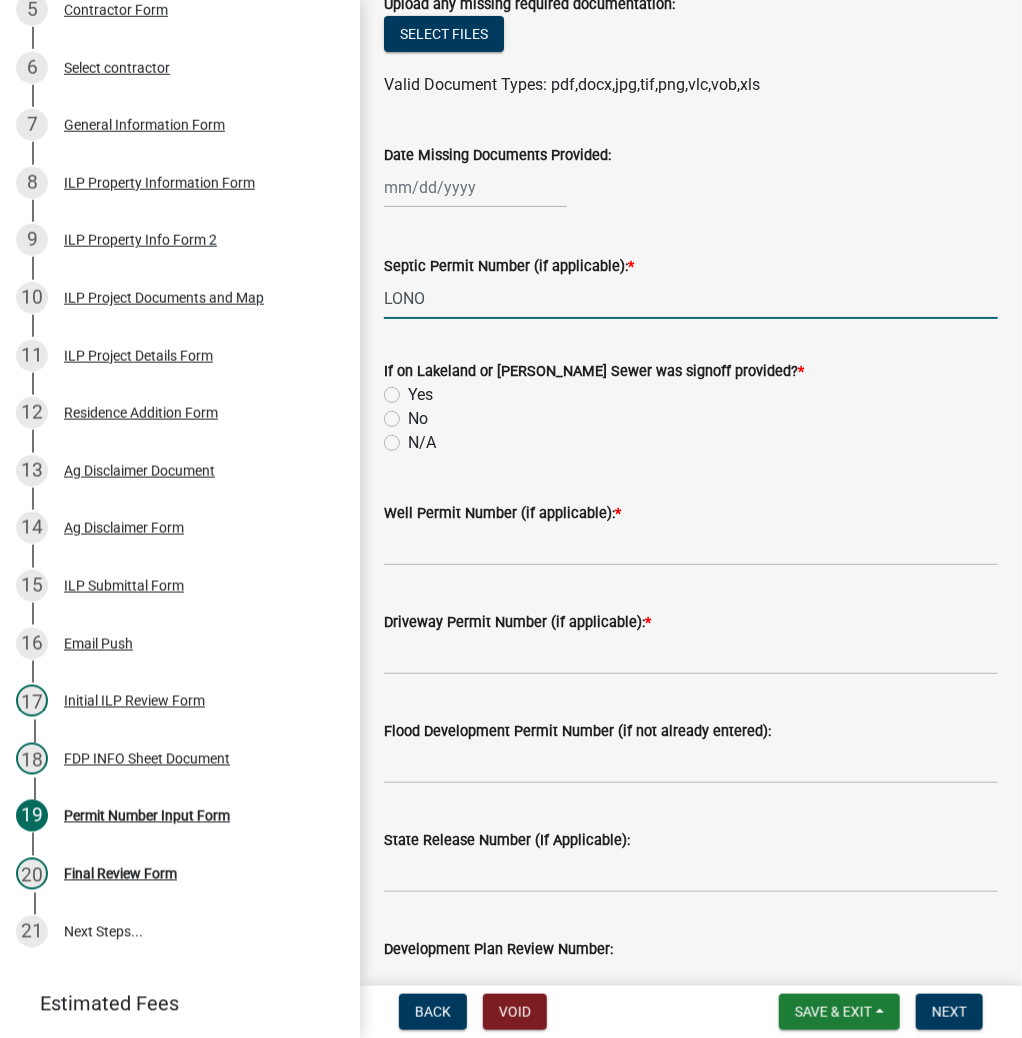 type on "LONO" 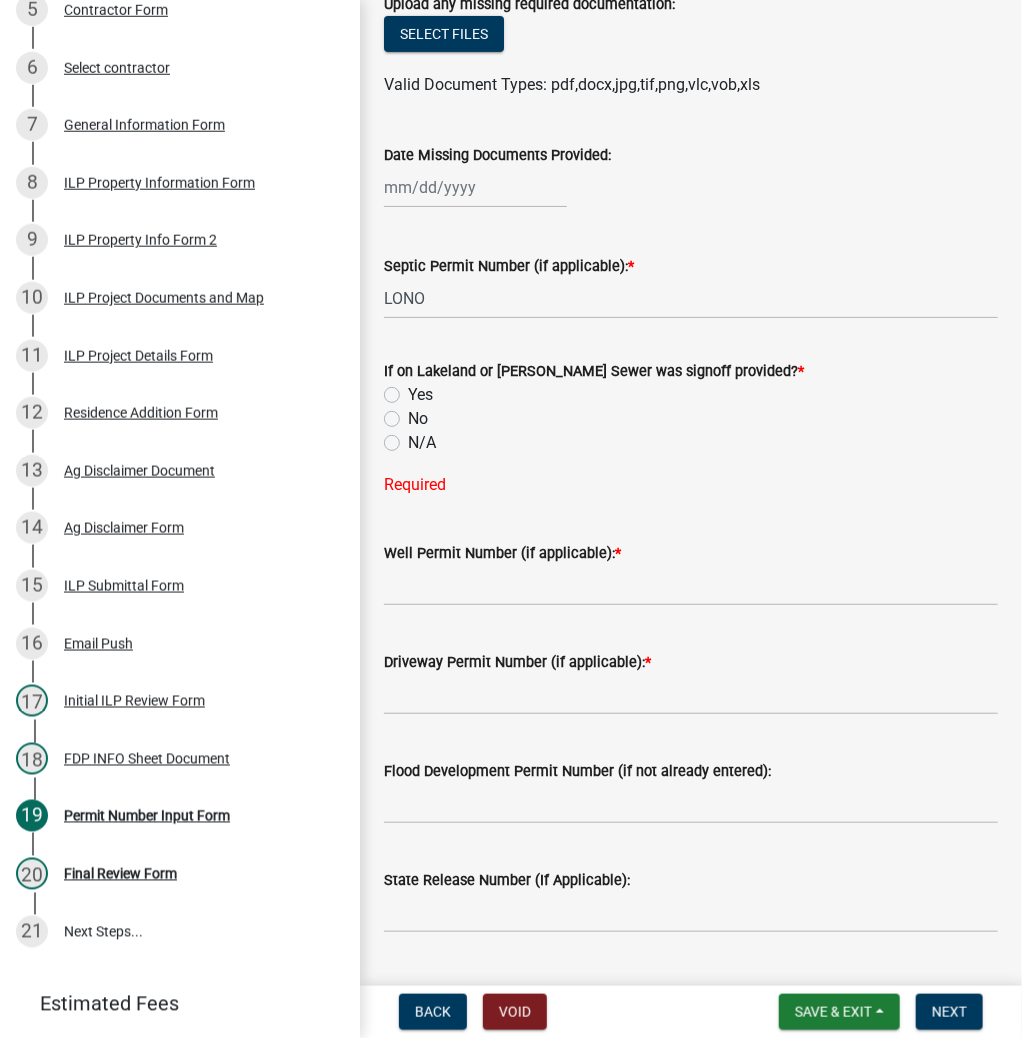 click on "N/A" 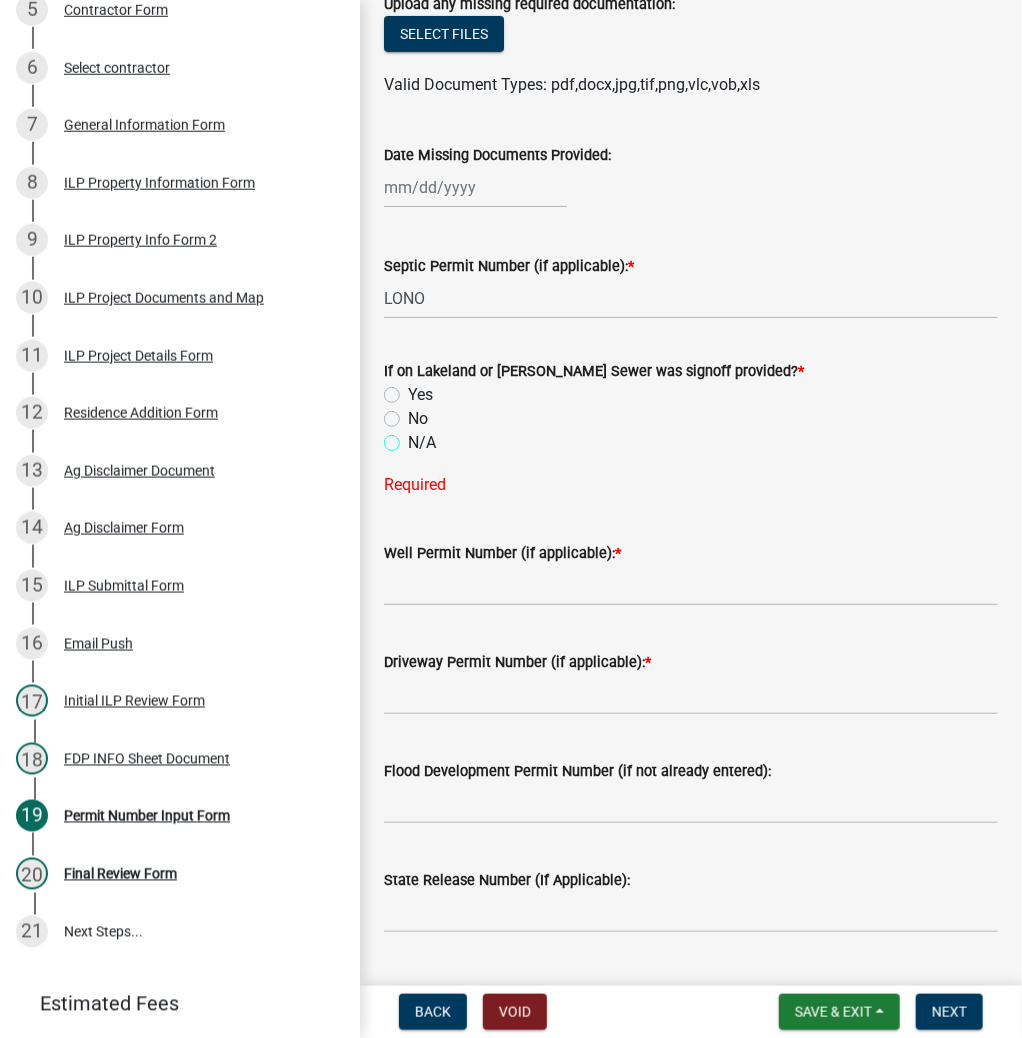click on "N/A" at bounding box center (414, 437) 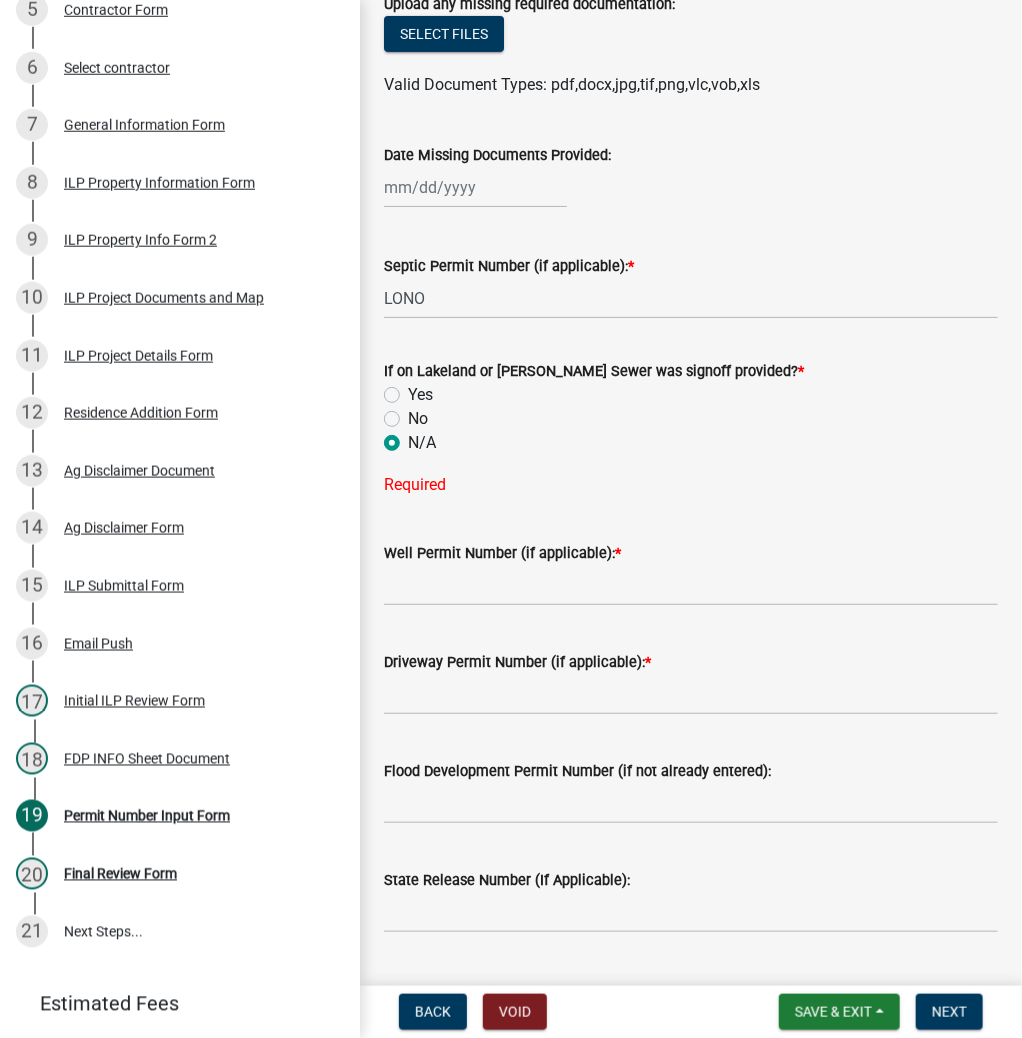 radio on "true" 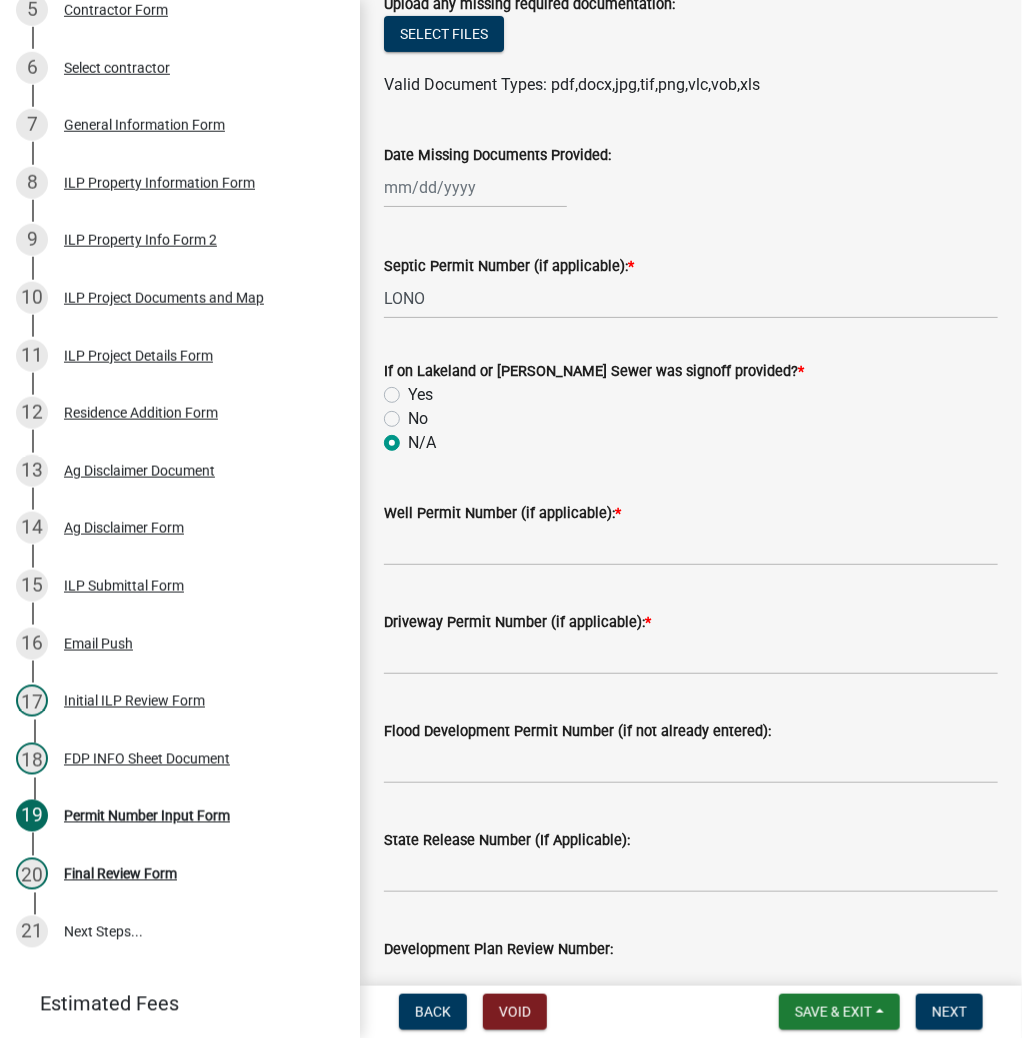click on "Well Permit Number (if applicable):  *" 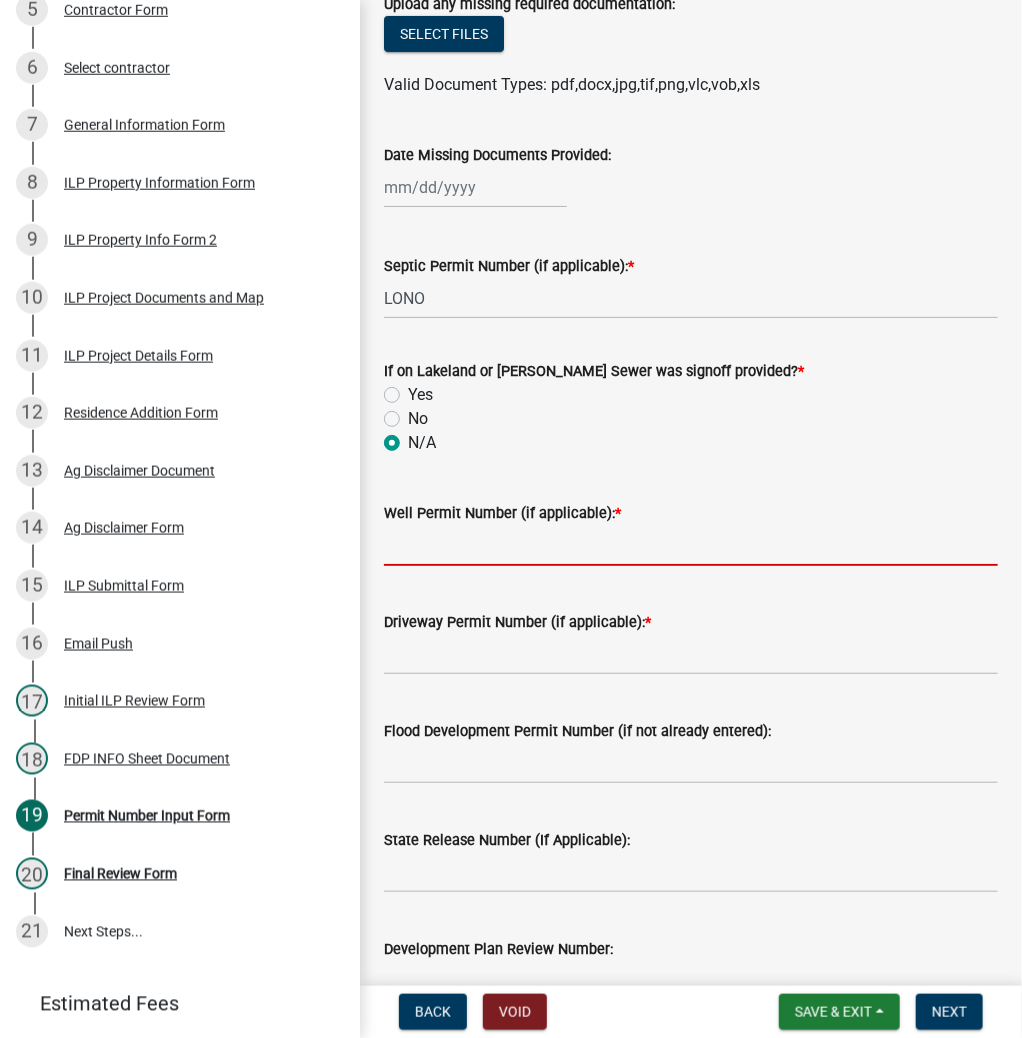 click on "Well Permit Number (if applicable):  *" at bounding box center (691, 545) 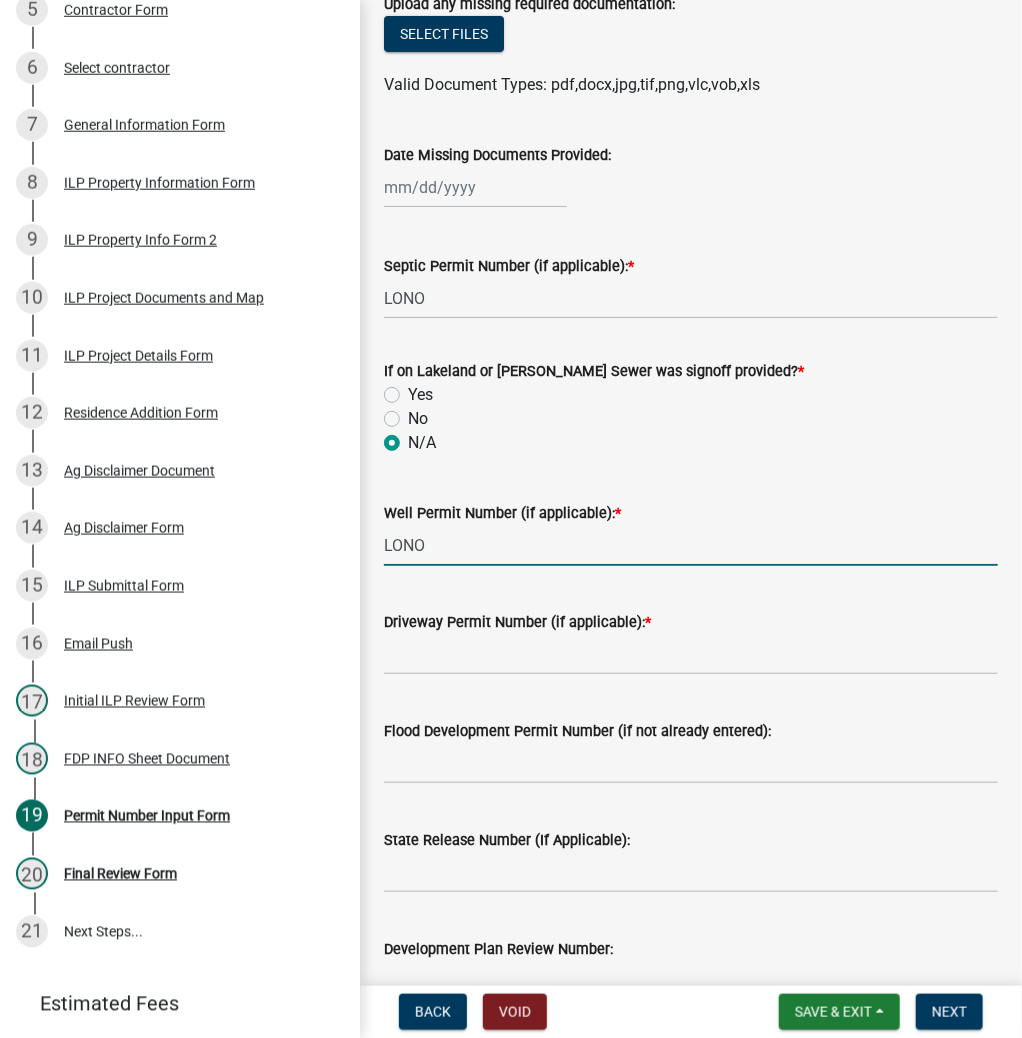 type on "LONO" 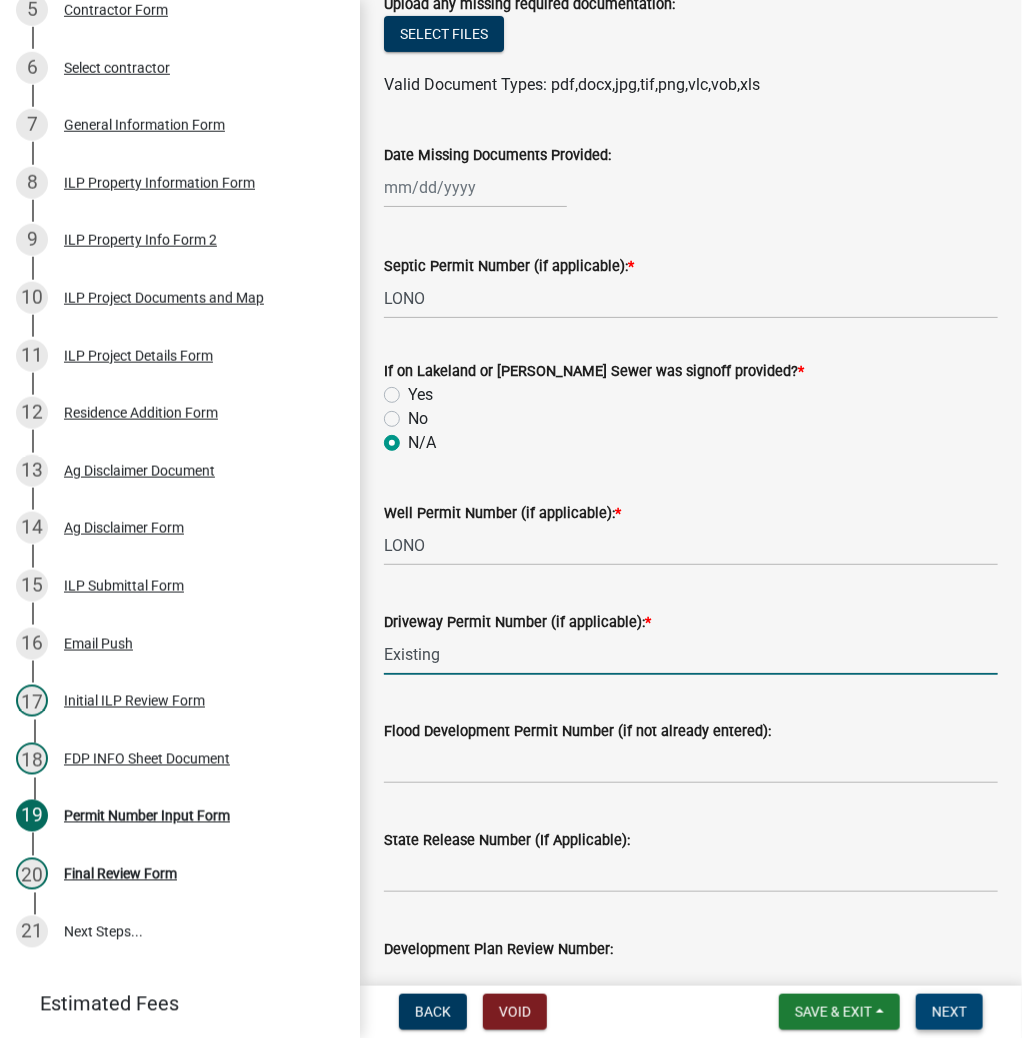 type on "Existing" 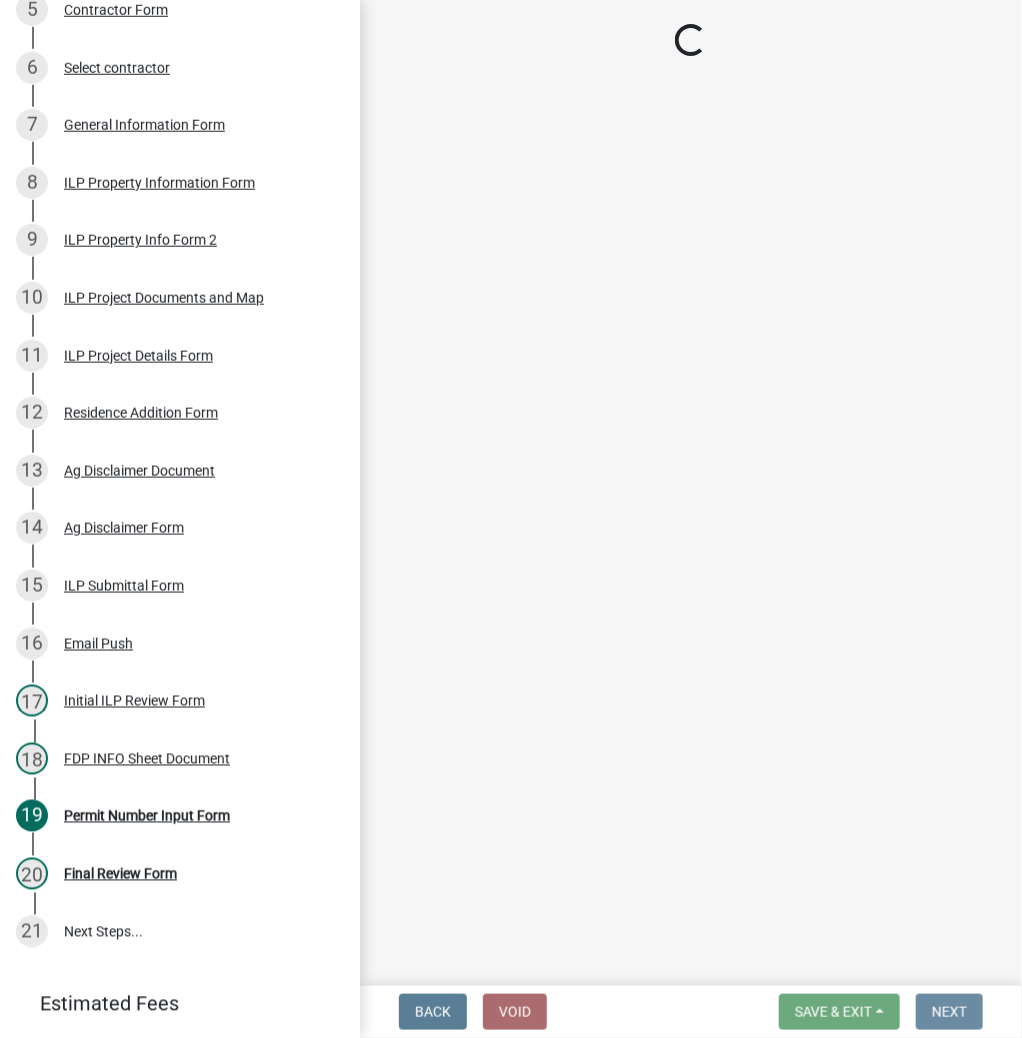 scroll, scrollTop: 0, scrollLeft: 0, axis: both 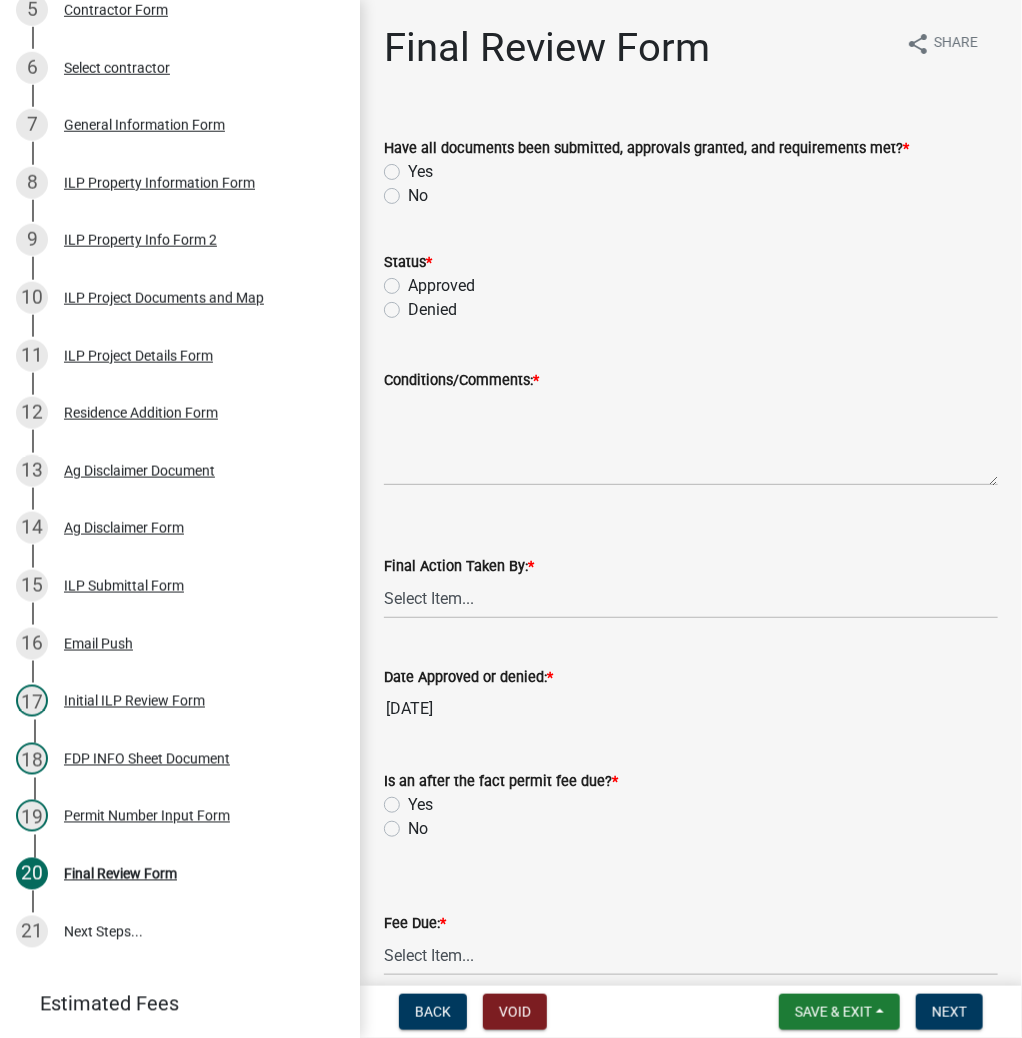 click on "Yes" 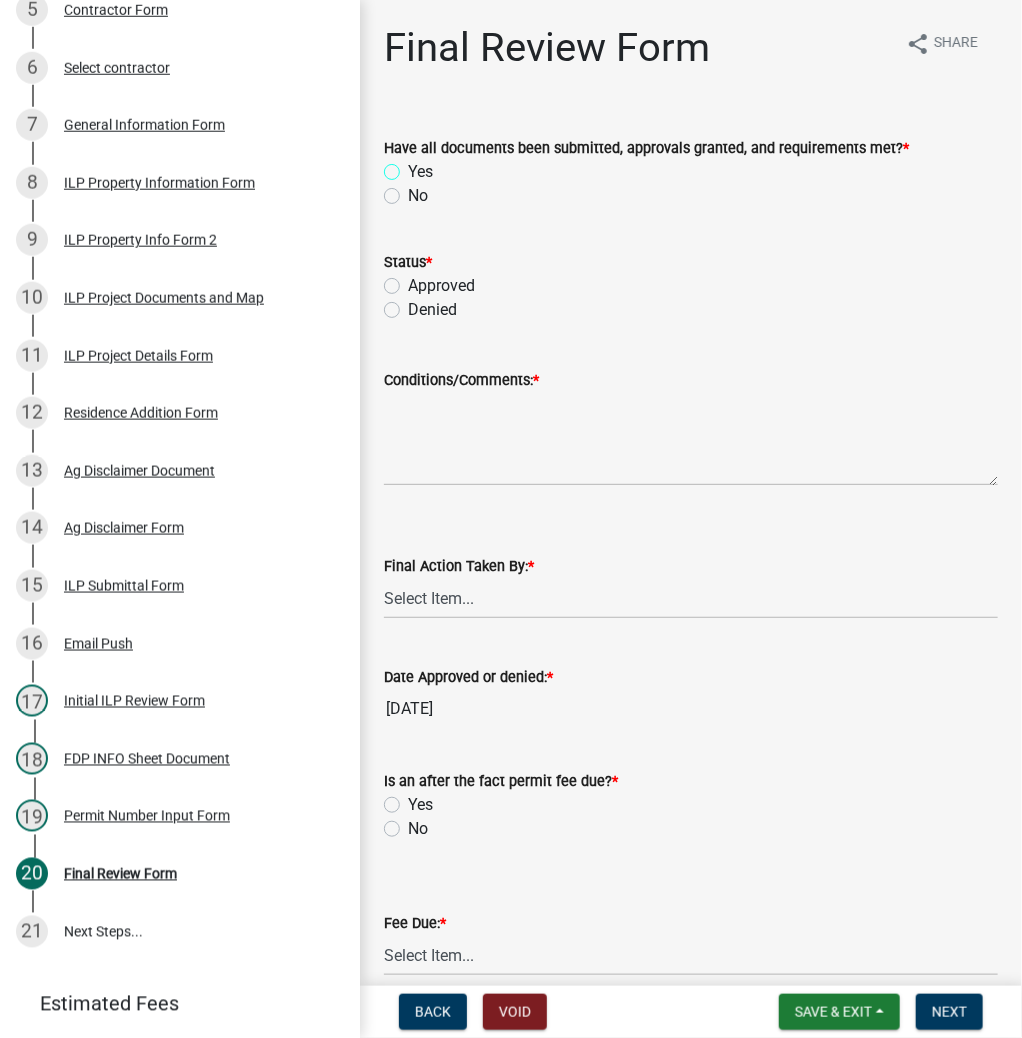 click on "Yes" at bounding box center [414, 166] 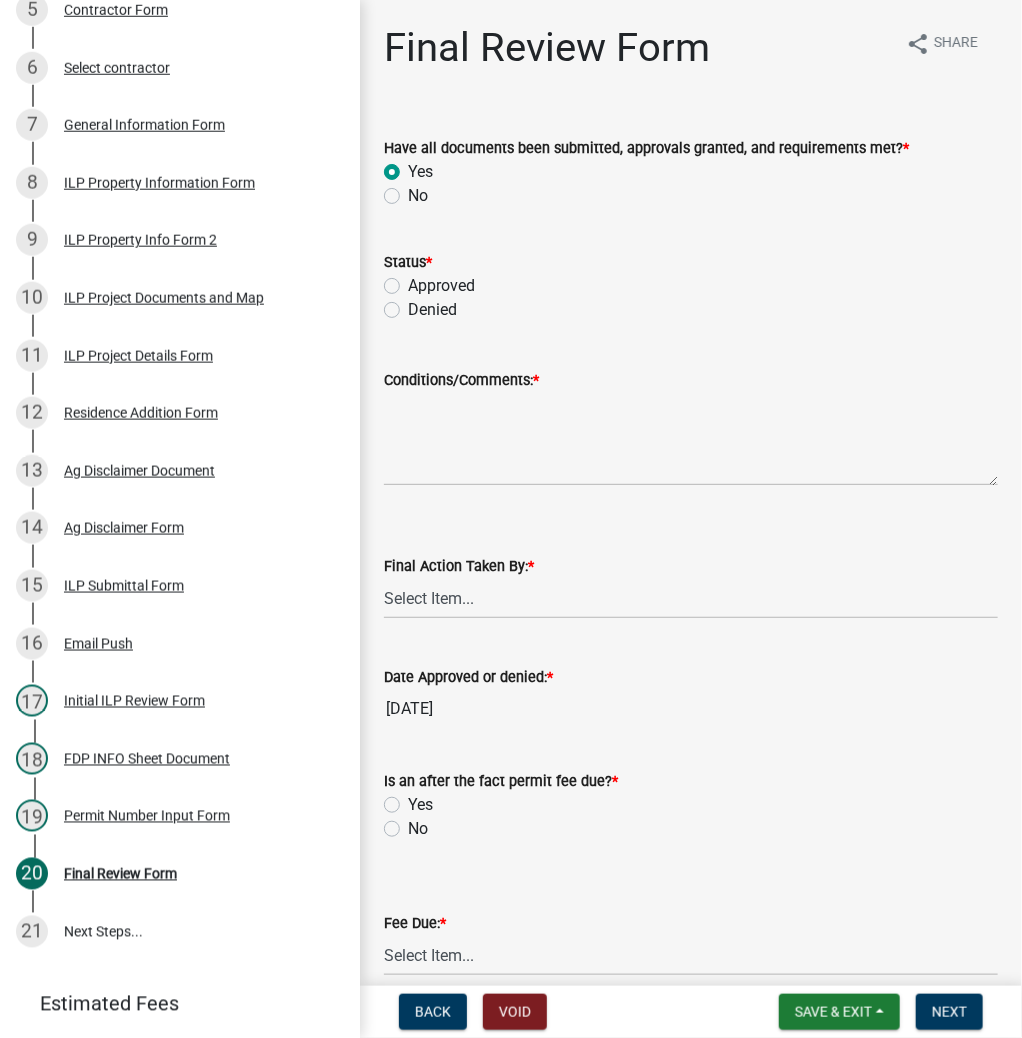 radio on "true" 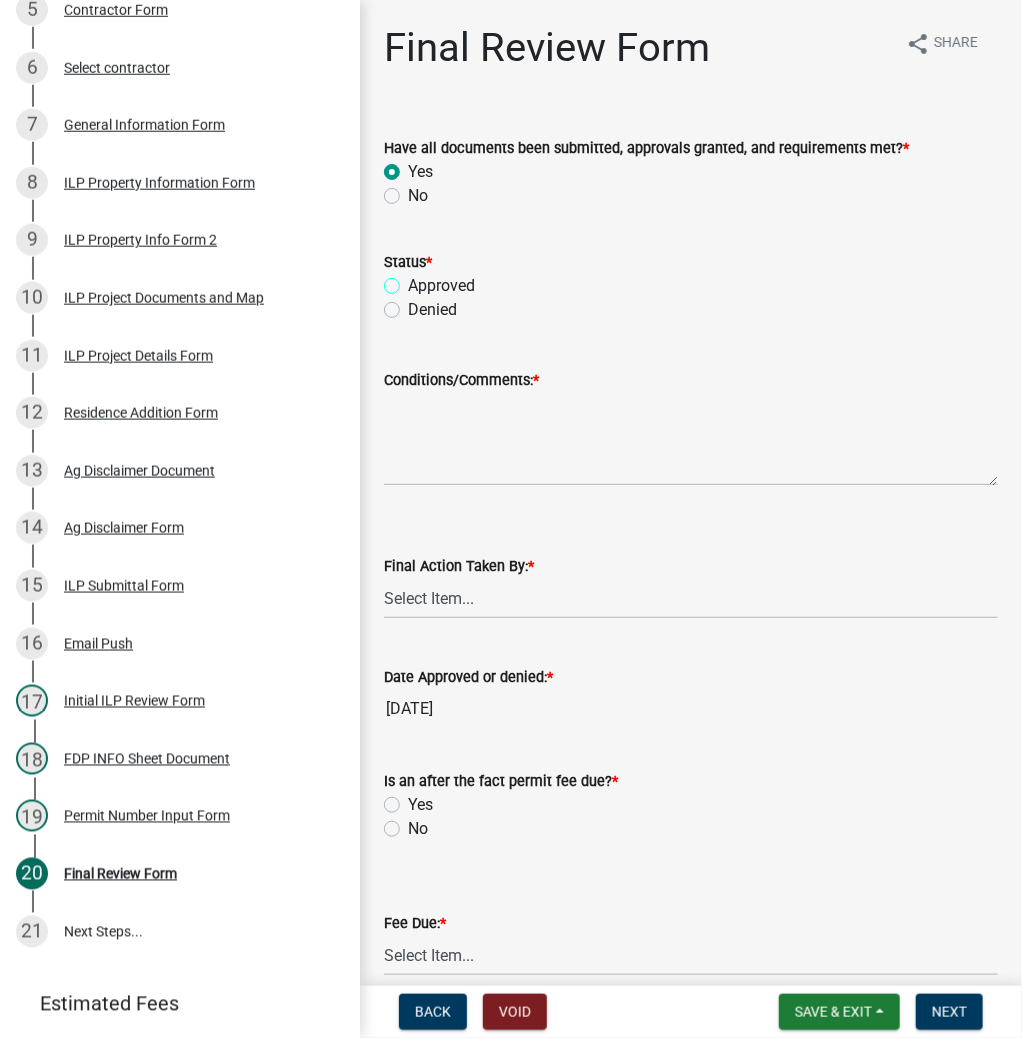 click on "Approved" at bounding box center (414, 280) 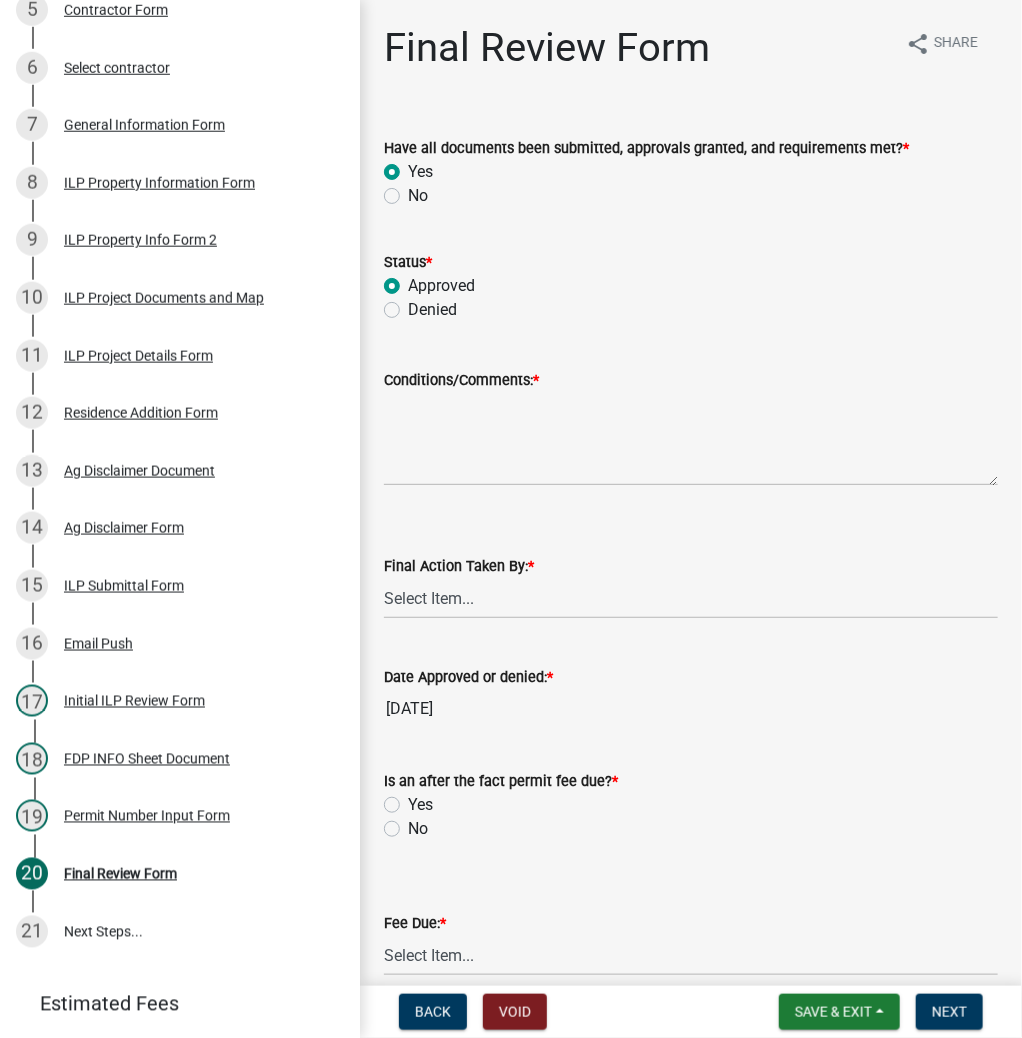 radio on "true" 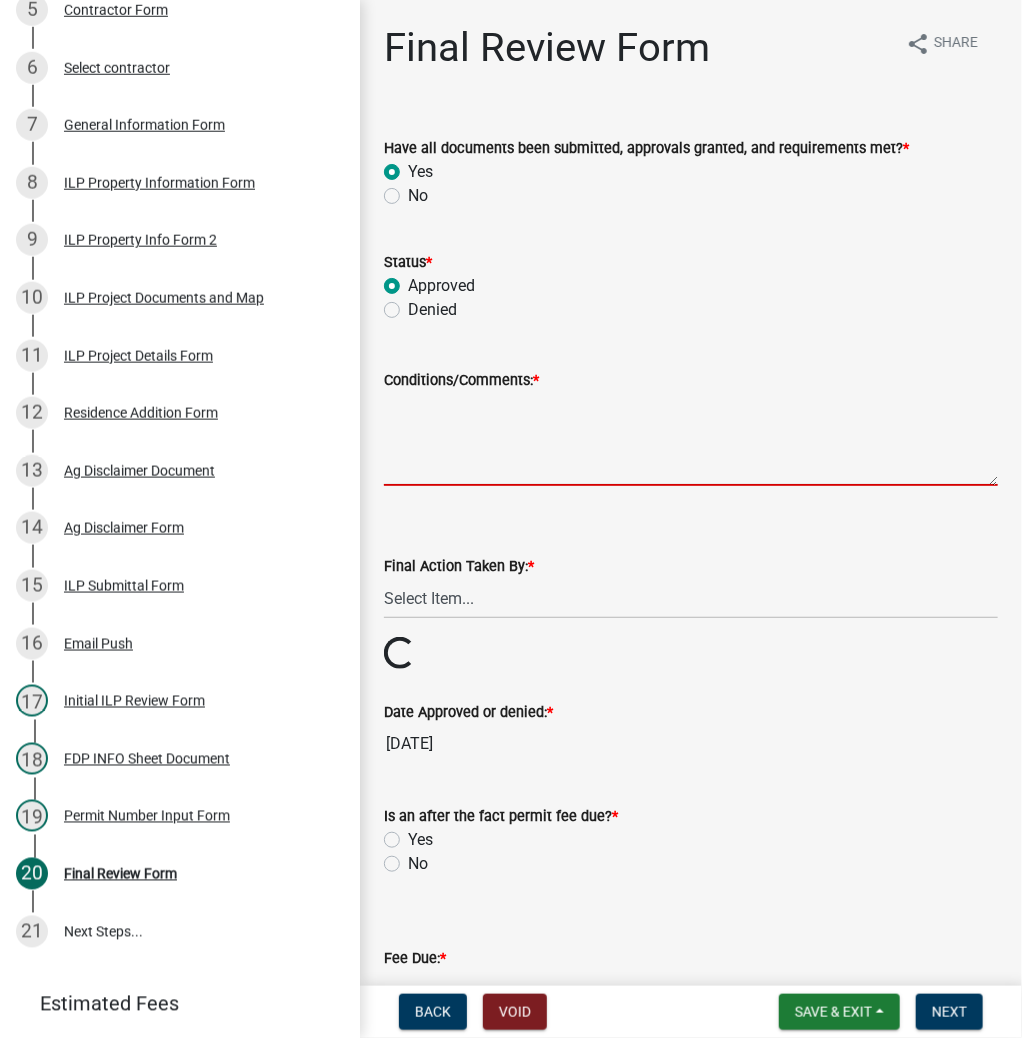 click on "Conditions/Comments:  *" at bounding box center [691, 439] 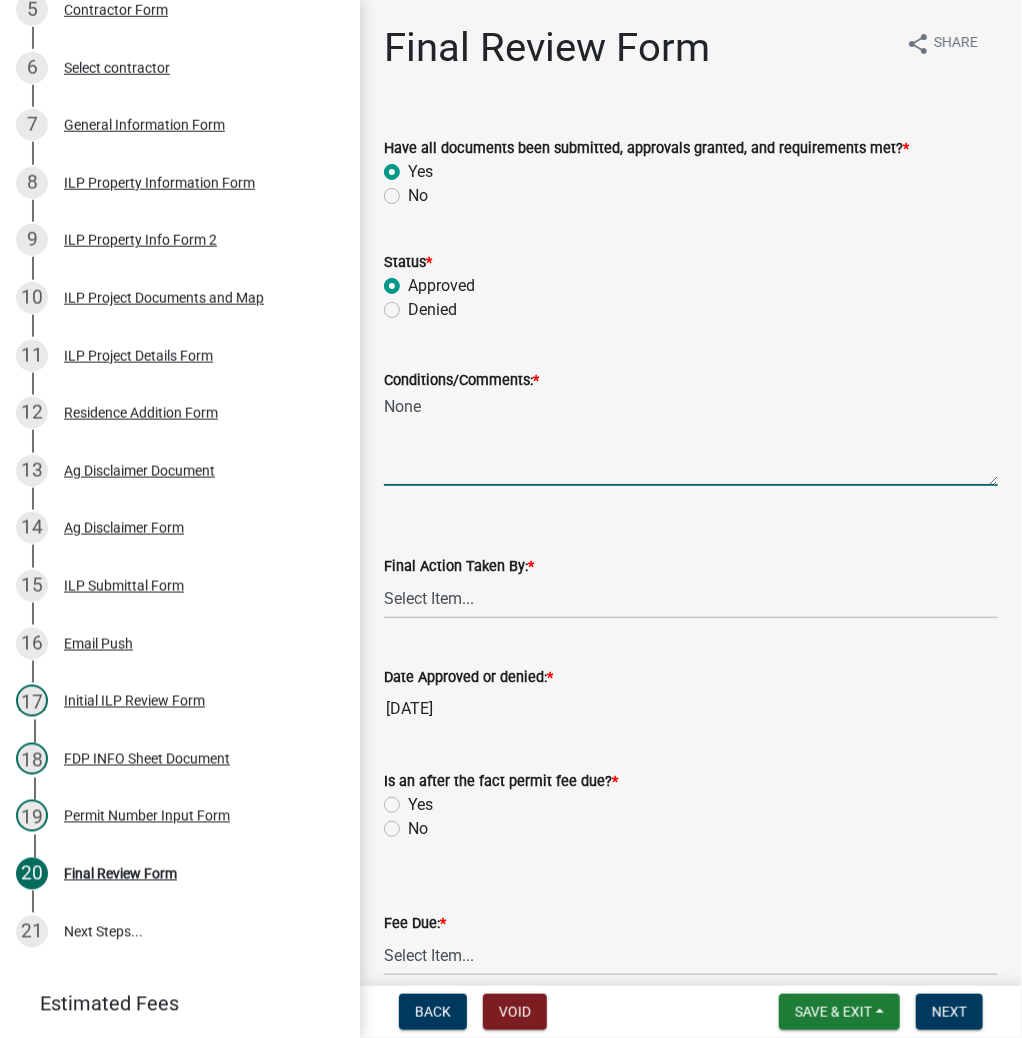 type on "None" 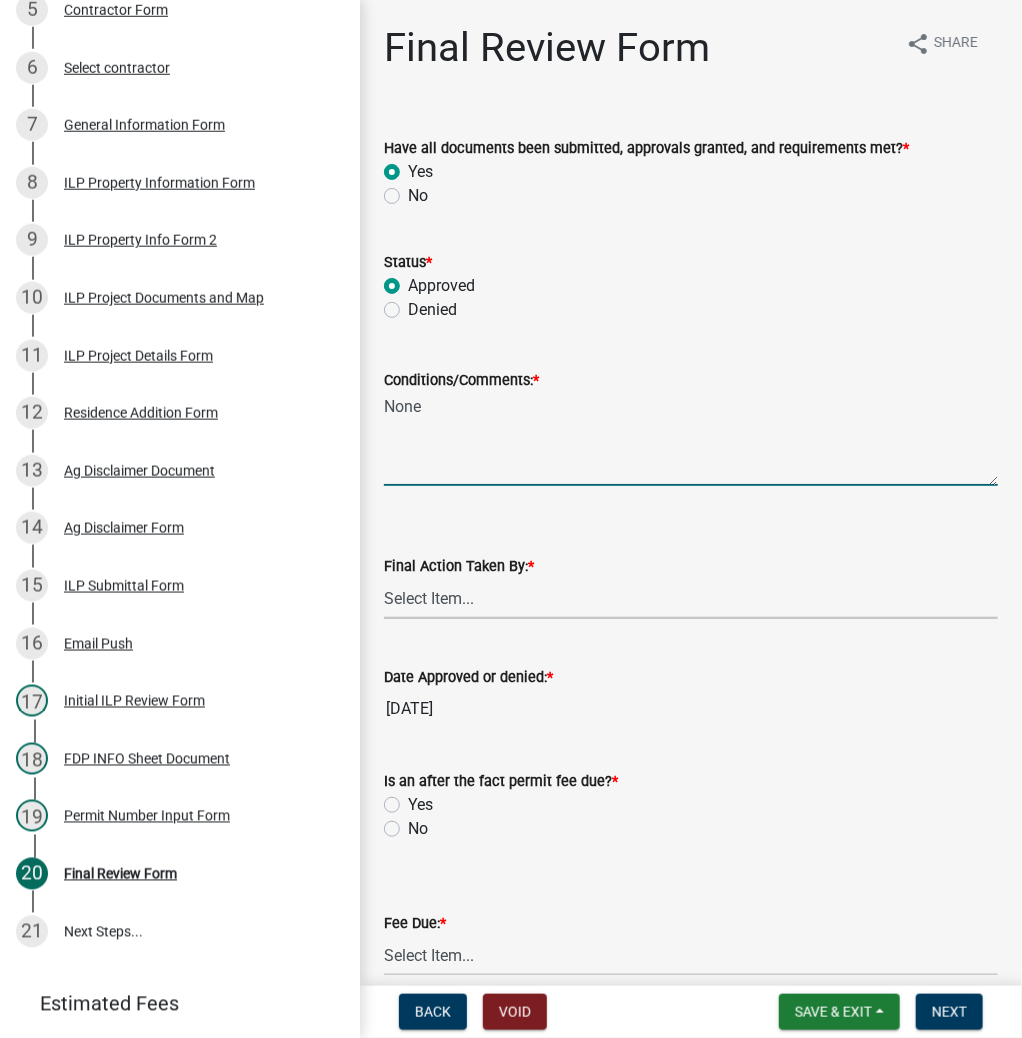 click on "Select Item...   MMS   LT   AT   CS   AH   Vacant" at bounding box center [691, 598] 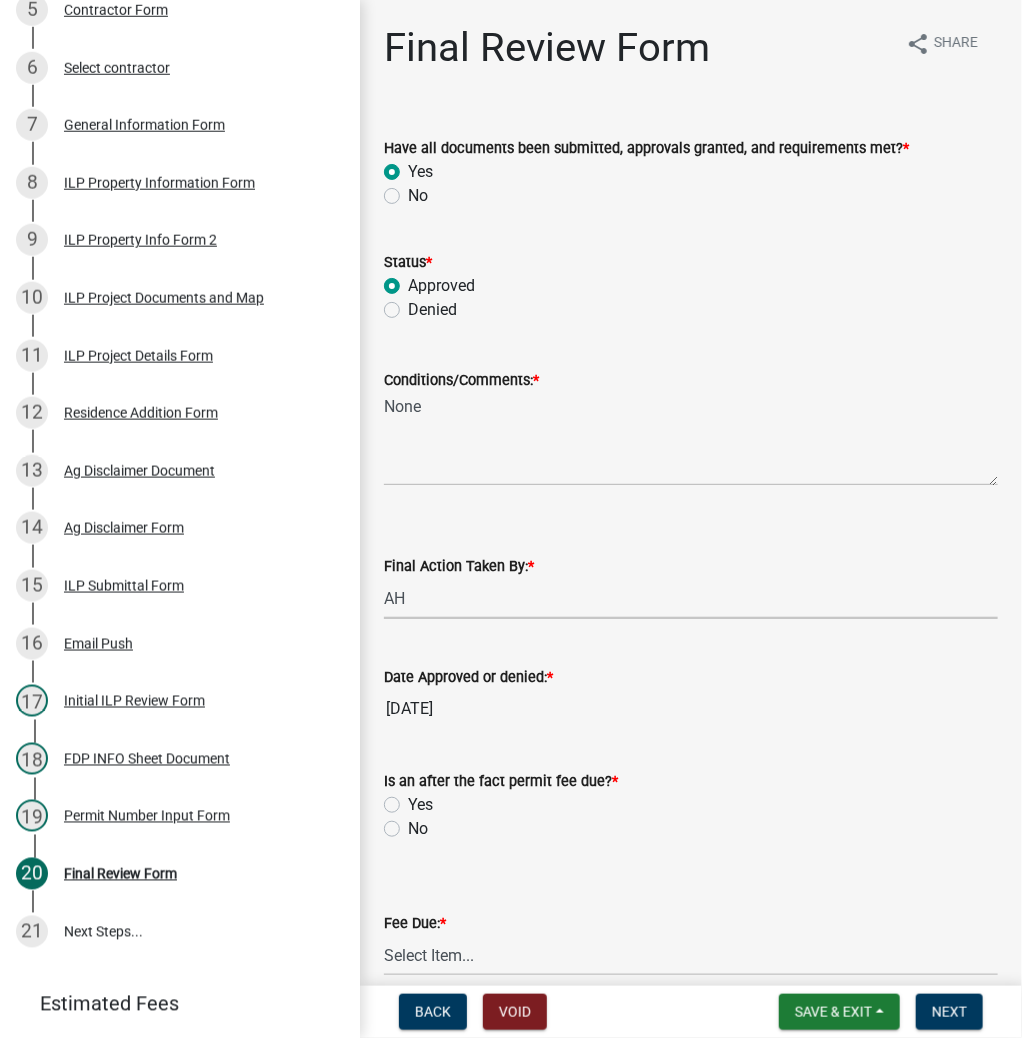 click on "Select Item...   MMS   LT   AT   CS   AH   Vacant" at bounding box center (691, 598) 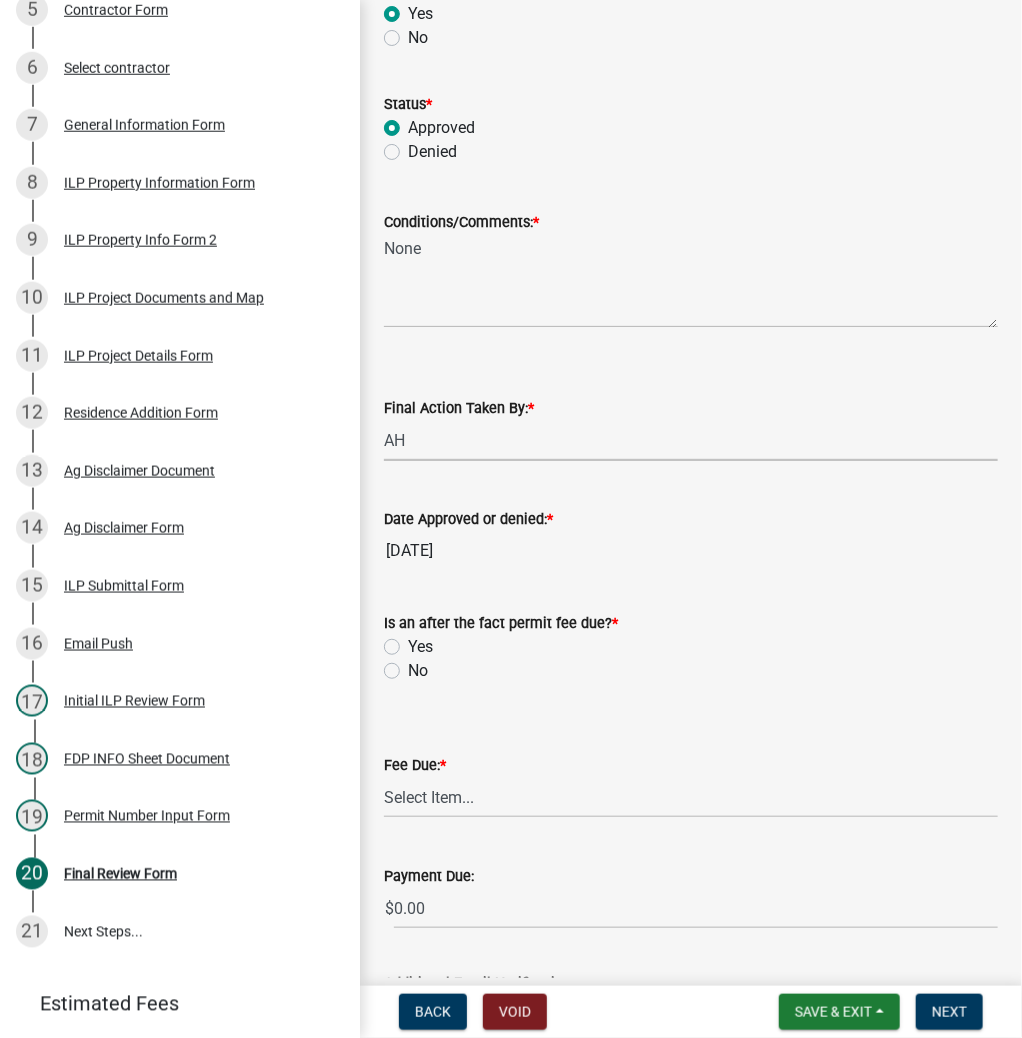 scroll, scrollTop: 160, scrollLeft: 0, axis: vertical 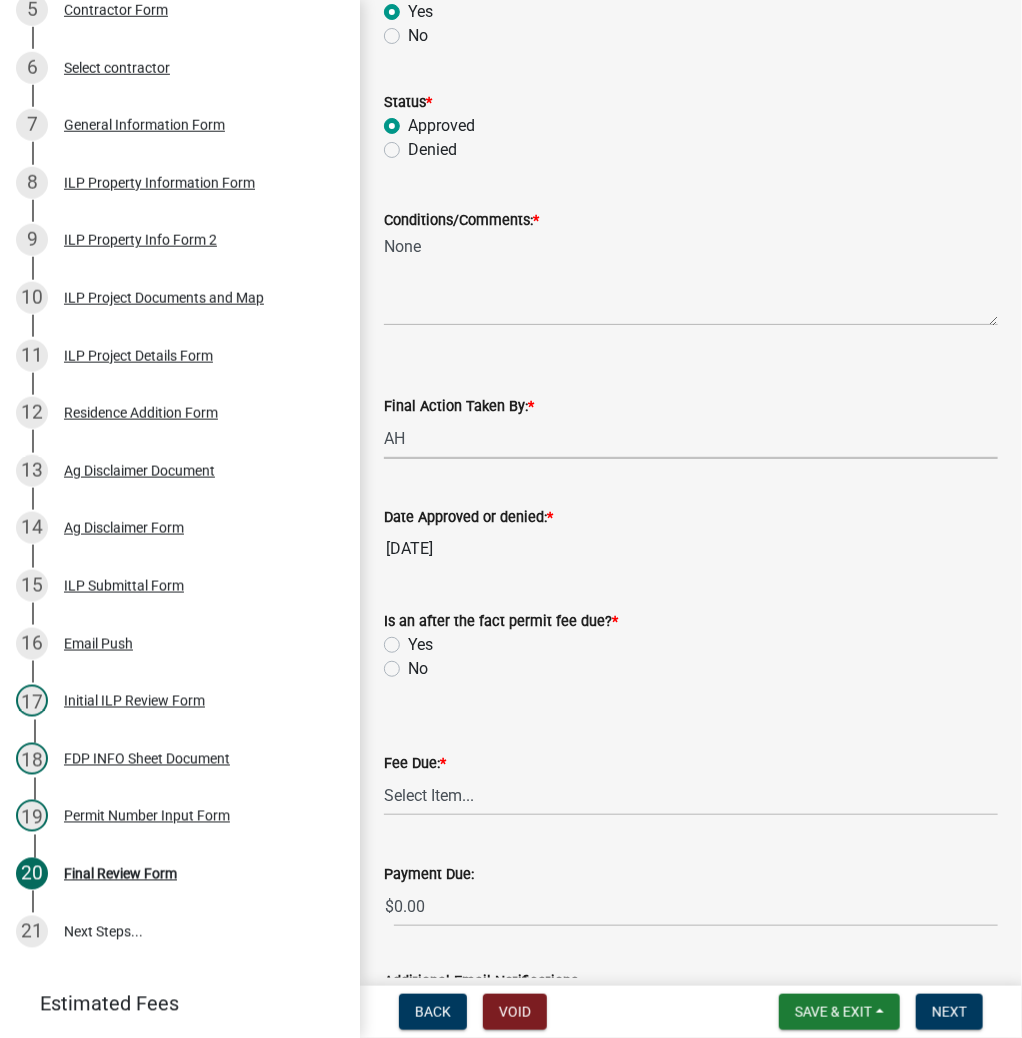 click on "No" 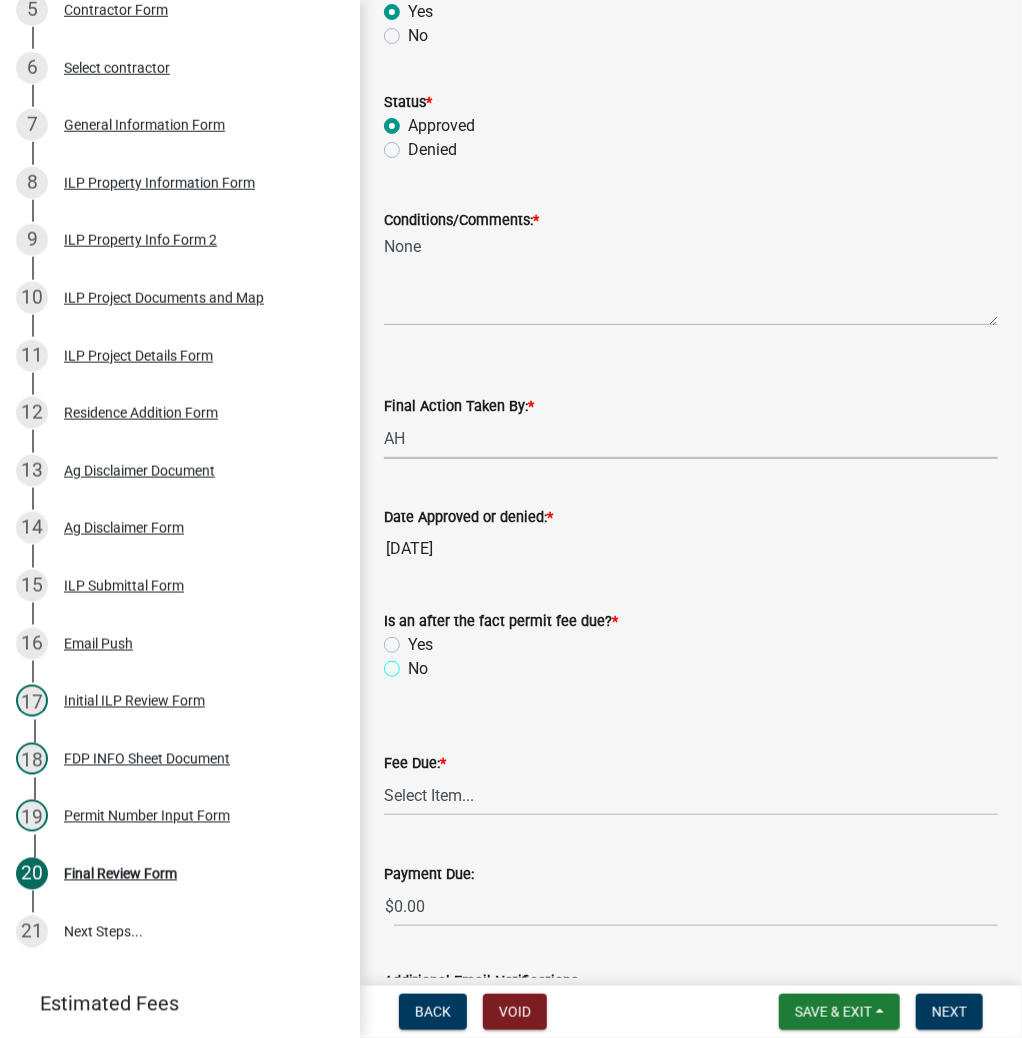 click on "No" at bounding box center [414, 663] 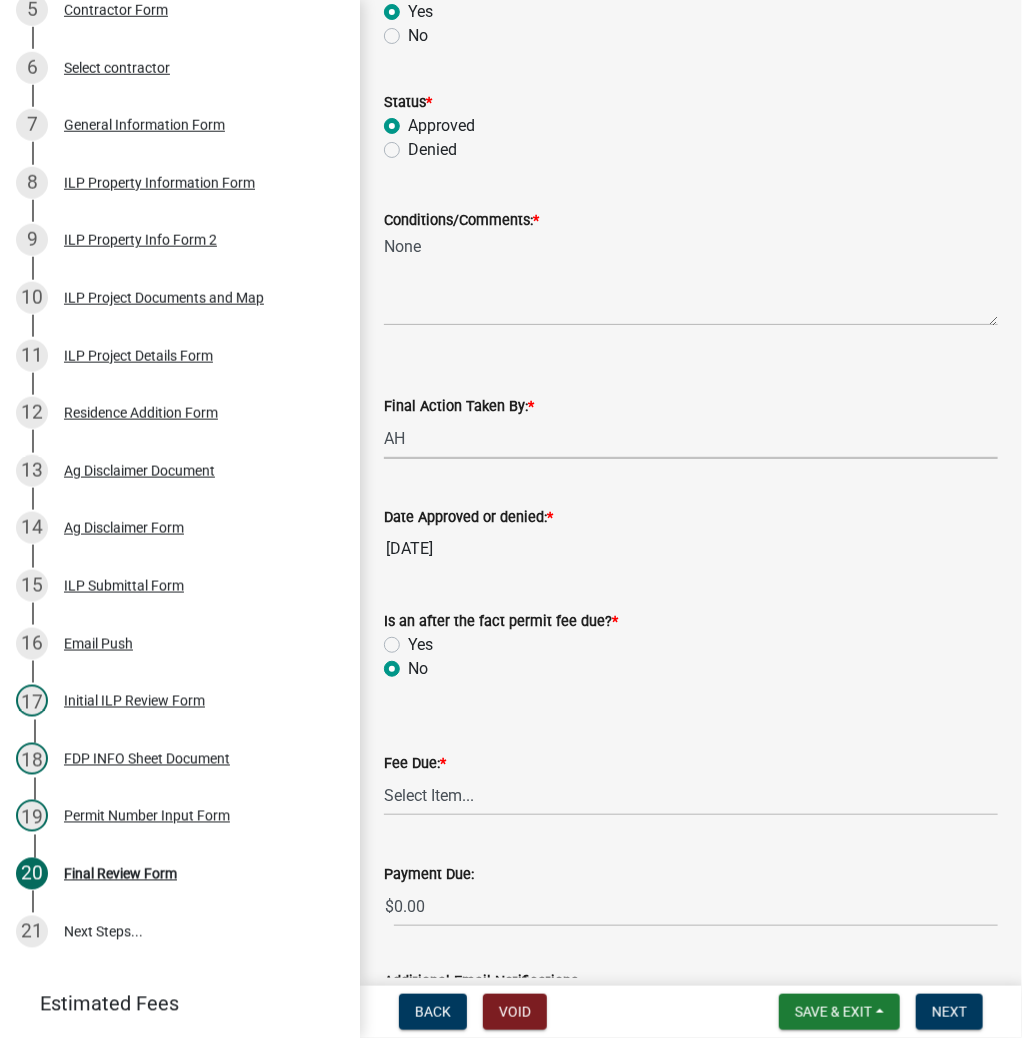 radio on "true" 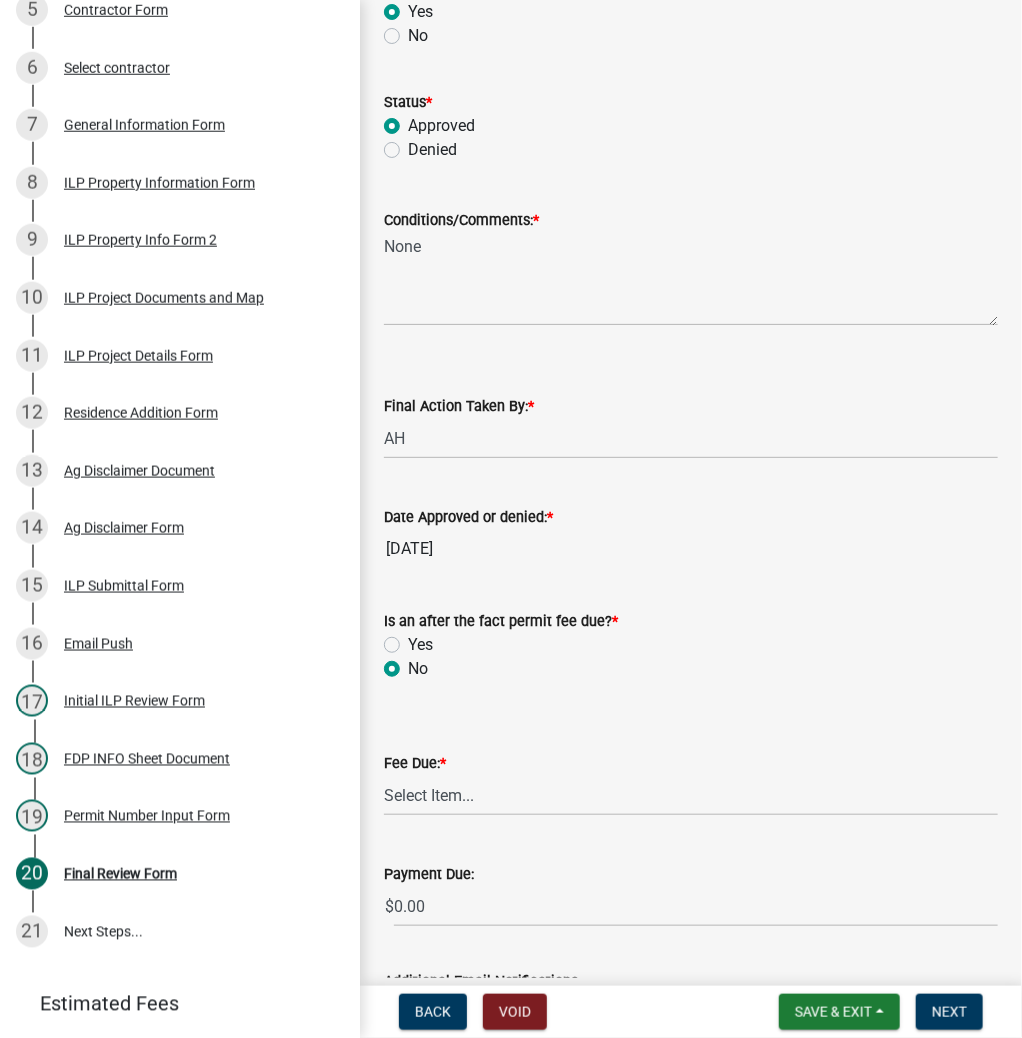 click on "Fee Due:  *" 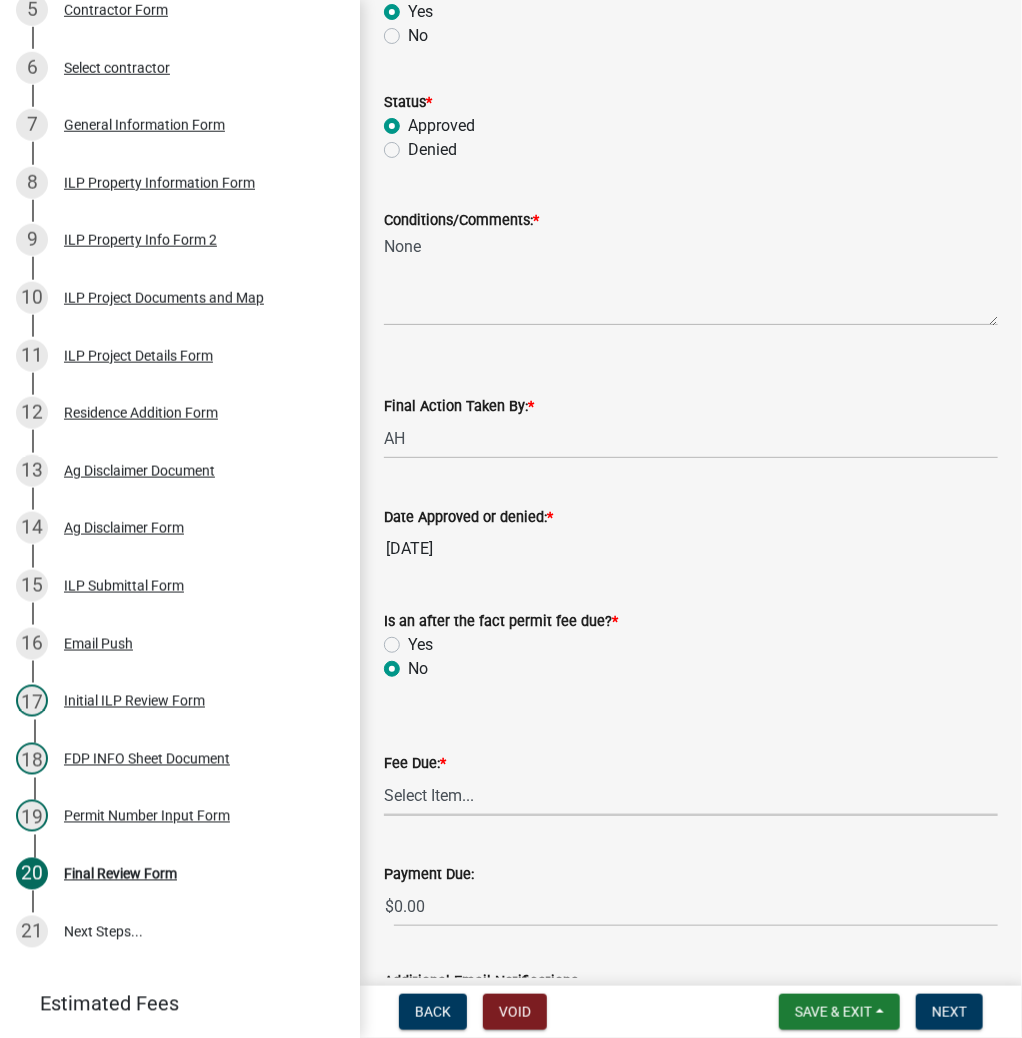 click on "Select Item...   N/A   $10.00   $25.00   $125.00   $250   $500   $500 + $10.00 for every 10 sq. ft. over 5000   $1000" at bounding box center (691, 795) 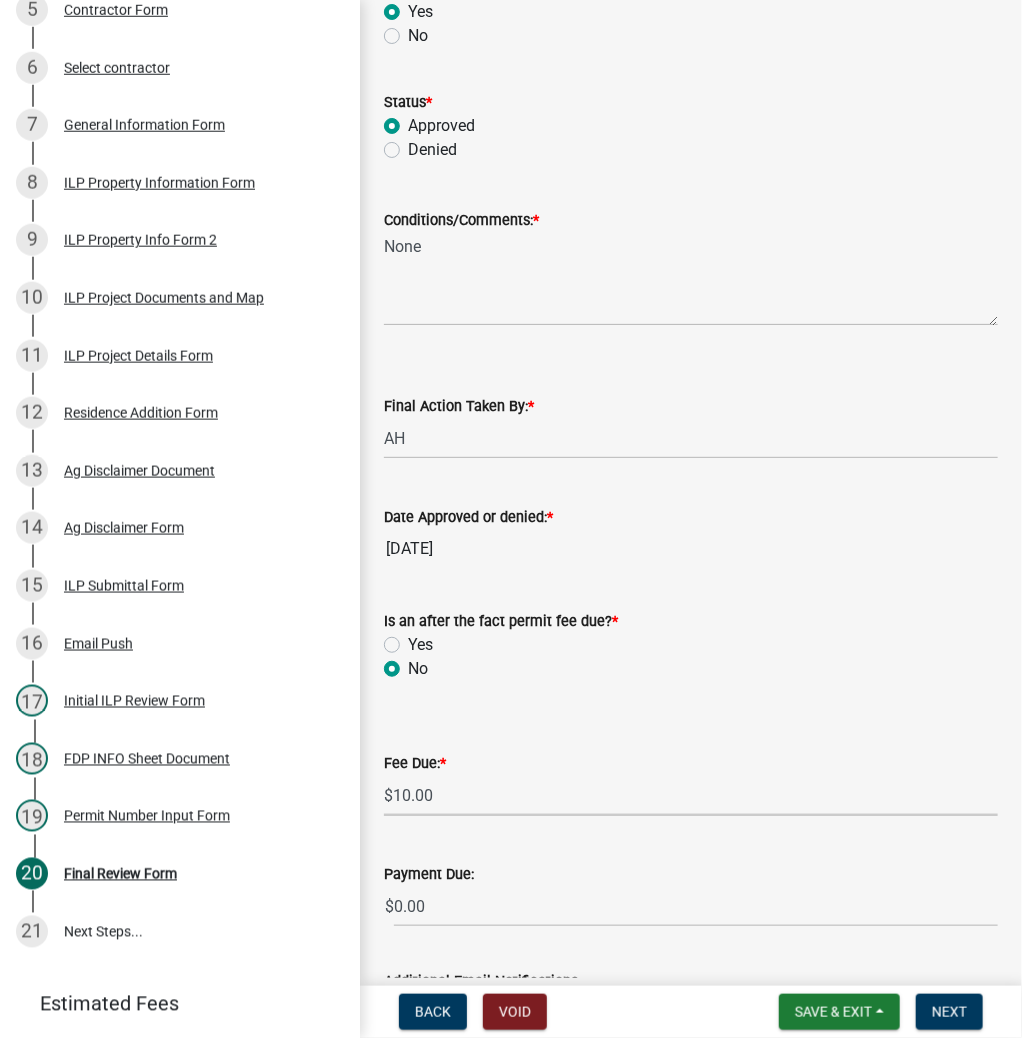 click on "Select Item...   N/A   $10.00   $25.00   $125.00   $250   $500   $500 + $10.00 for every 10 sq. ft. over 5000   $1000" at bounding box center (691, 795) 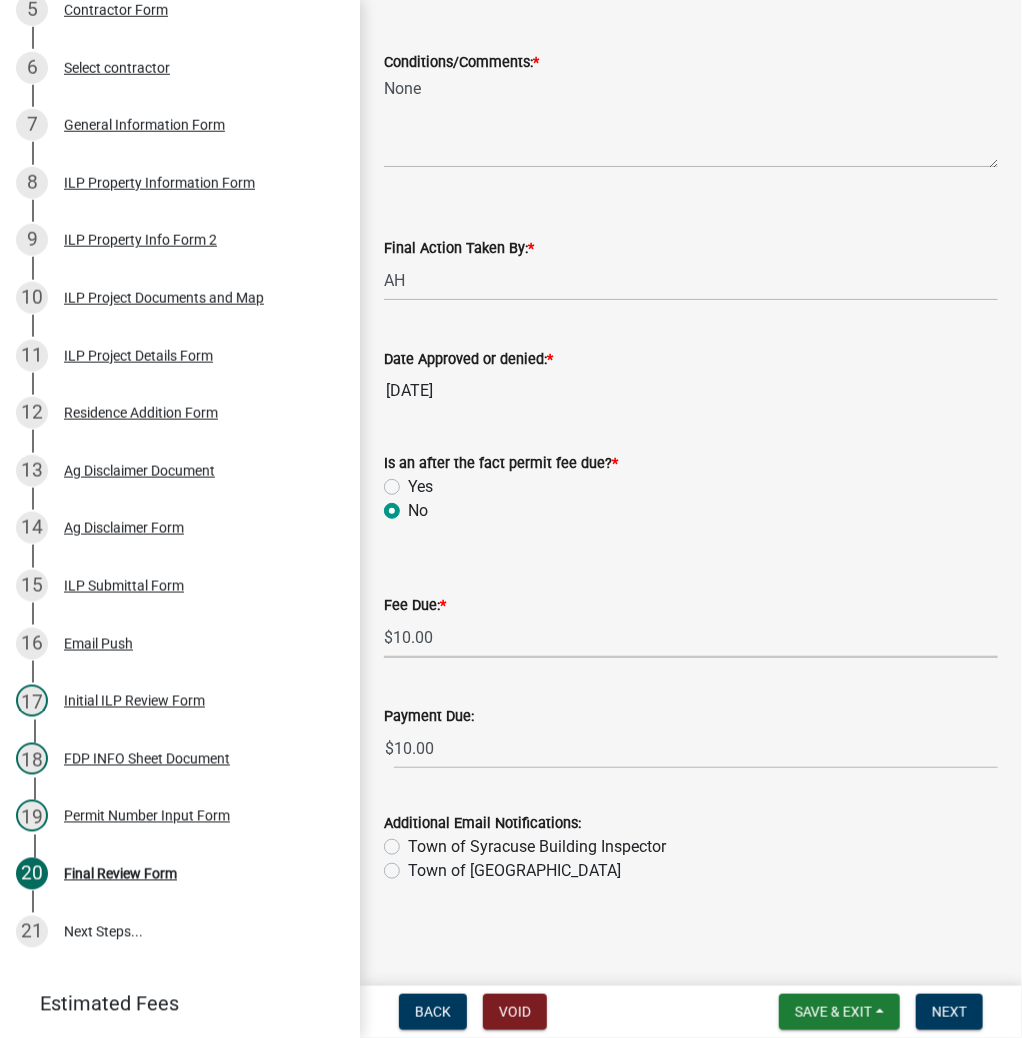 scroll, scrollTop: 319, scrollLeft: 0, axis: vertical 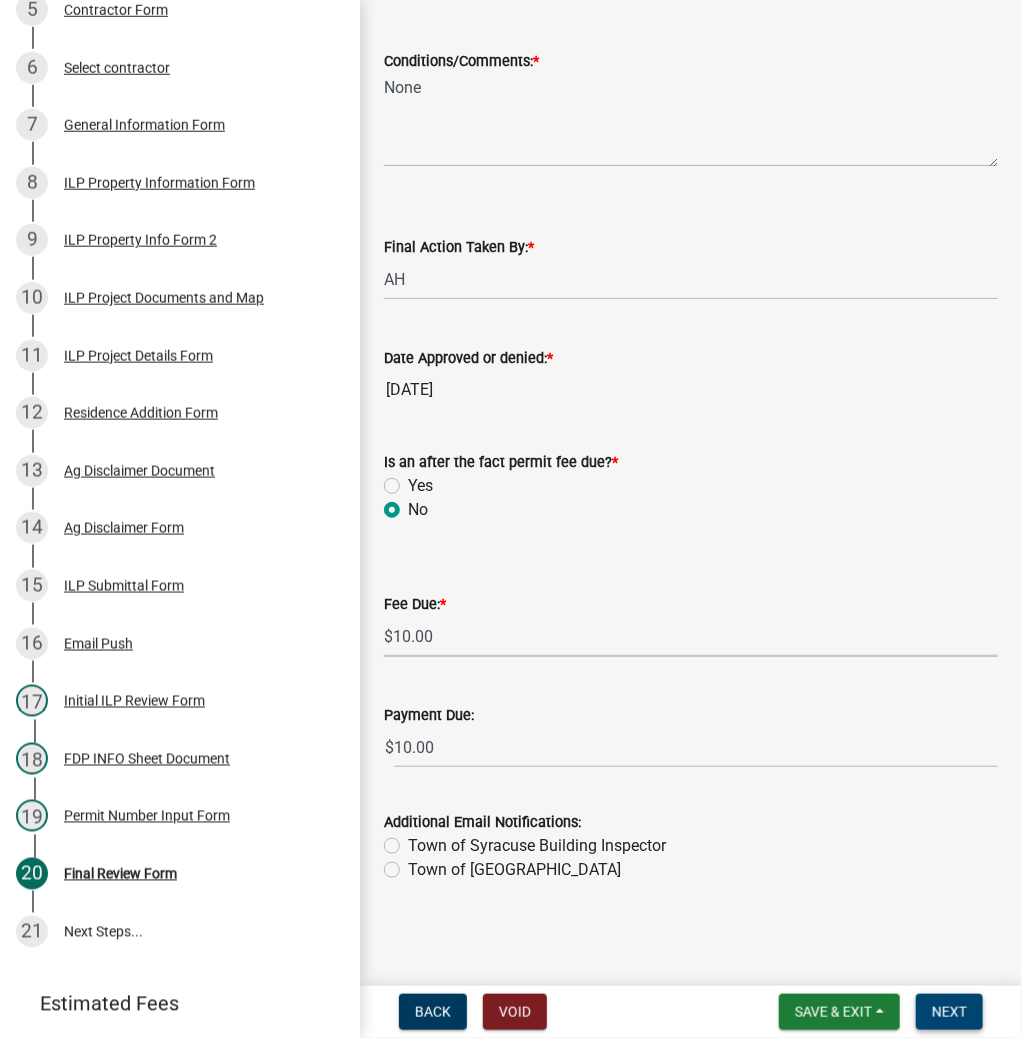 click on "Next" at bounding box center [949, 1012] 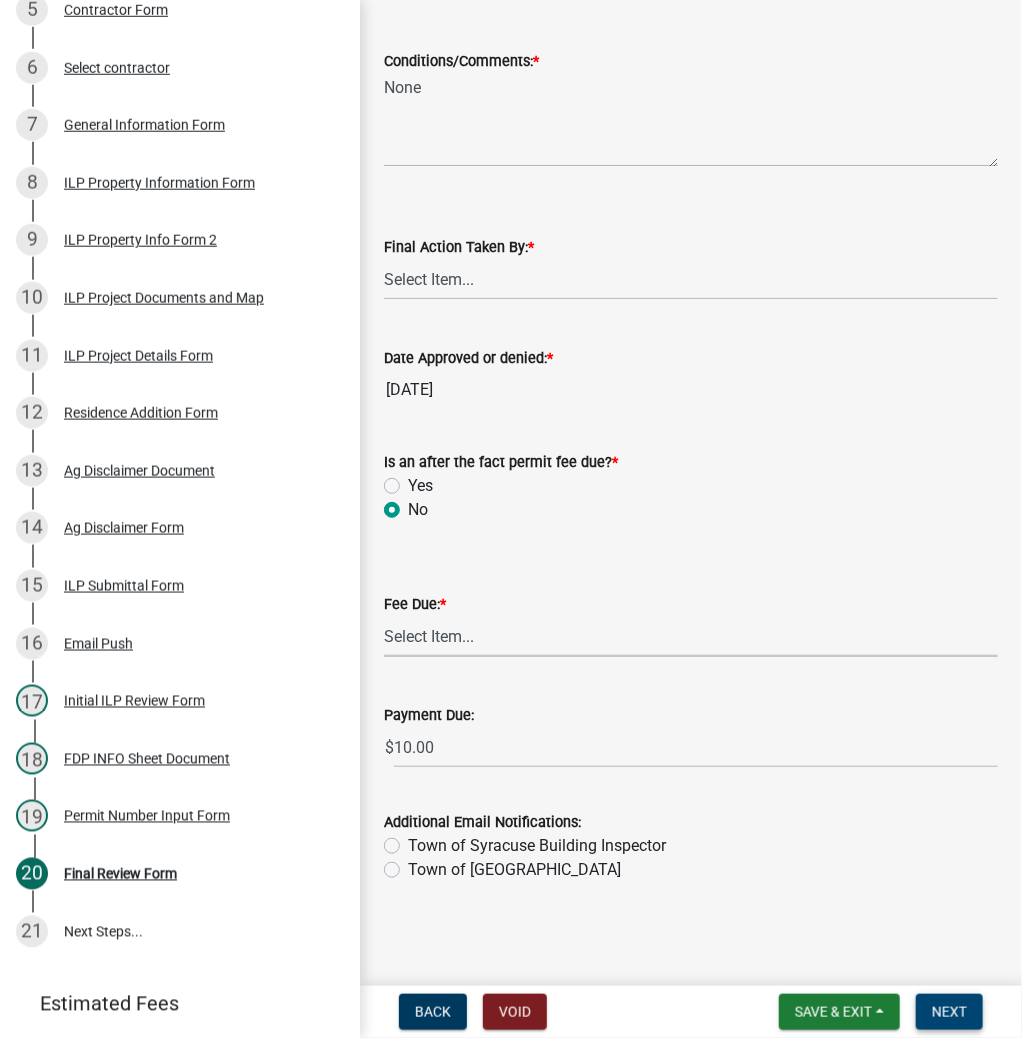 scroll, scrollTop: 0, scrollLeft: 0, axis: both 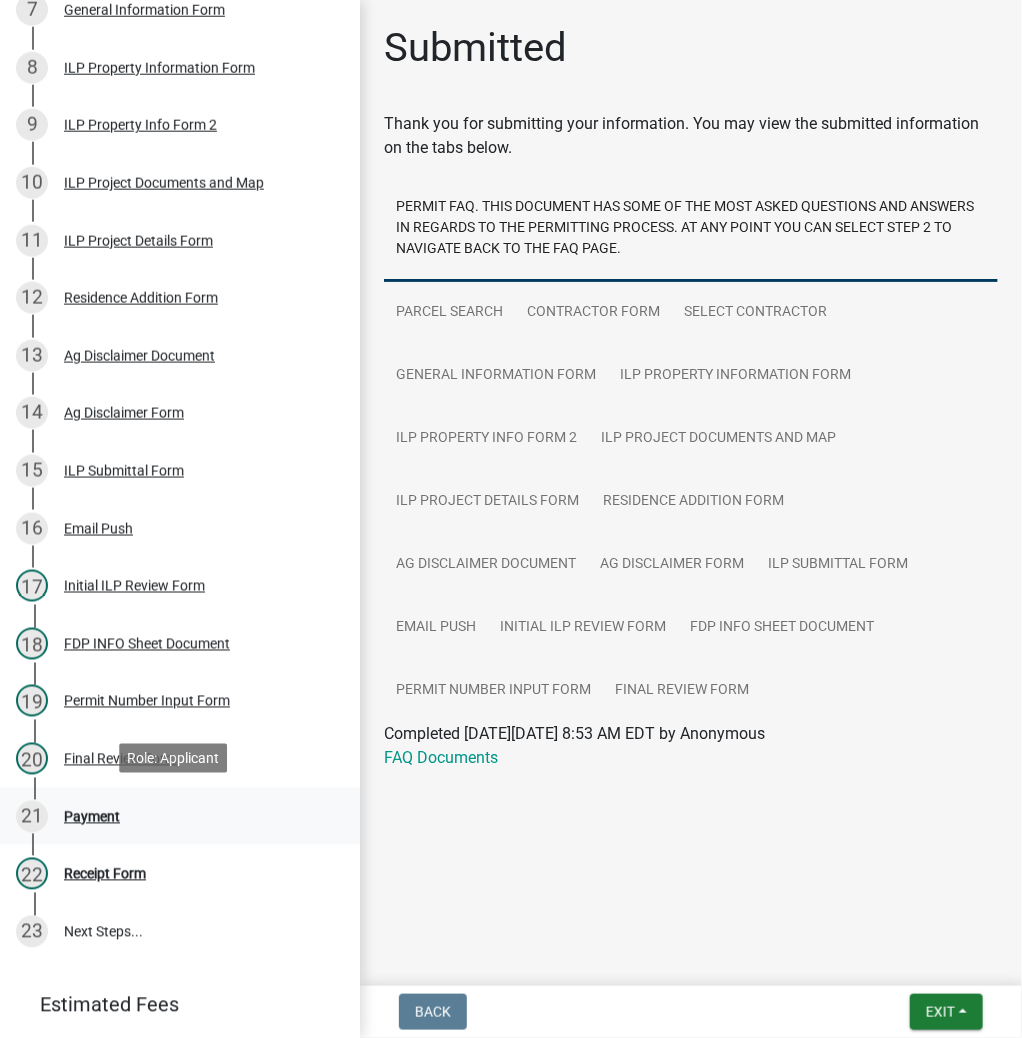 click on "21     Payment" at bounding box center [172, 817] 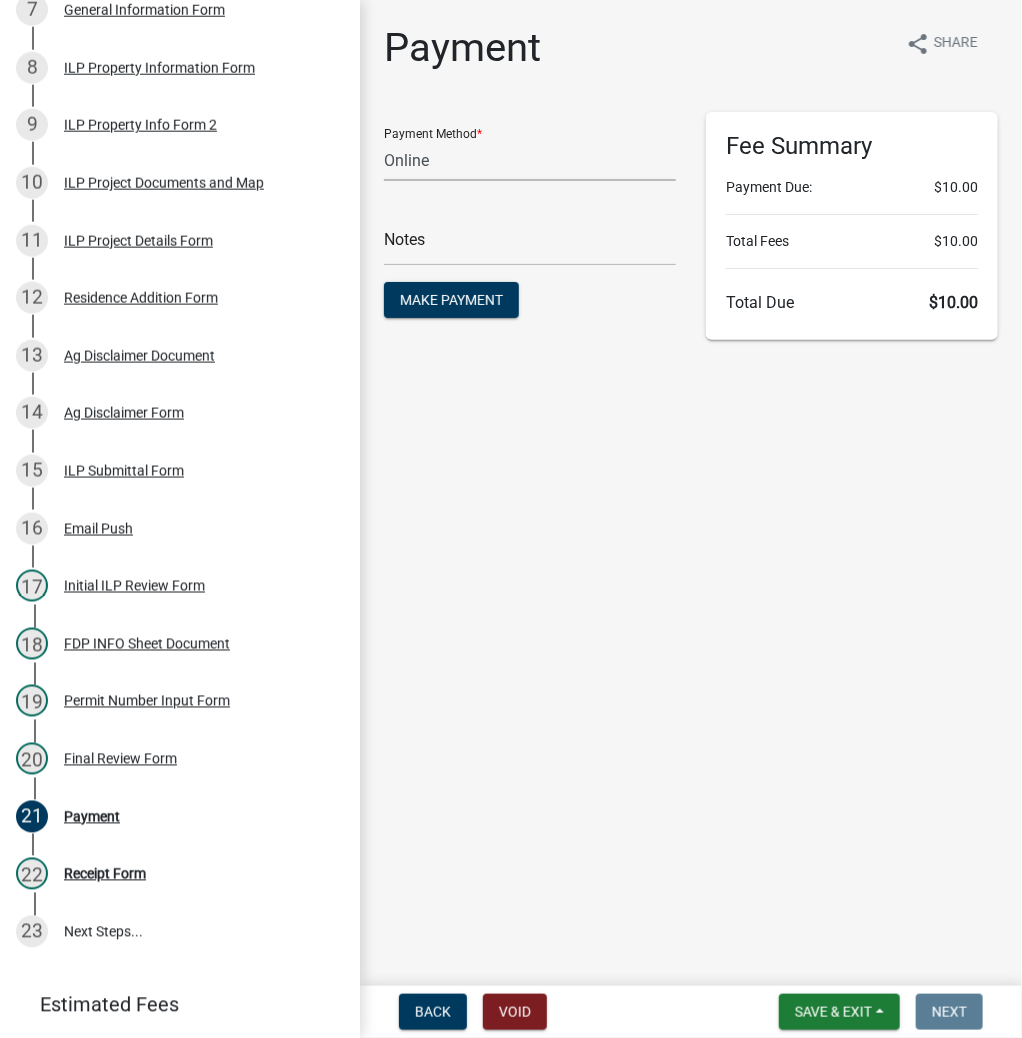 click on "Credit Card POS Check Cash Online" 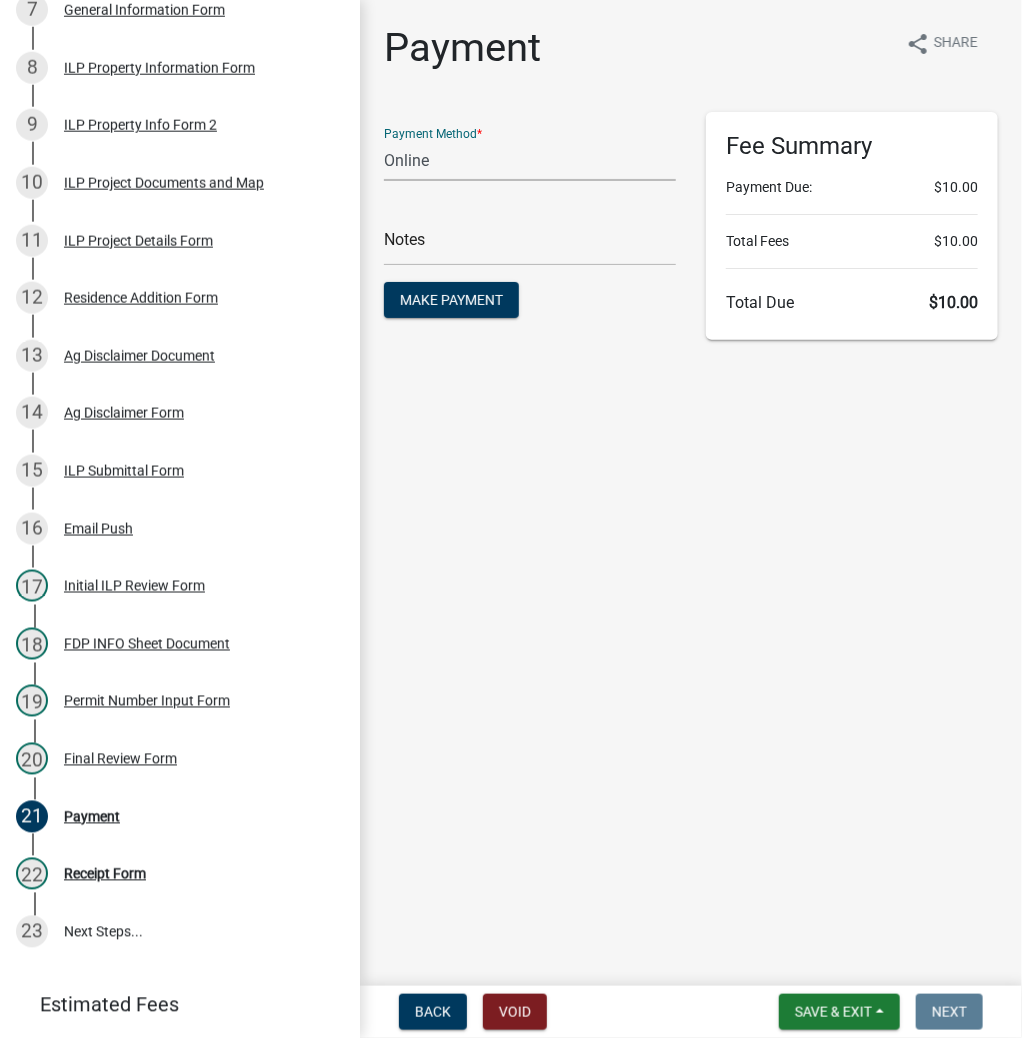 select on "2: 1" 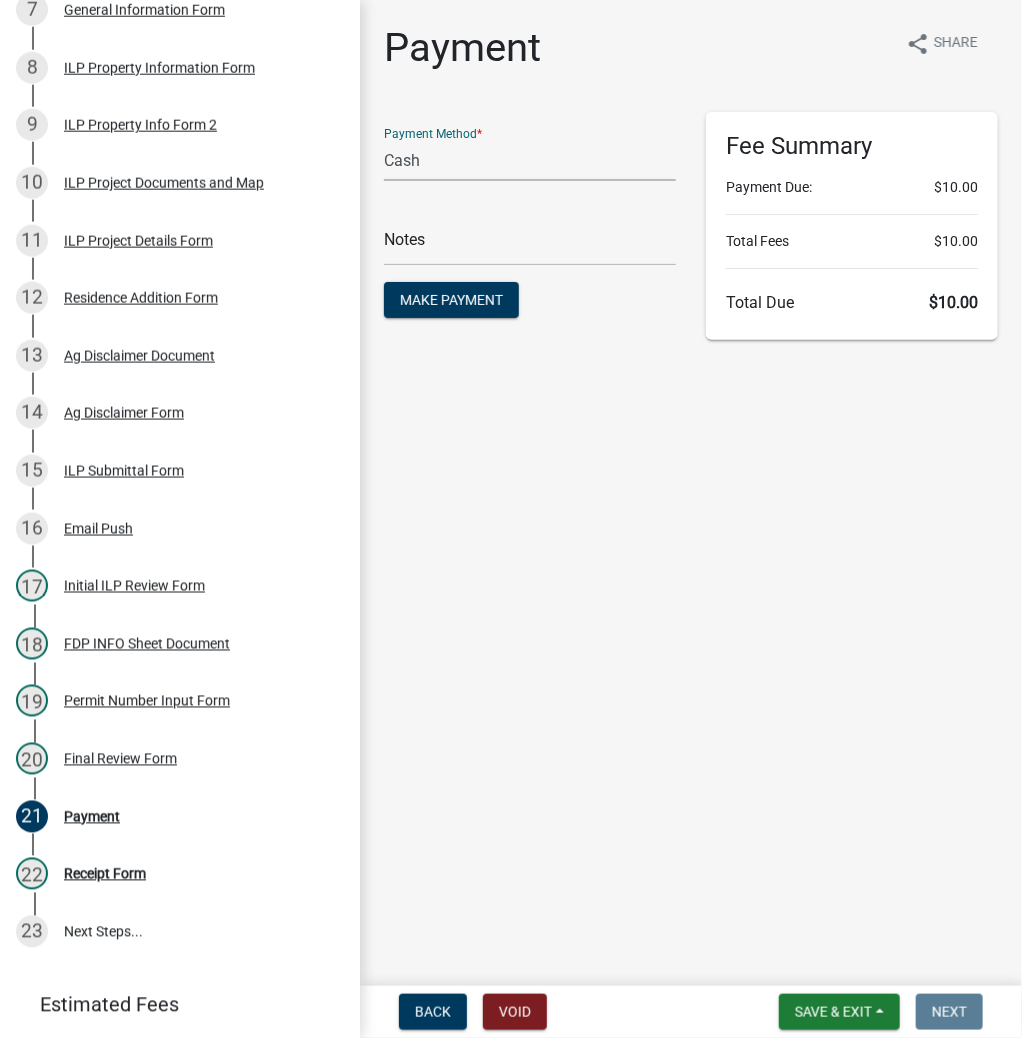click on "Credit Card POS Check Cash Online" 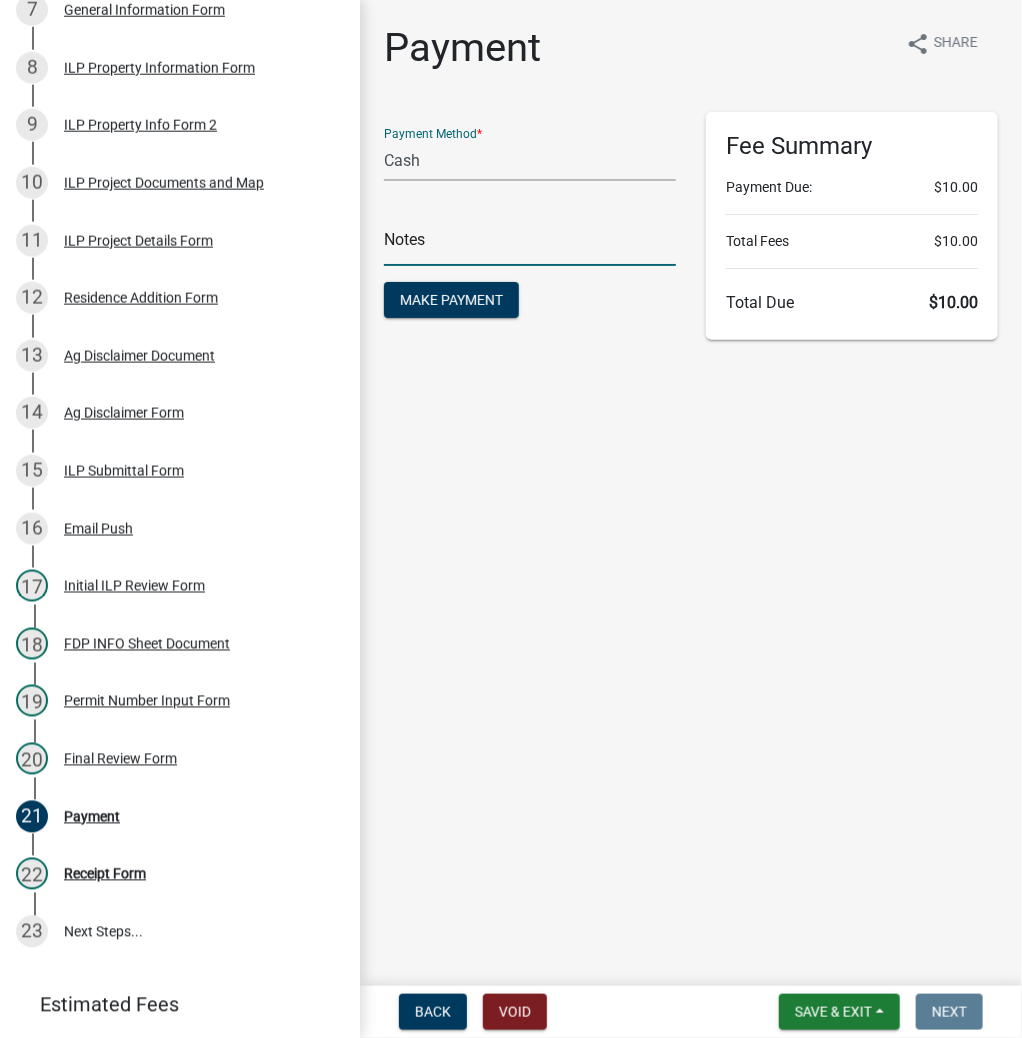 click 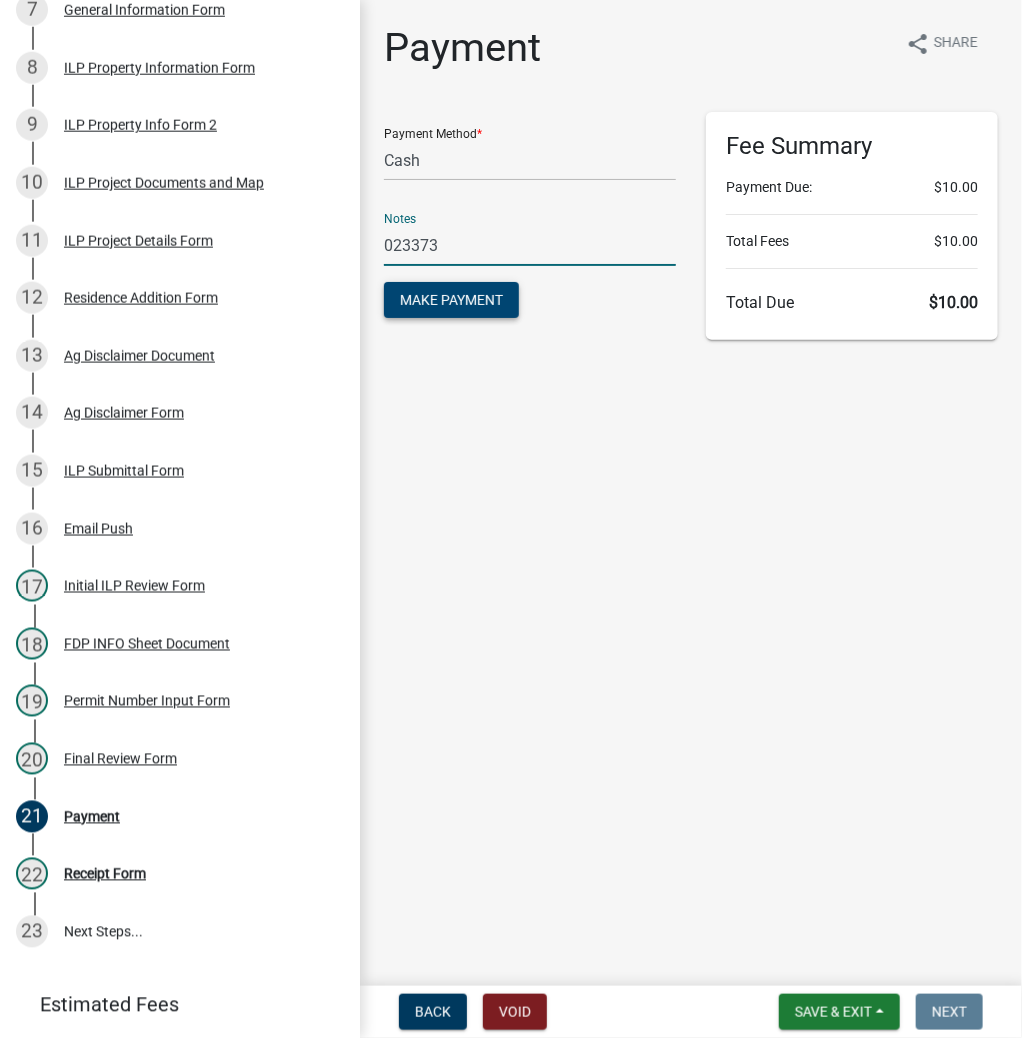 type on "023373" 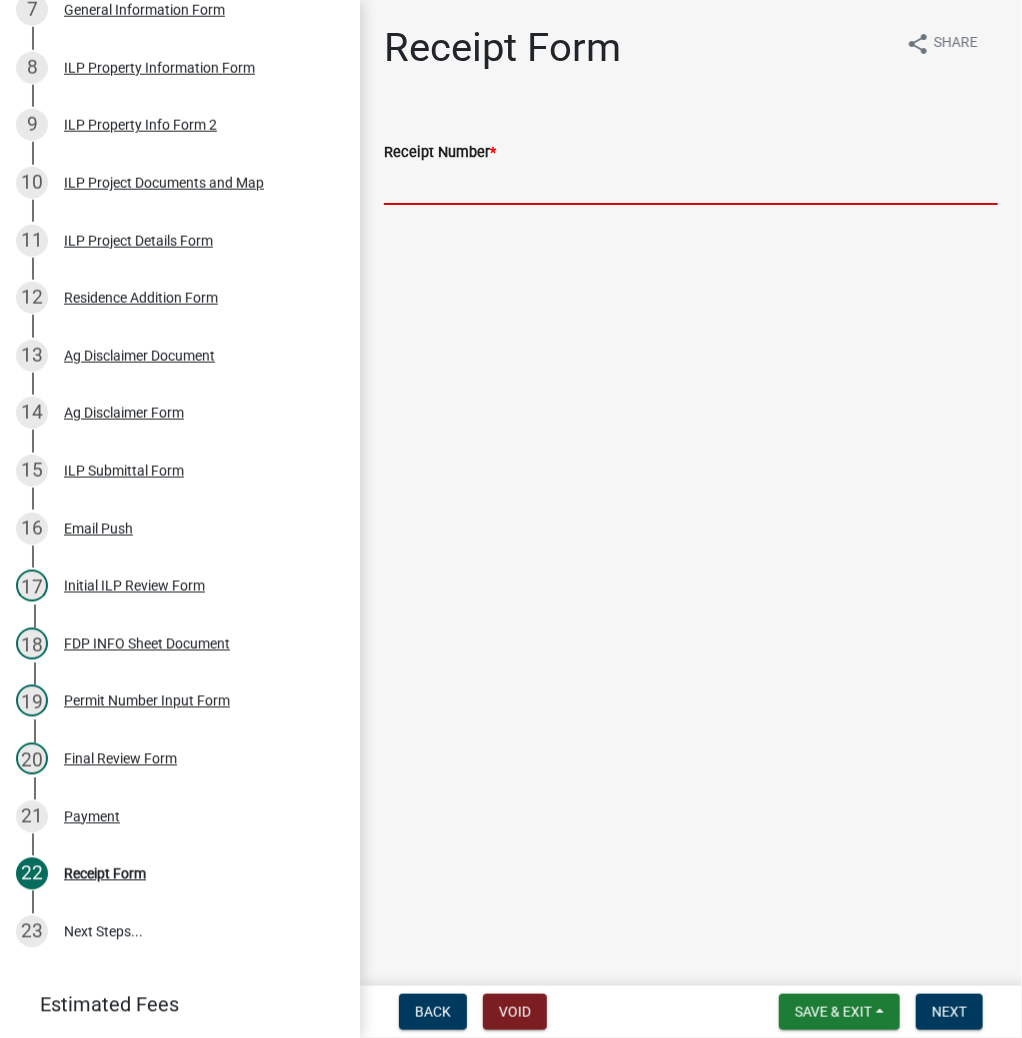 click on "Receipt Number  *" at bounding box center [691, 184] 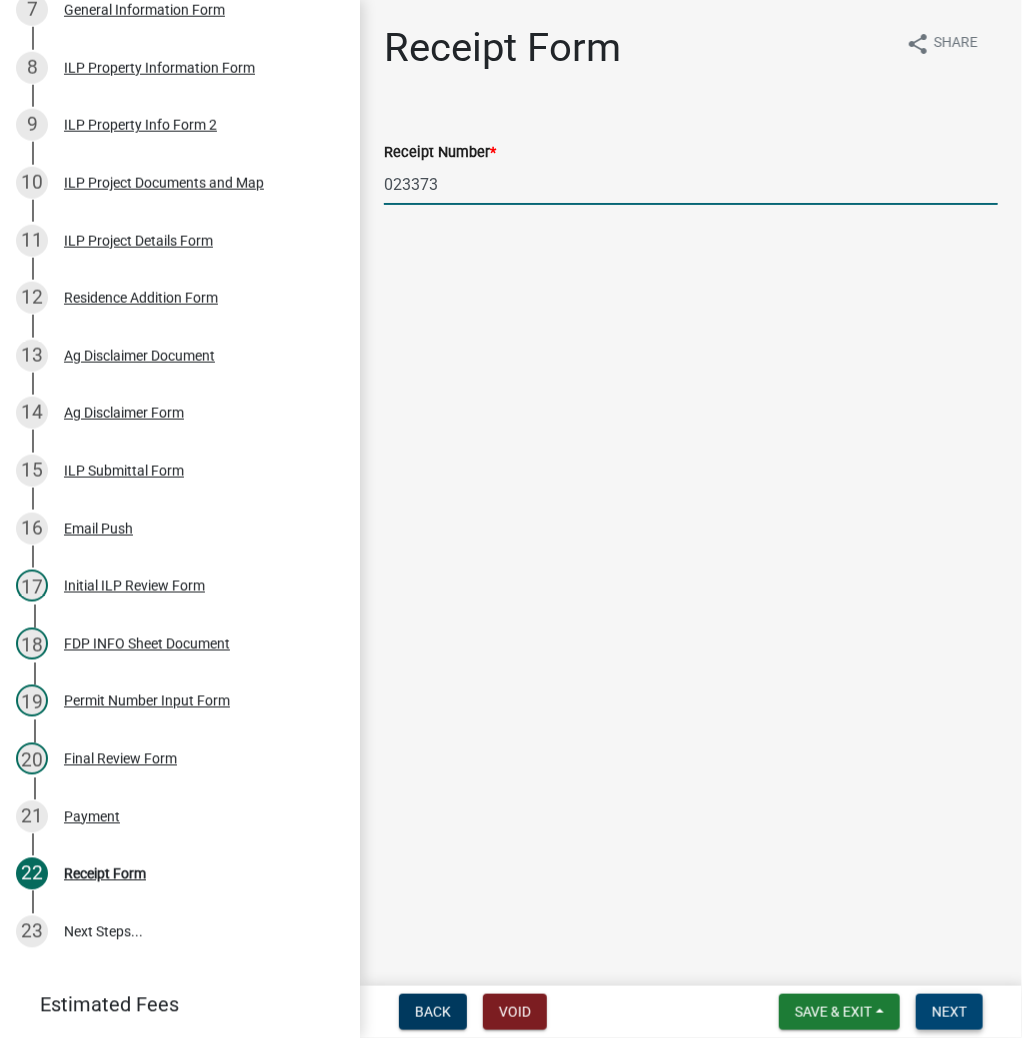 type on "023373" 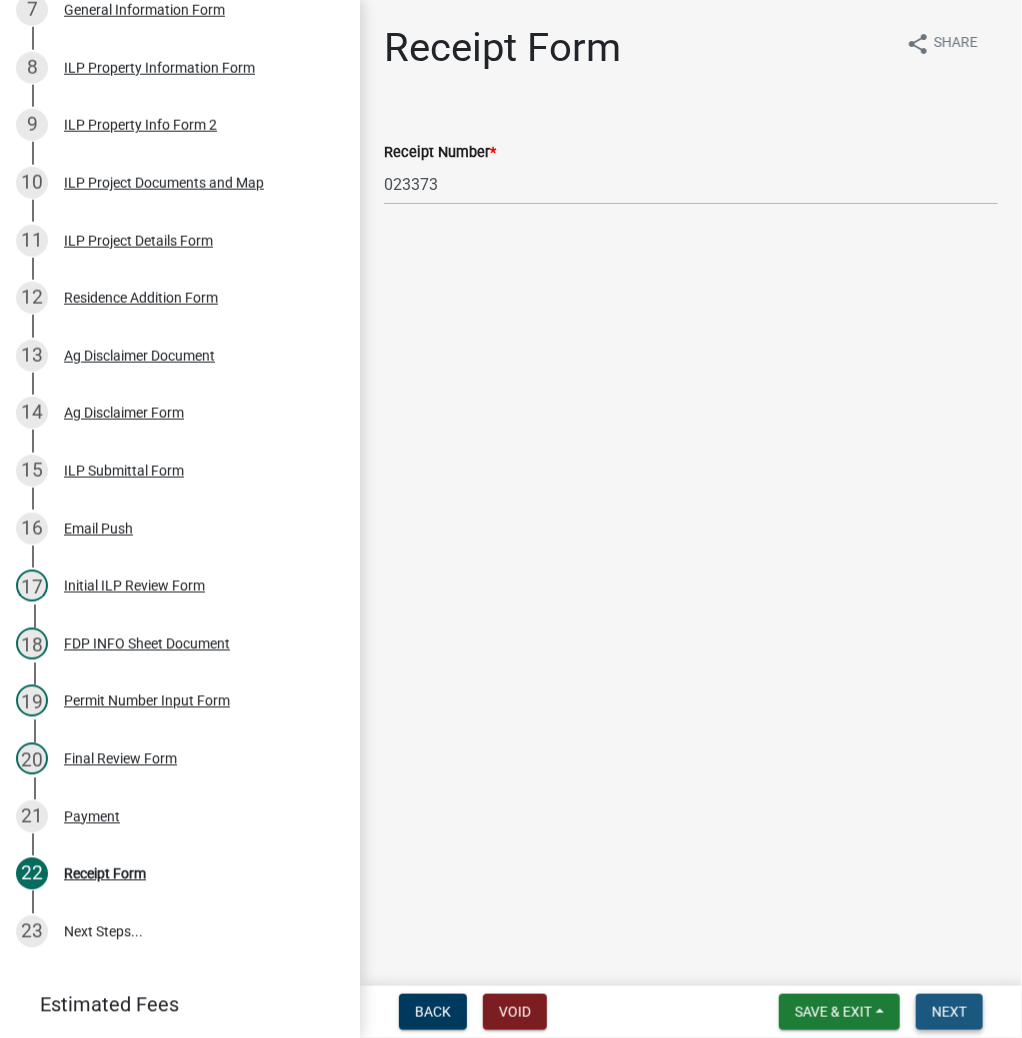 click on "Next" at bounding box center [949, 1012] 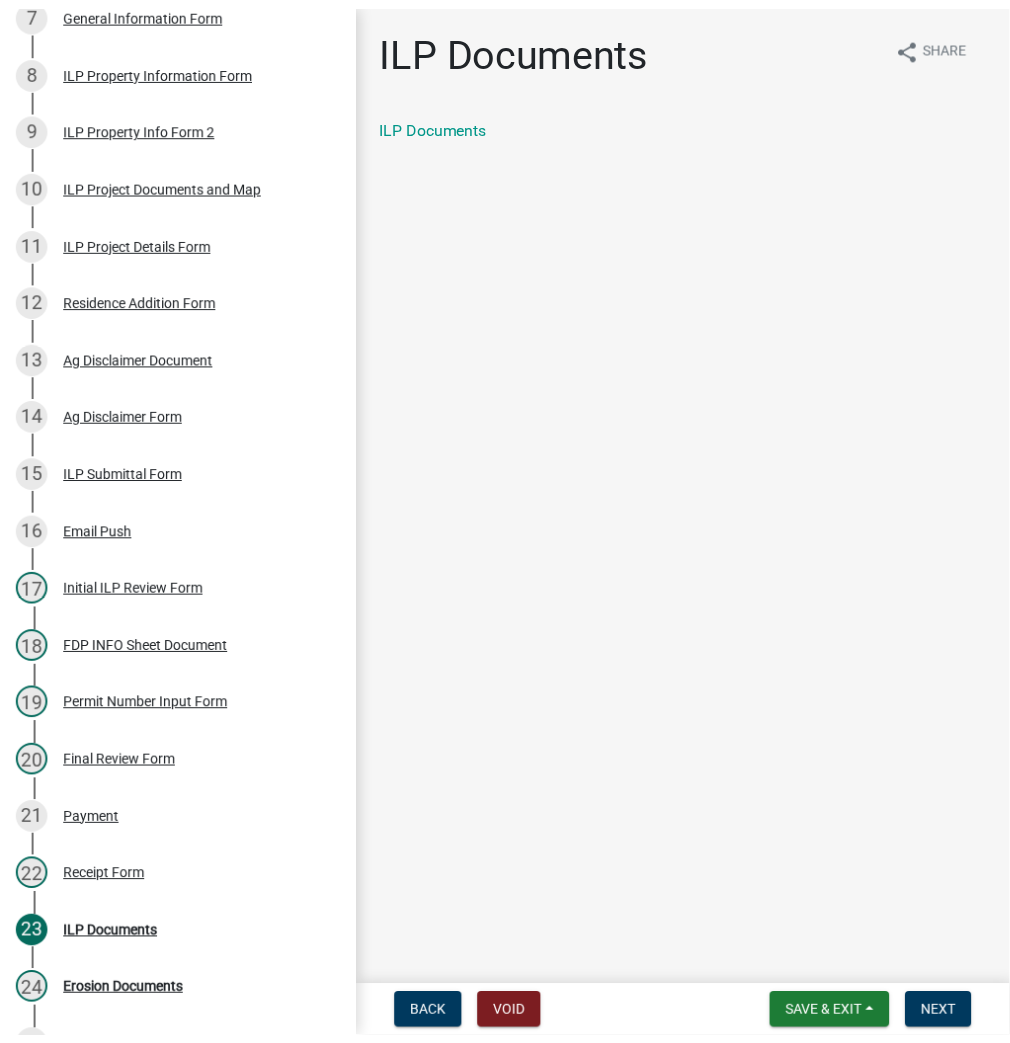 scroll, scrollTop: 790, scrollLeft: 0, axis: vertical 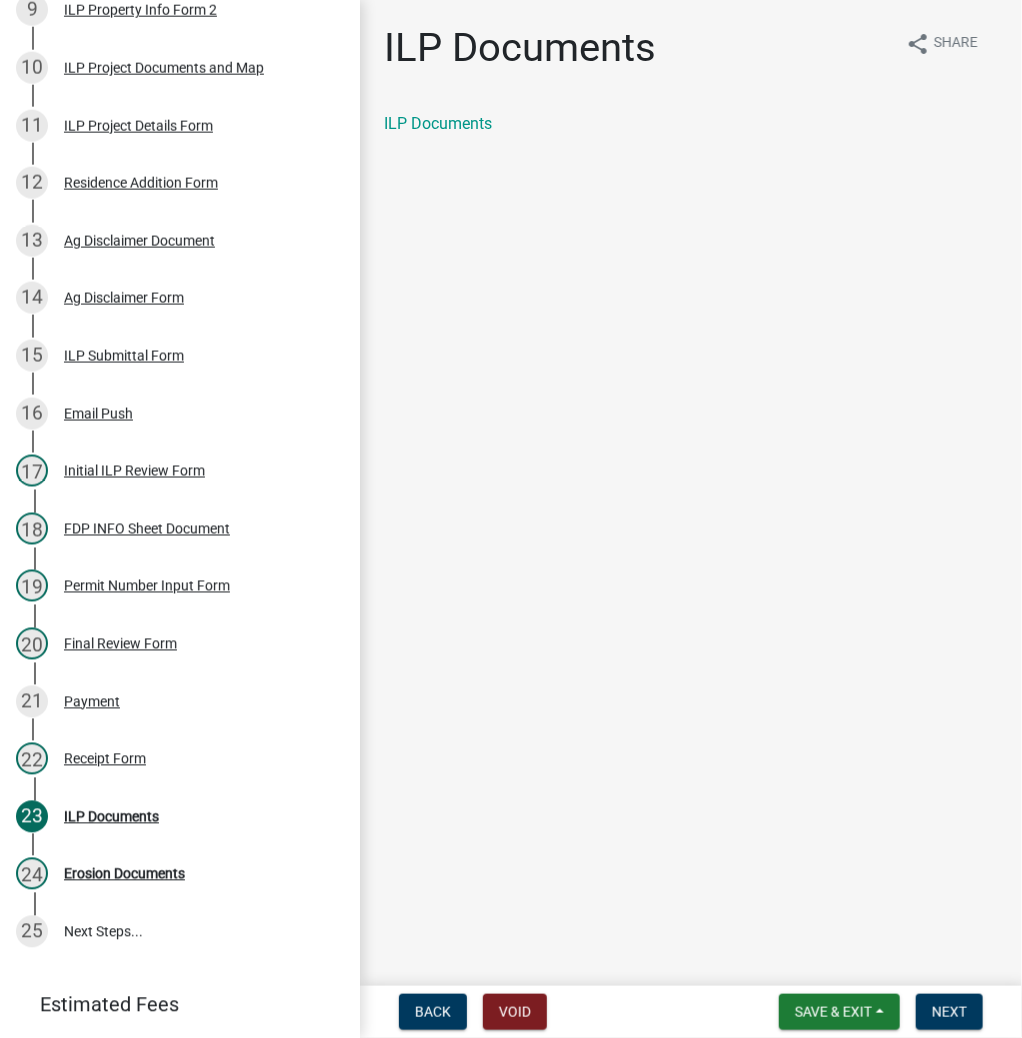 click on "ILP Documents" 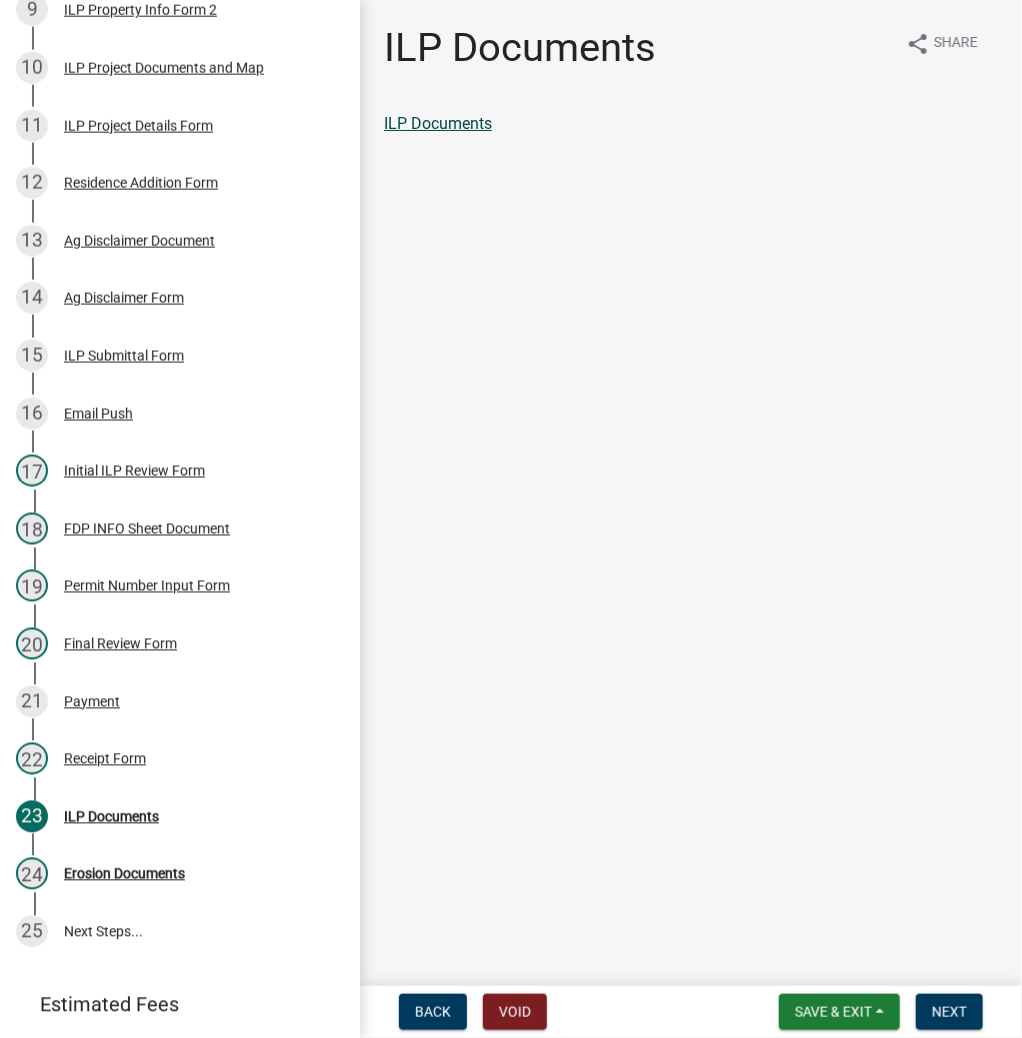 click on "ILP Documents" 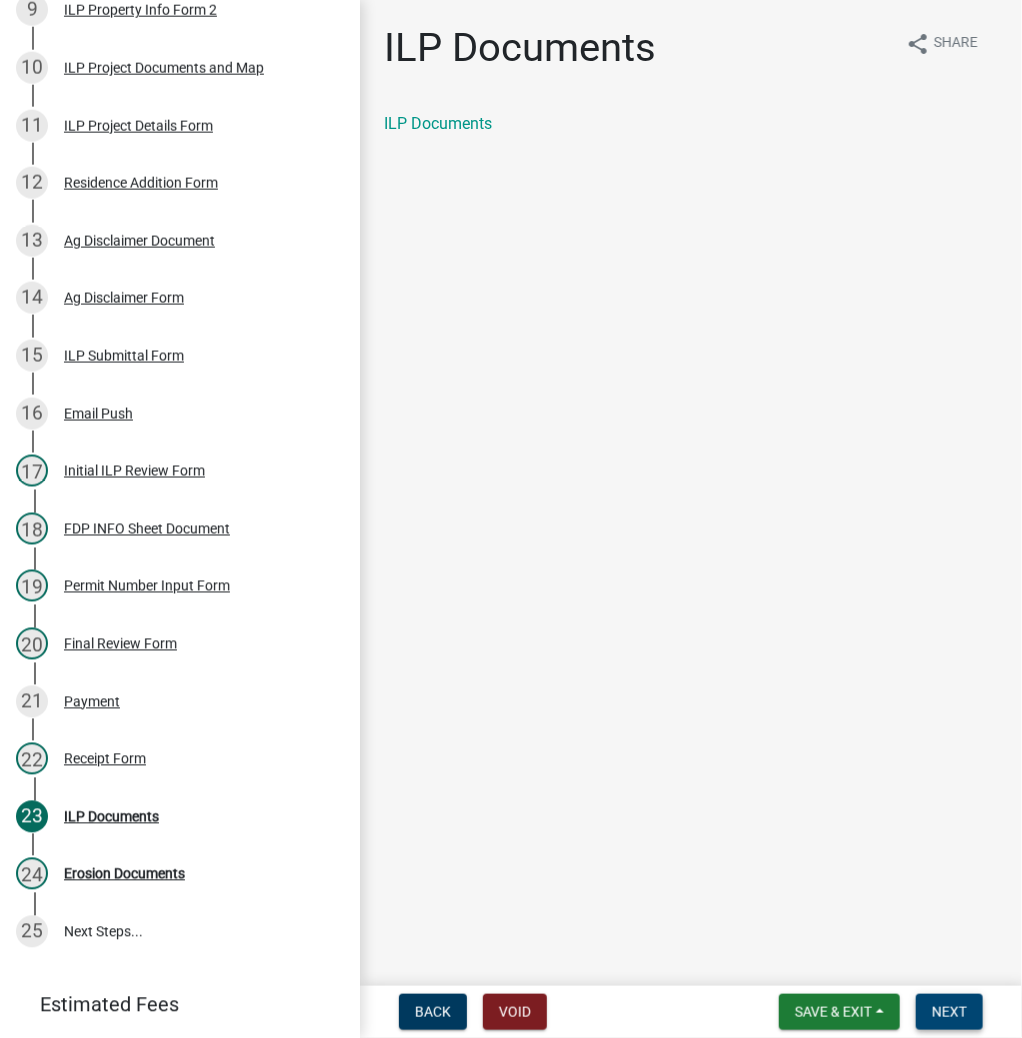 click on "Next" at bounding box center (949, 1012) 